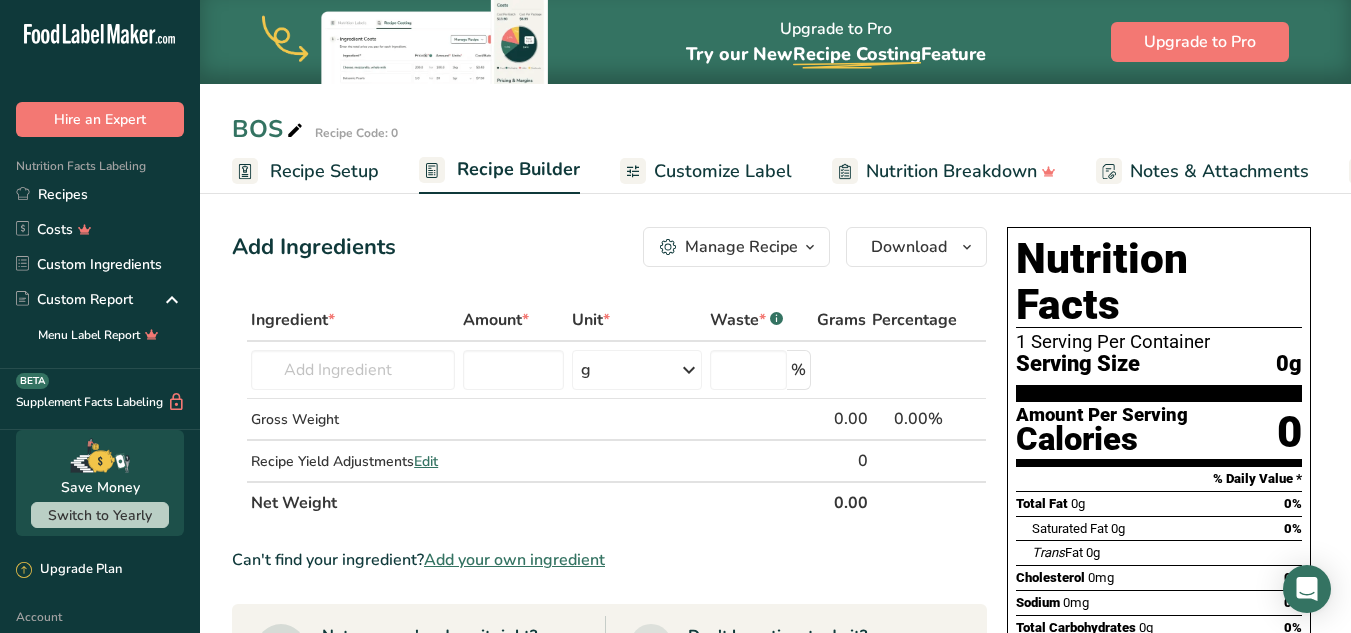 scroll, scrollTop: 400, scrollLeft: 0, axis: vertical 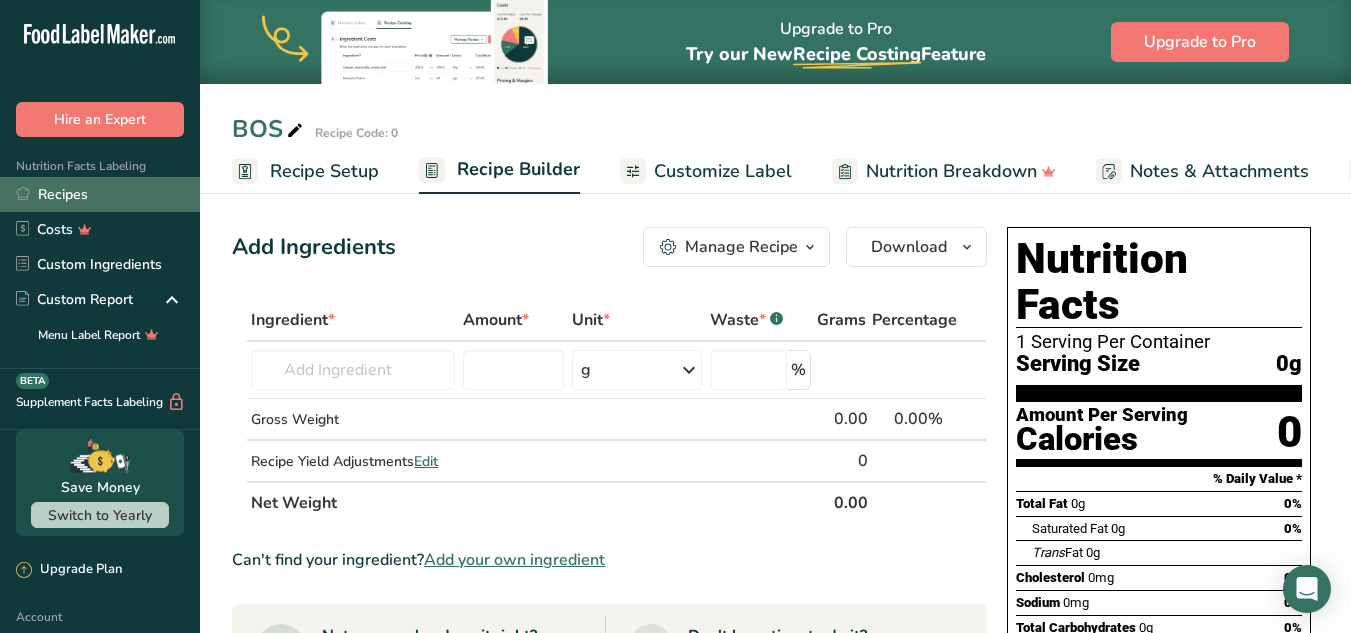 click on "Recipes" at bounding box center [100, 194] 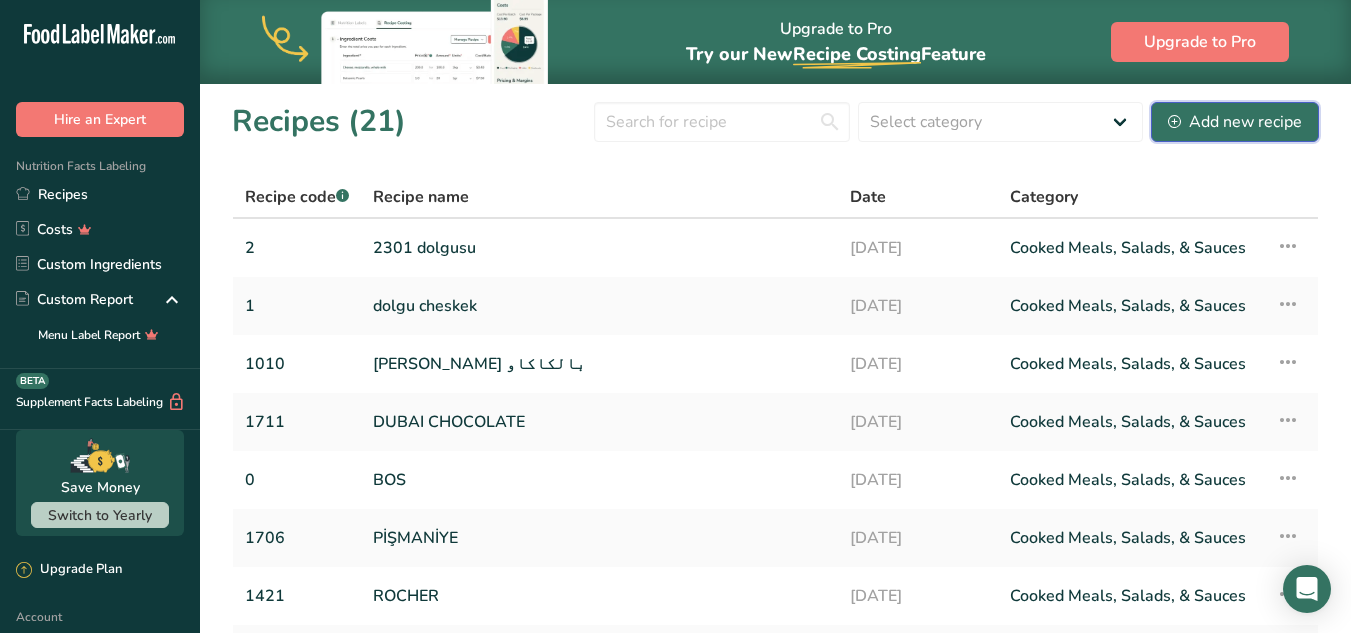 click on "Add new recipe" at bounding box center [1235, 122] 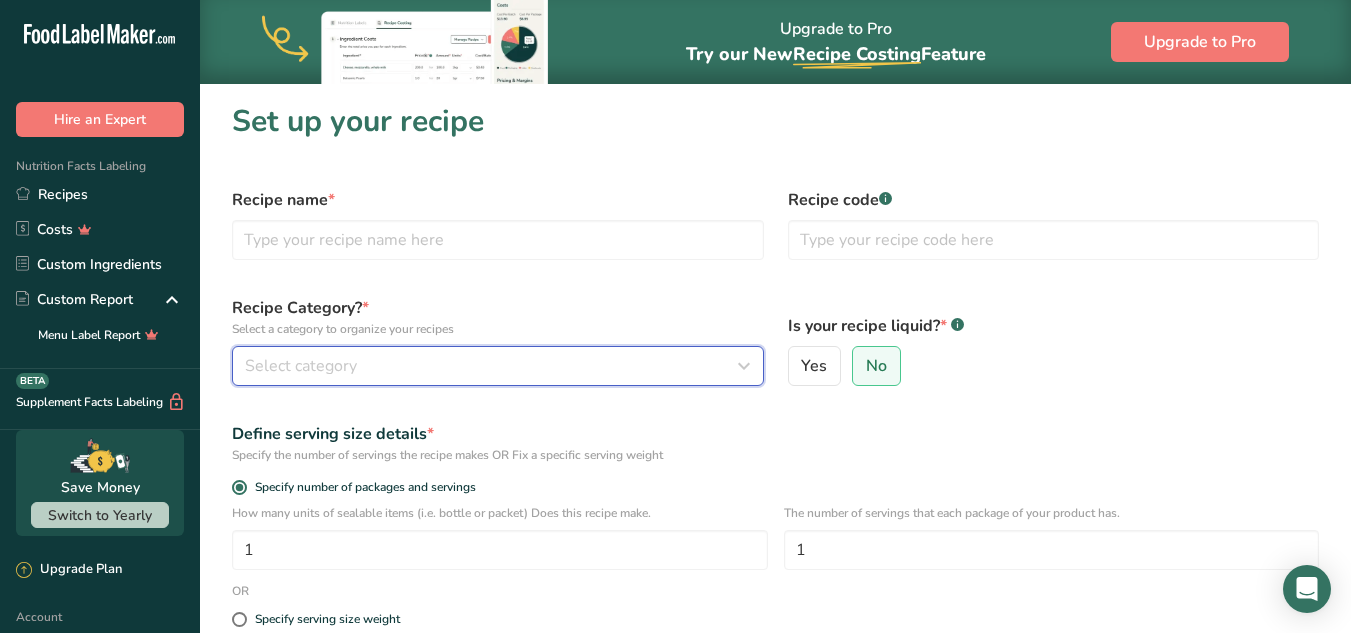 click on "Select category" at bounding box center [301, 366] 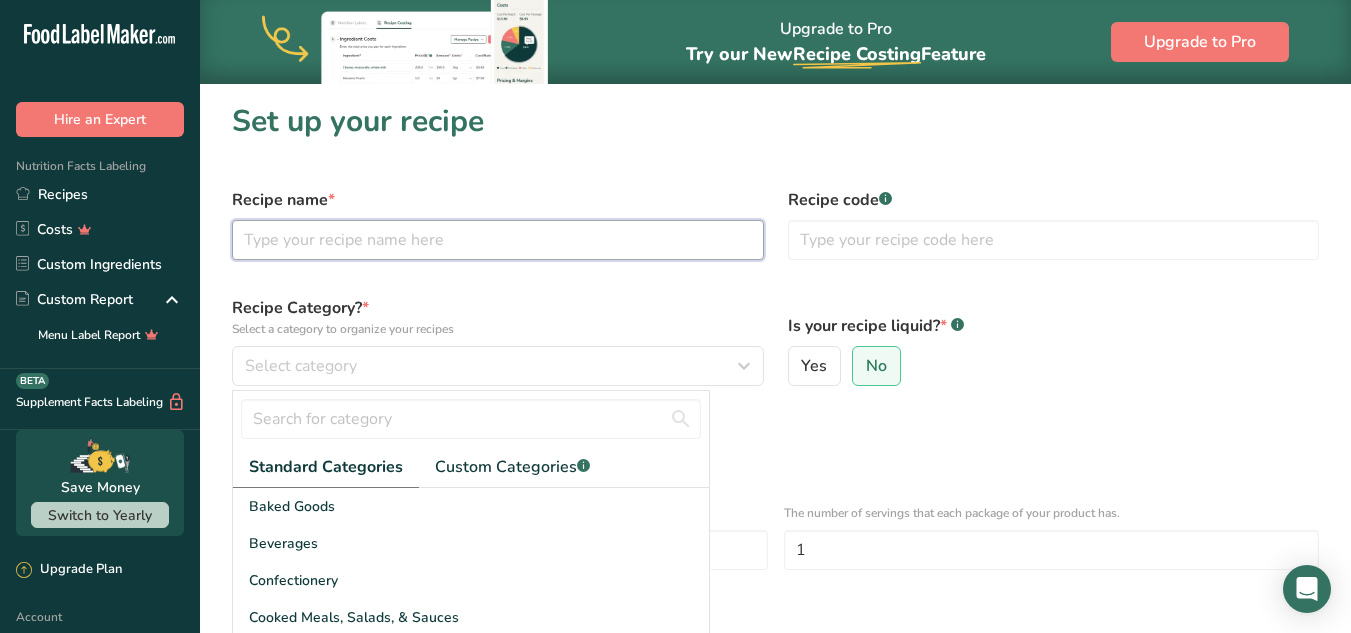 click at bounding box center (498, 240) 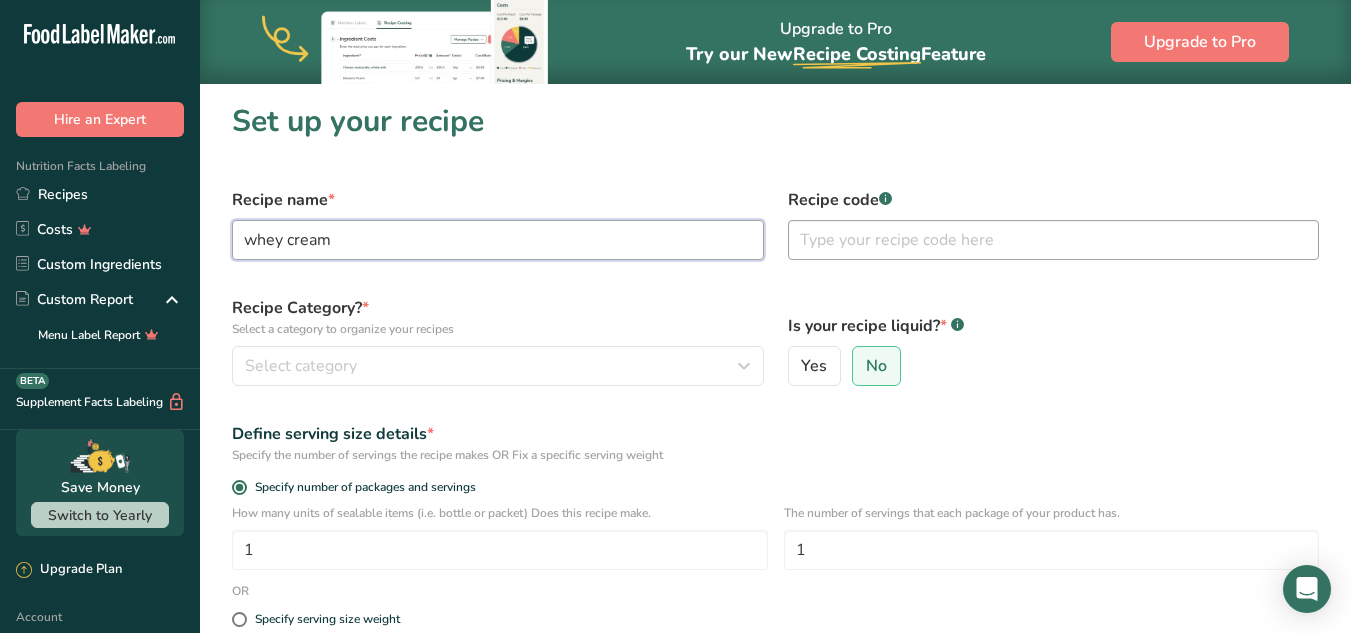 type on "whey cream" 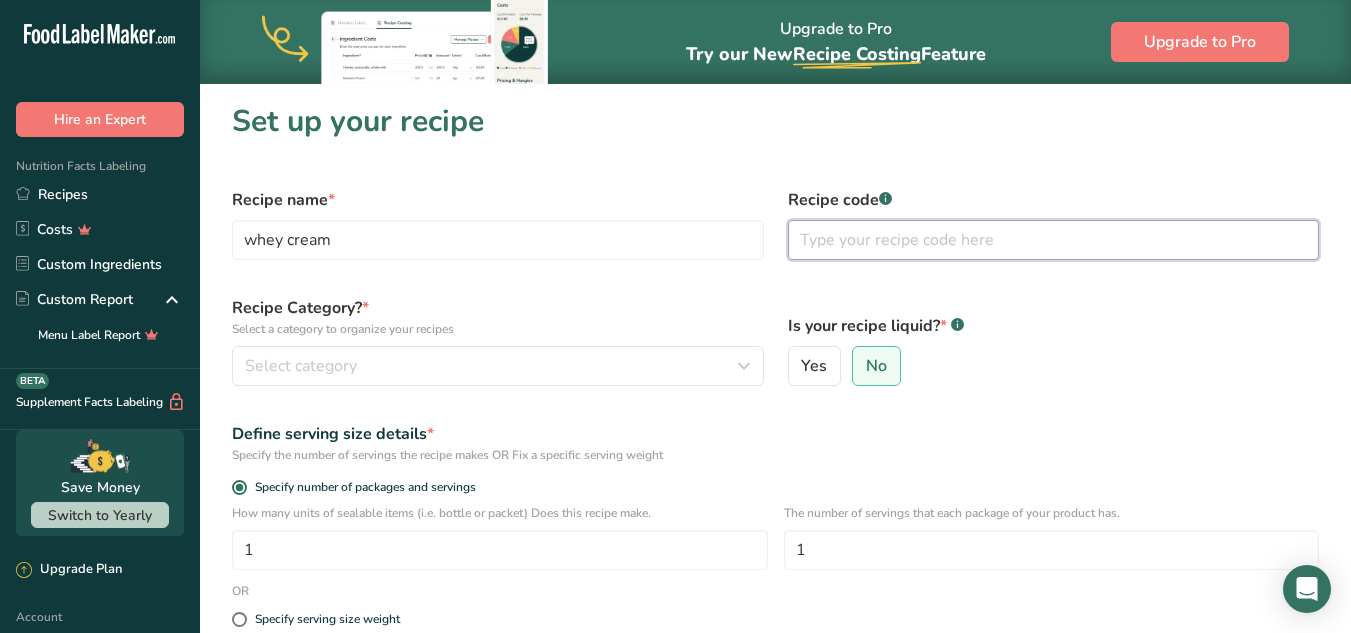 click at bounding box center [1054, 240] 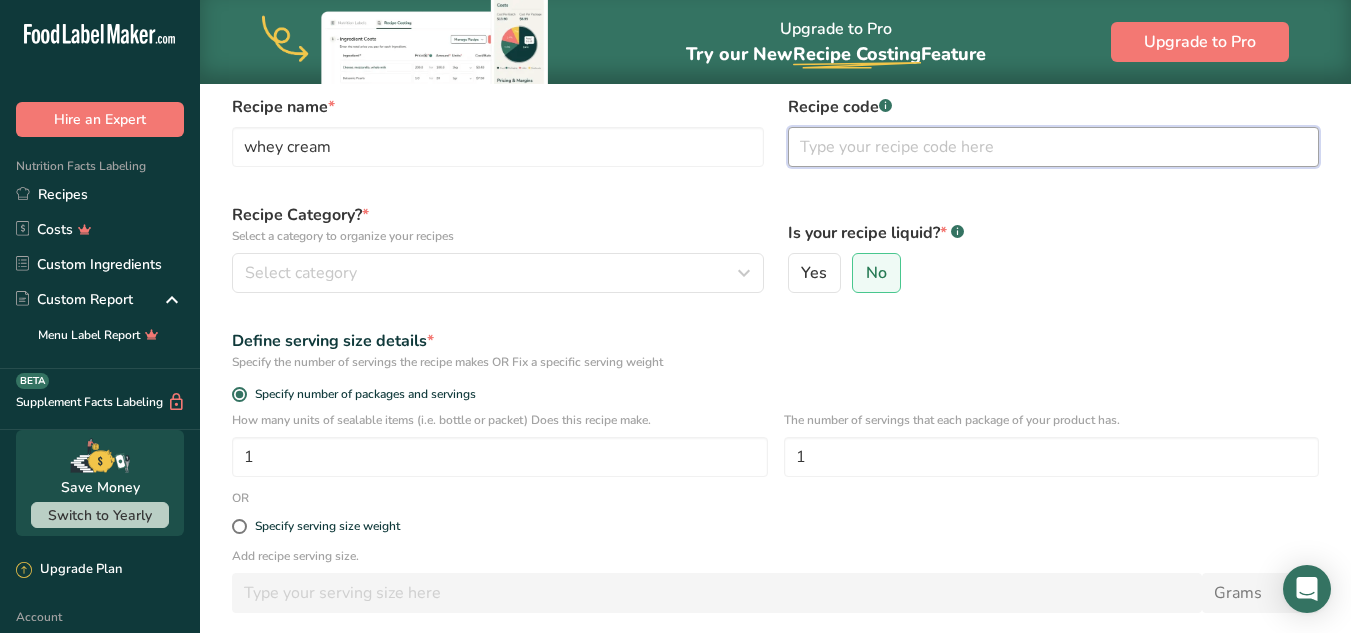 scroll, scrollTop: 0, scrollLeft: 0, axis: both 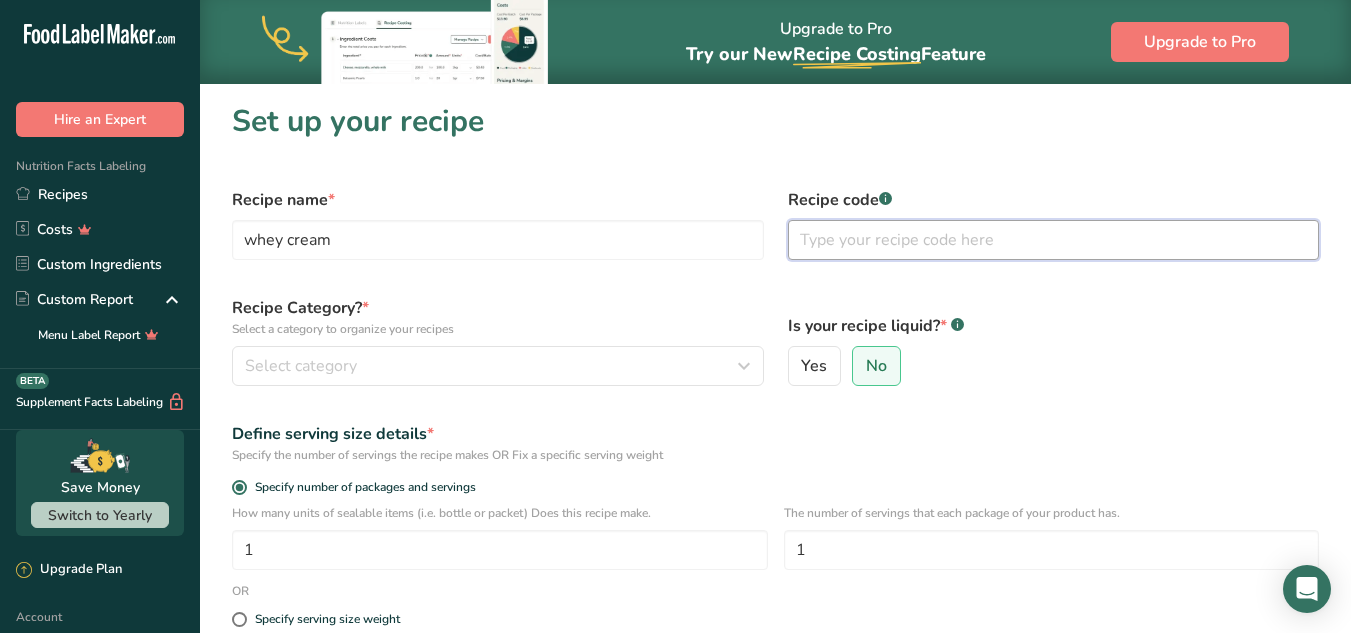 click at bounding box center [1054, 240] 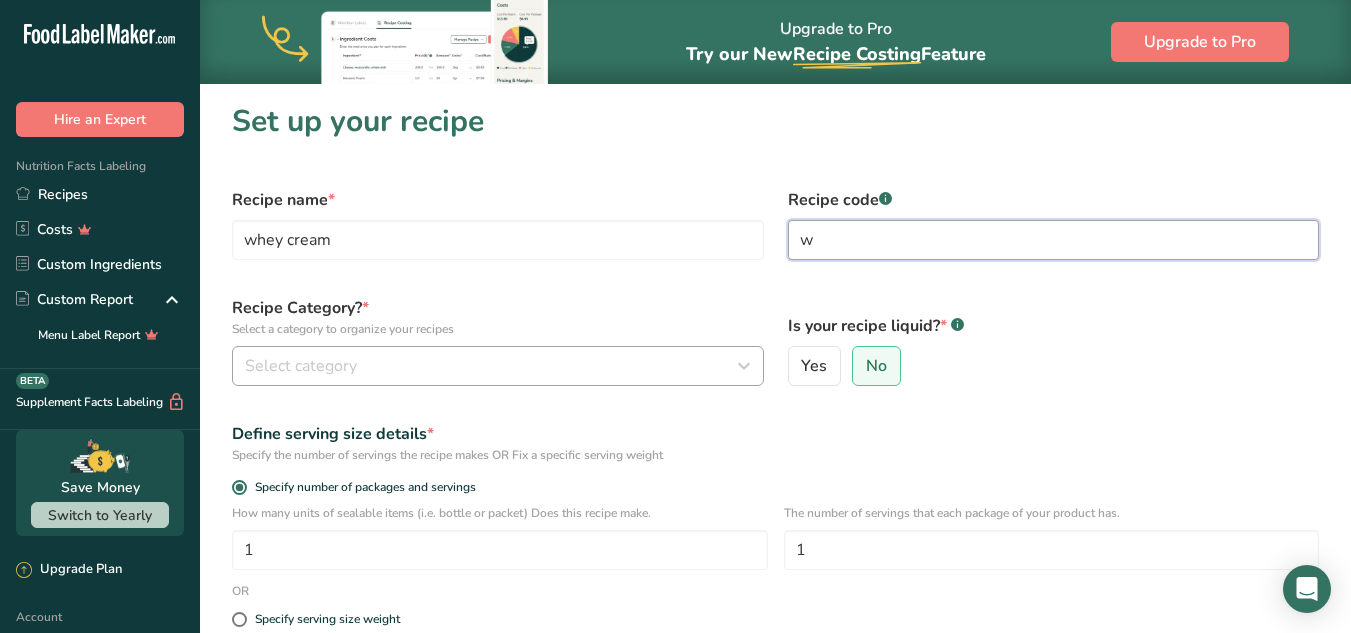 scroll, scrollTop: 100, scrollLeft: 0, axis: vertical 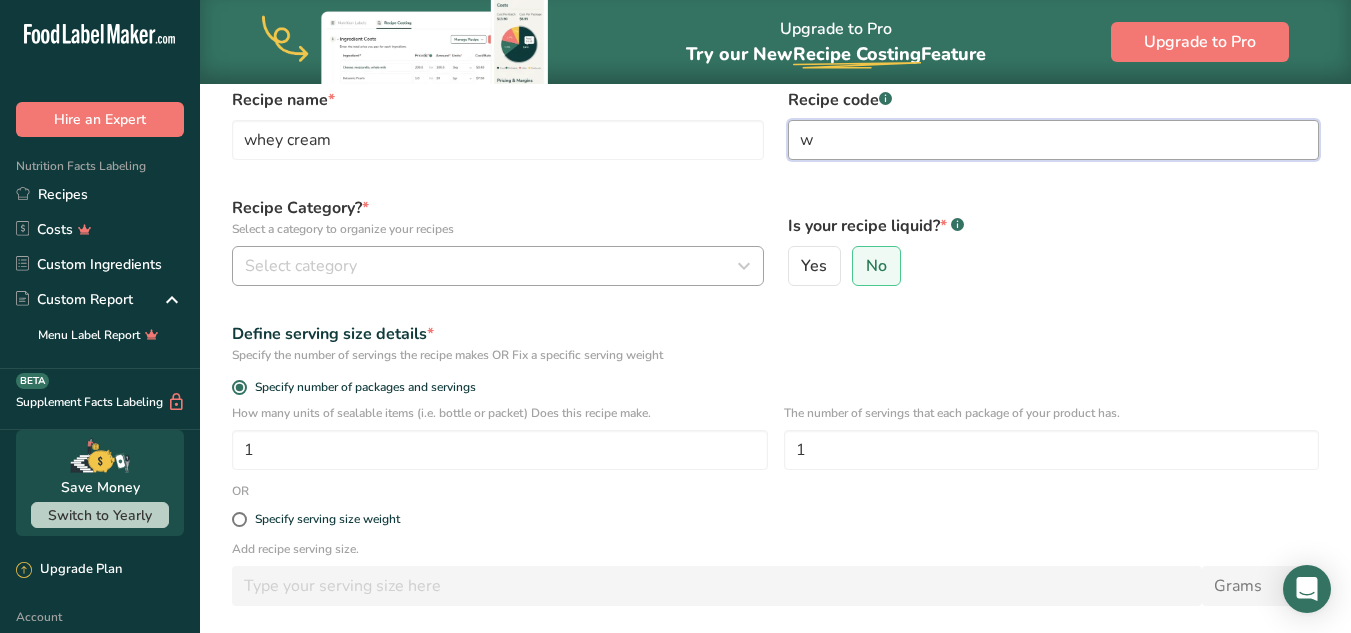 type on "w" 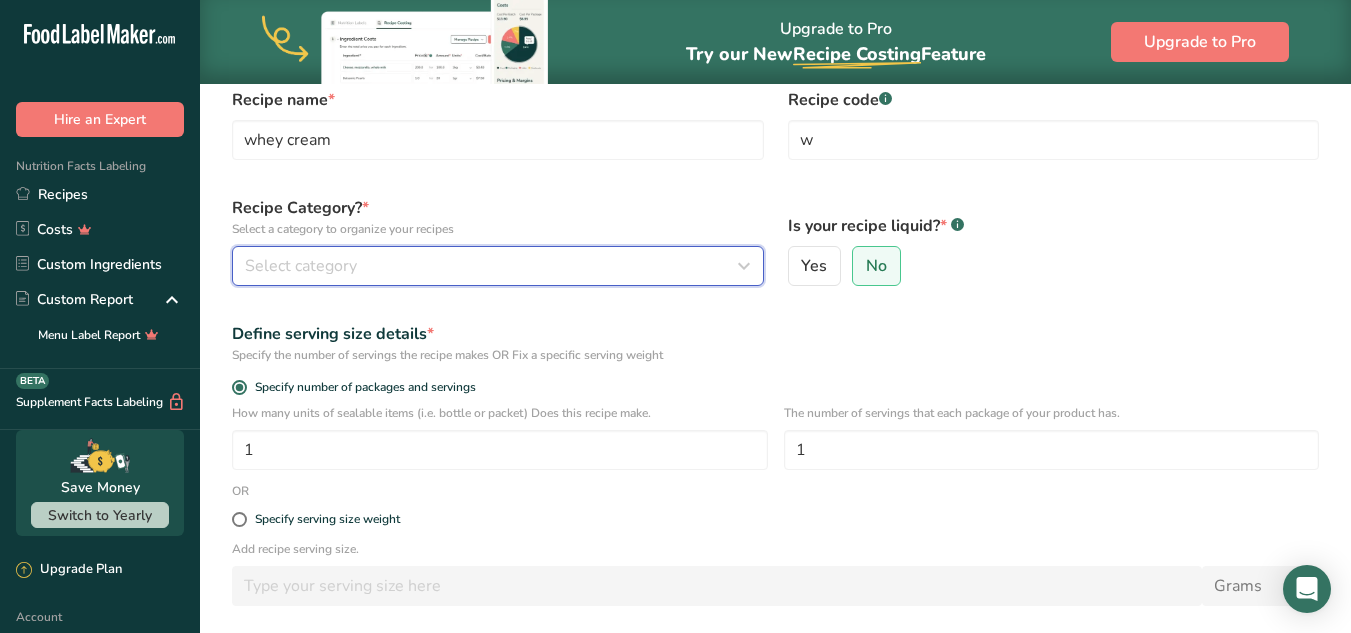 click on "Select category" at bounding box center [492, 266] 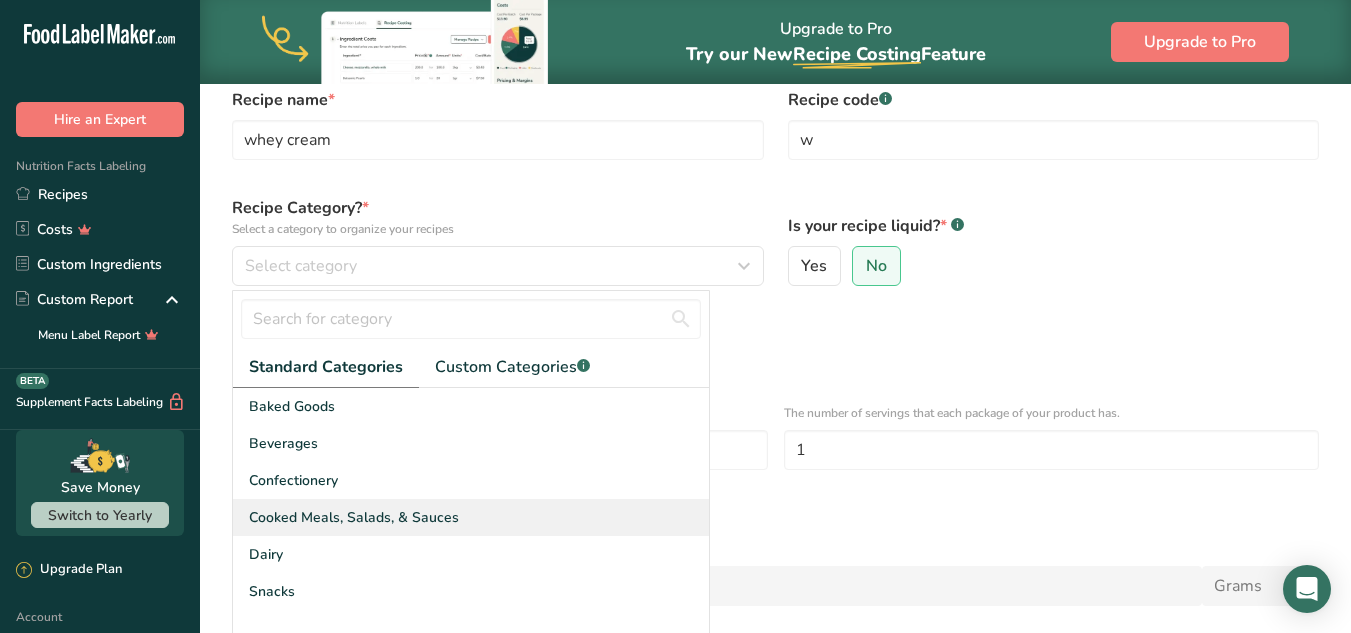 click on "Cooked Meals, Salads, & Sauces" at bounding box center [354, 517] 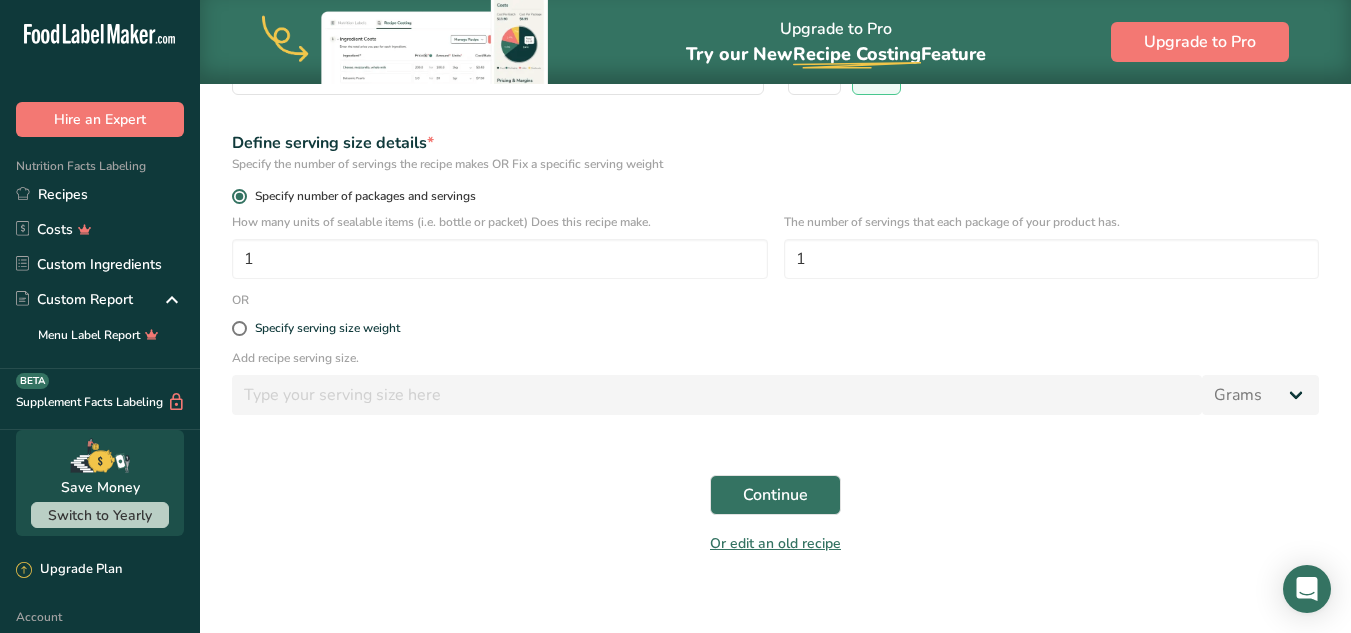 scroll, scrollTop: 300, scrollLeft: 0, axis: vertical 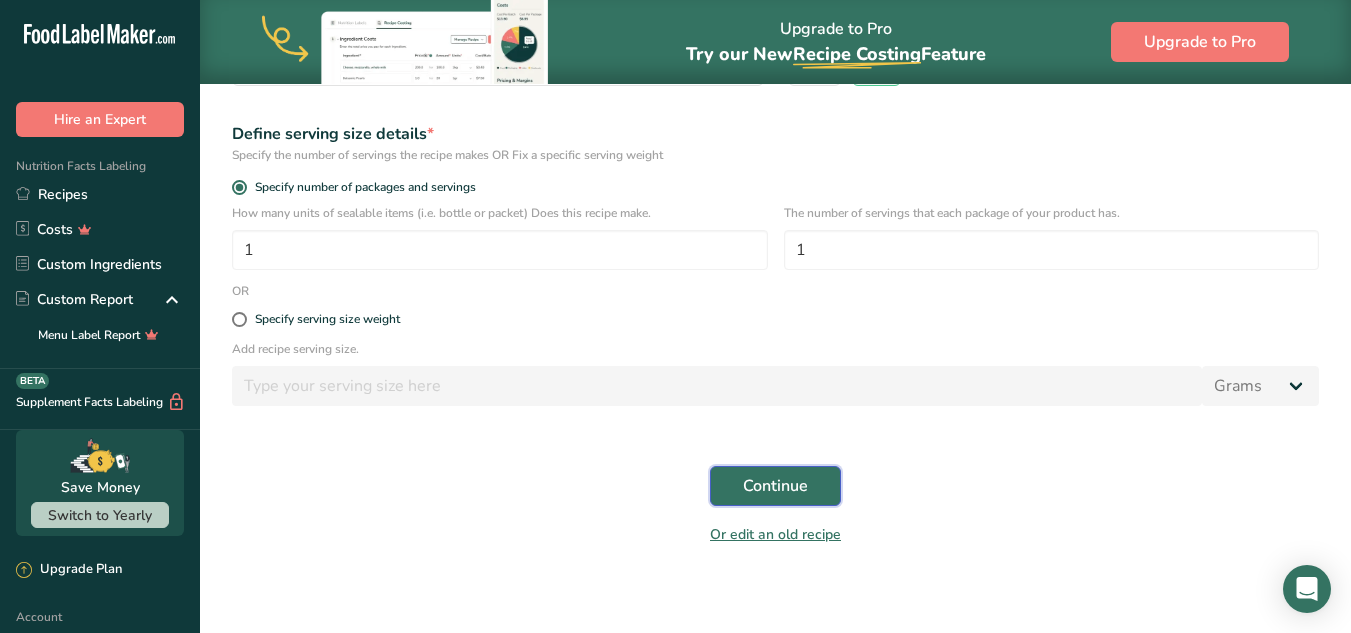 click on "Continue" at bounding box center [775, 486] 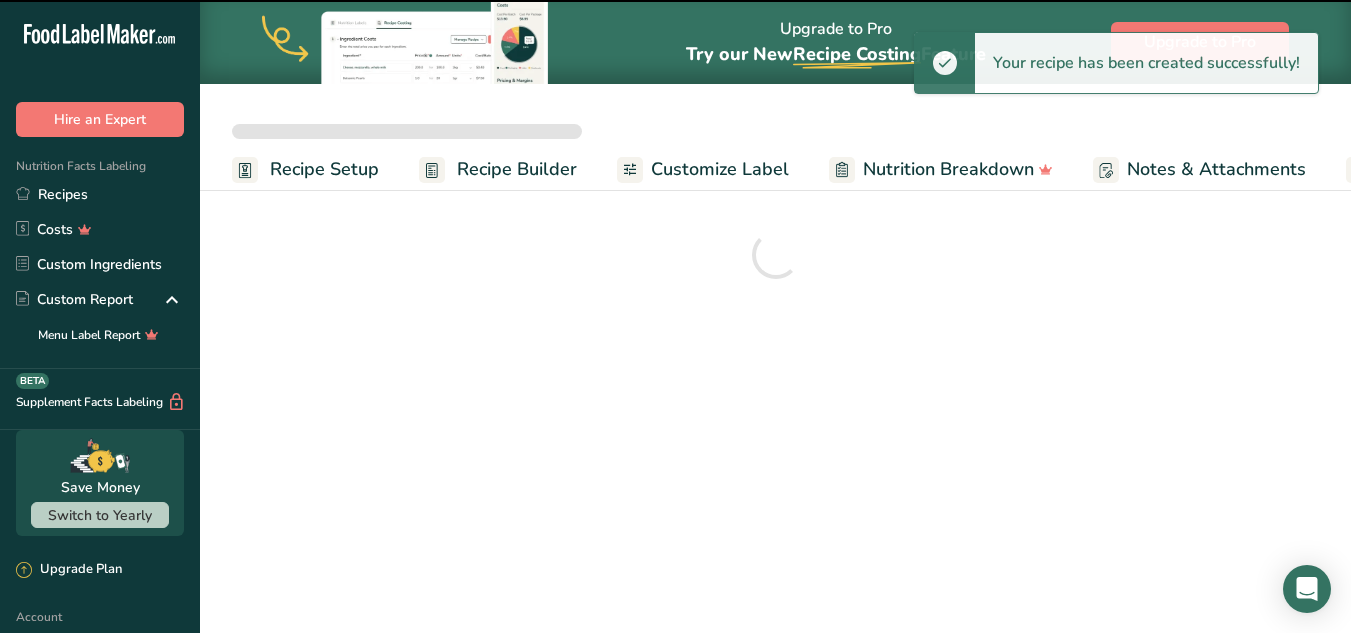 scroll, scrollTop: 0, scrollLeft: 0, axis: both 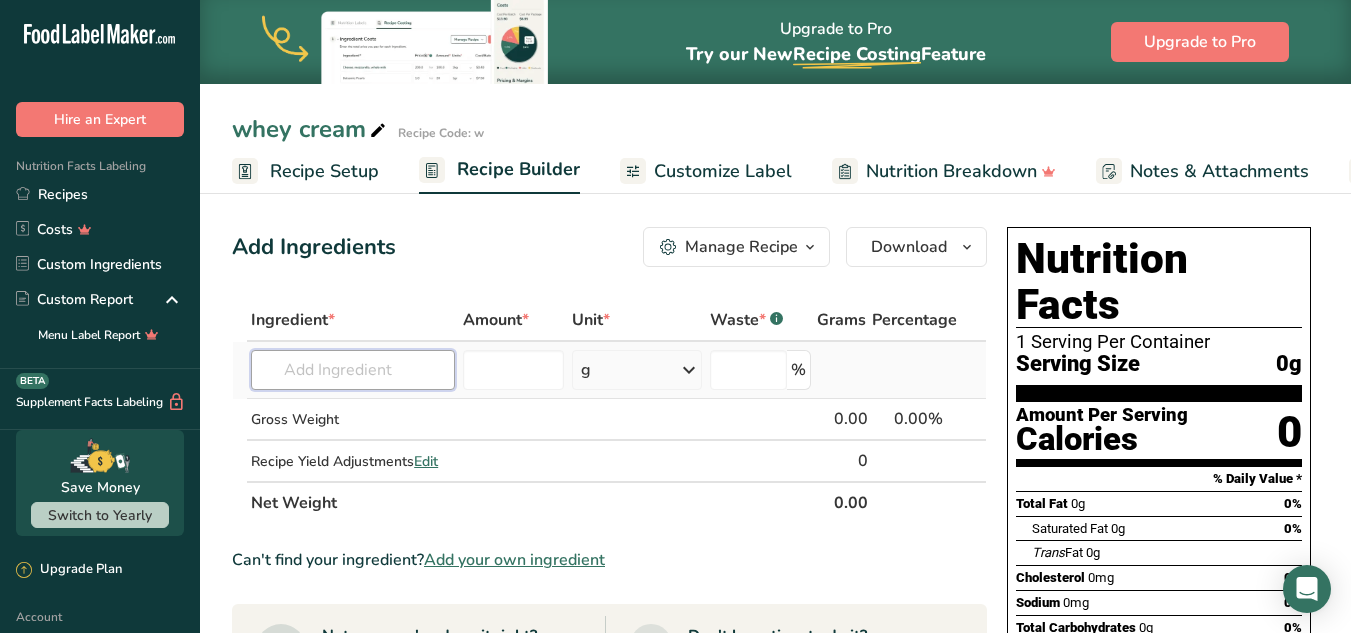 click at bounding box center (353, 370) 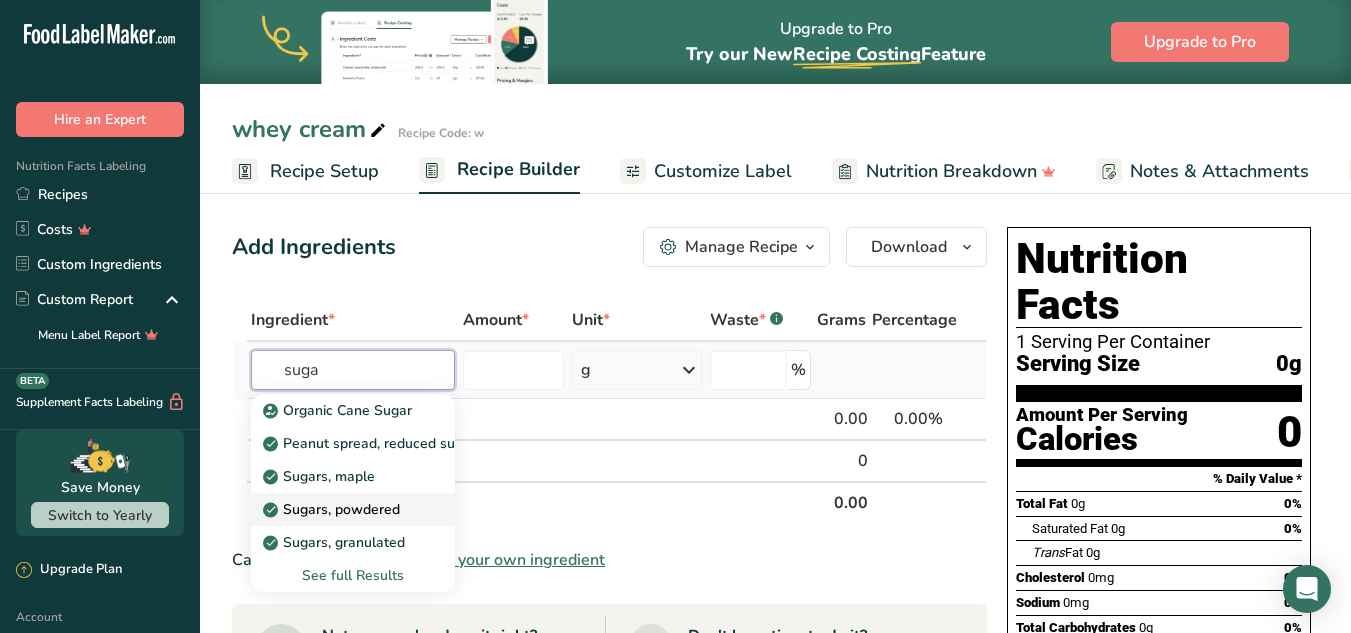 type on "suga" 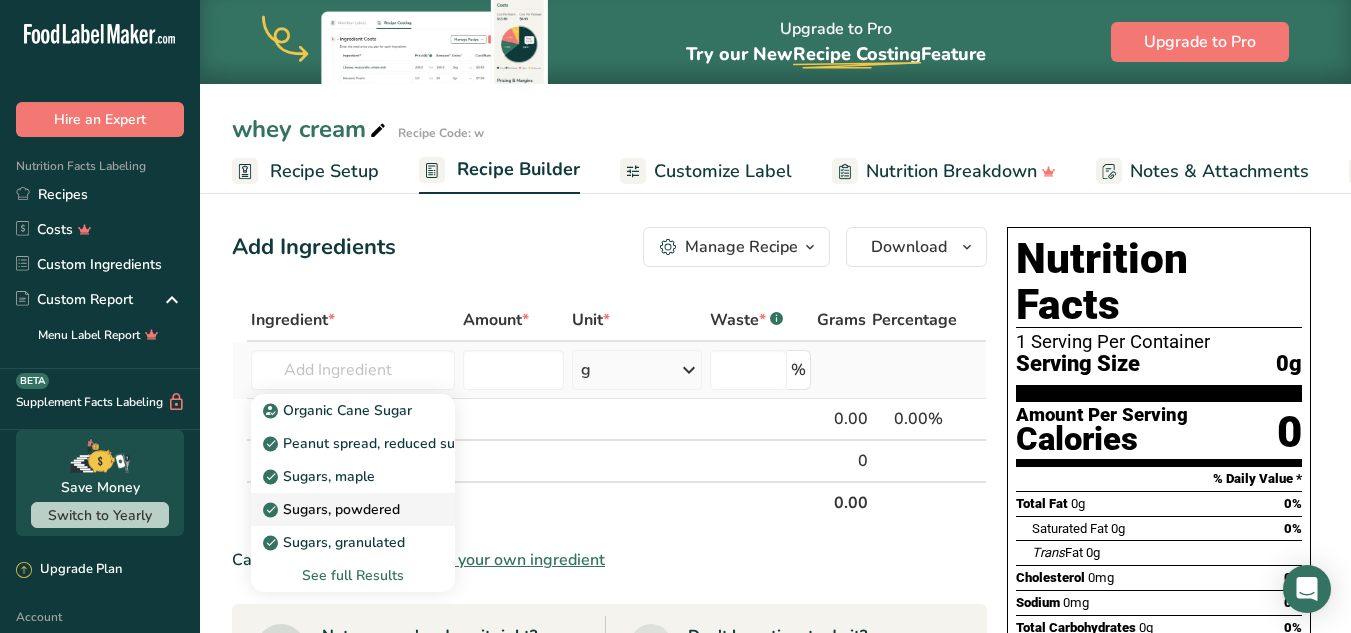 click on "Sugars, powdered" at bounding box center (353, 509) 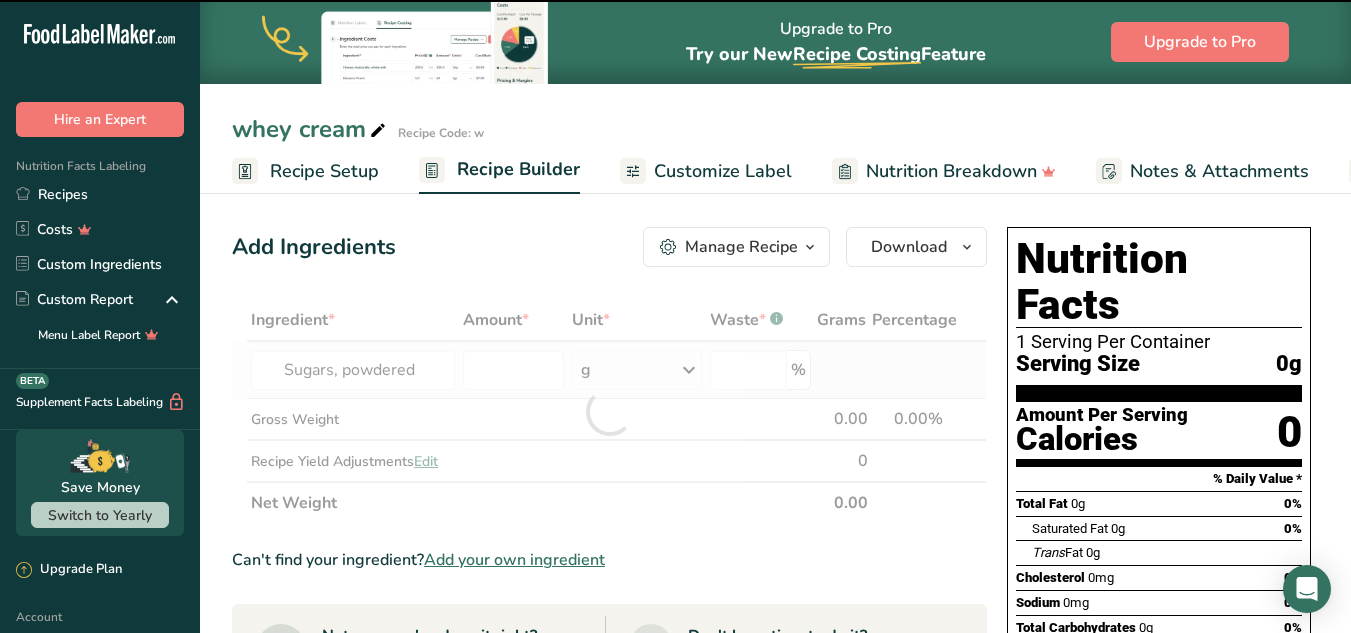 type on "0" 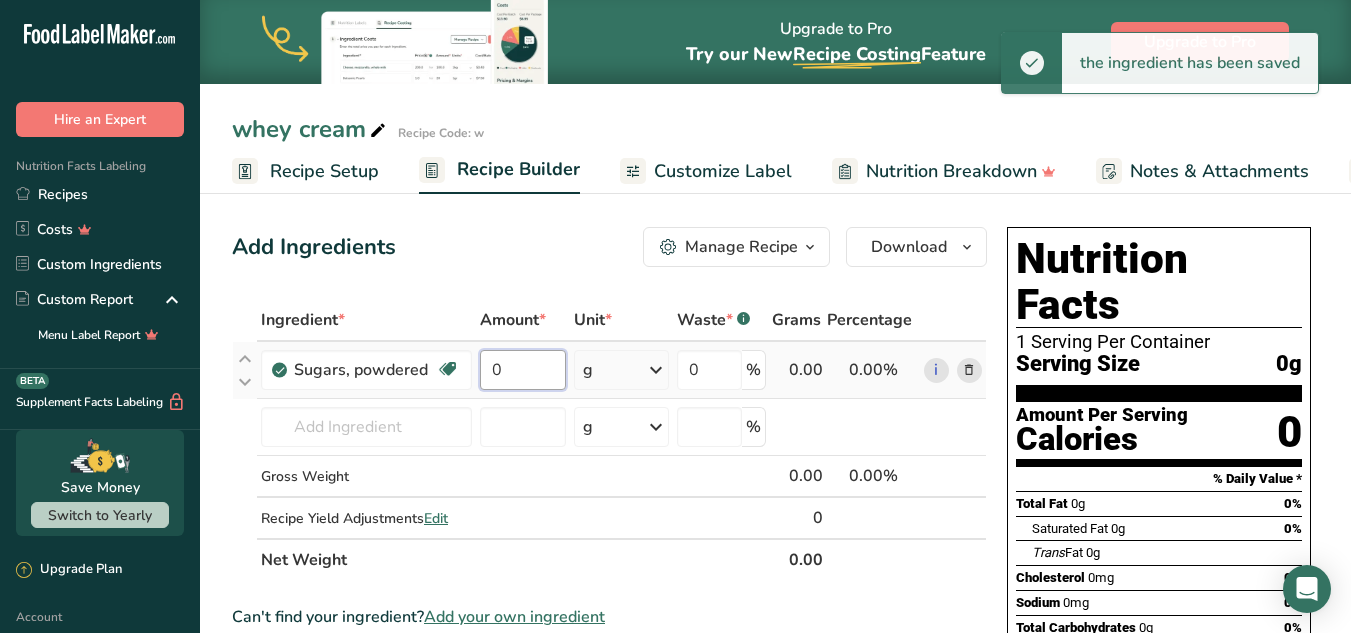 click on "0" at bounding box center (523, 370) 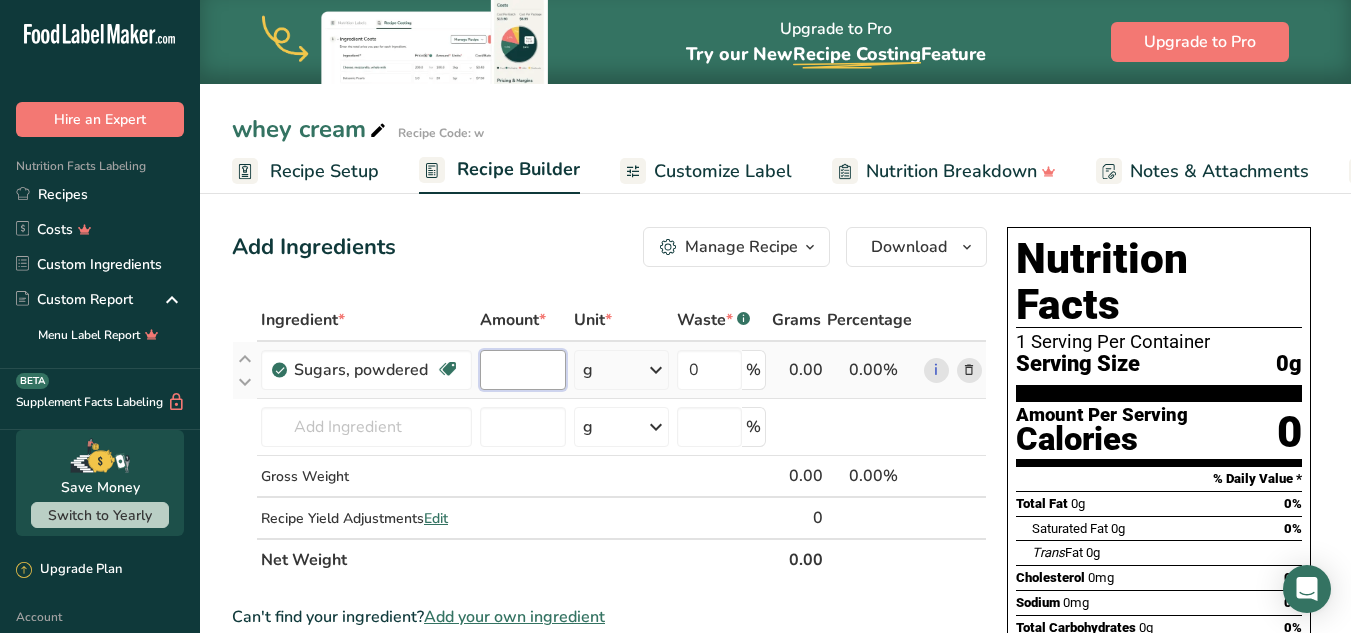 type on "0" 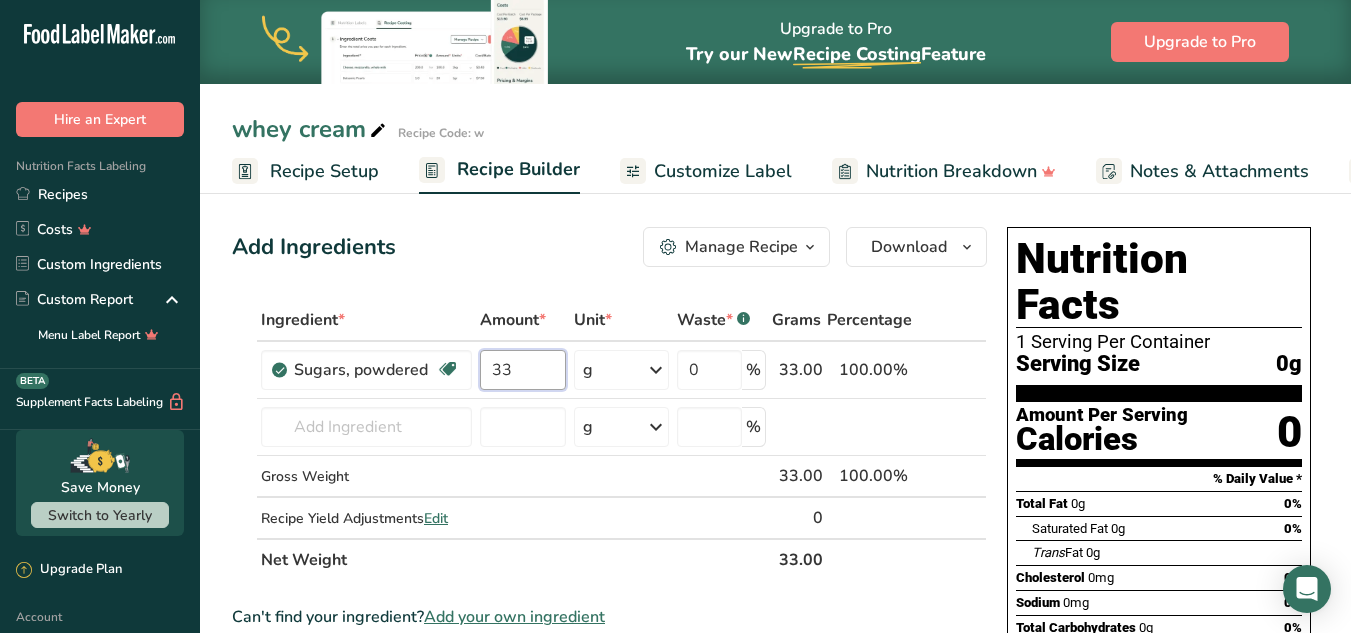 type on "33" 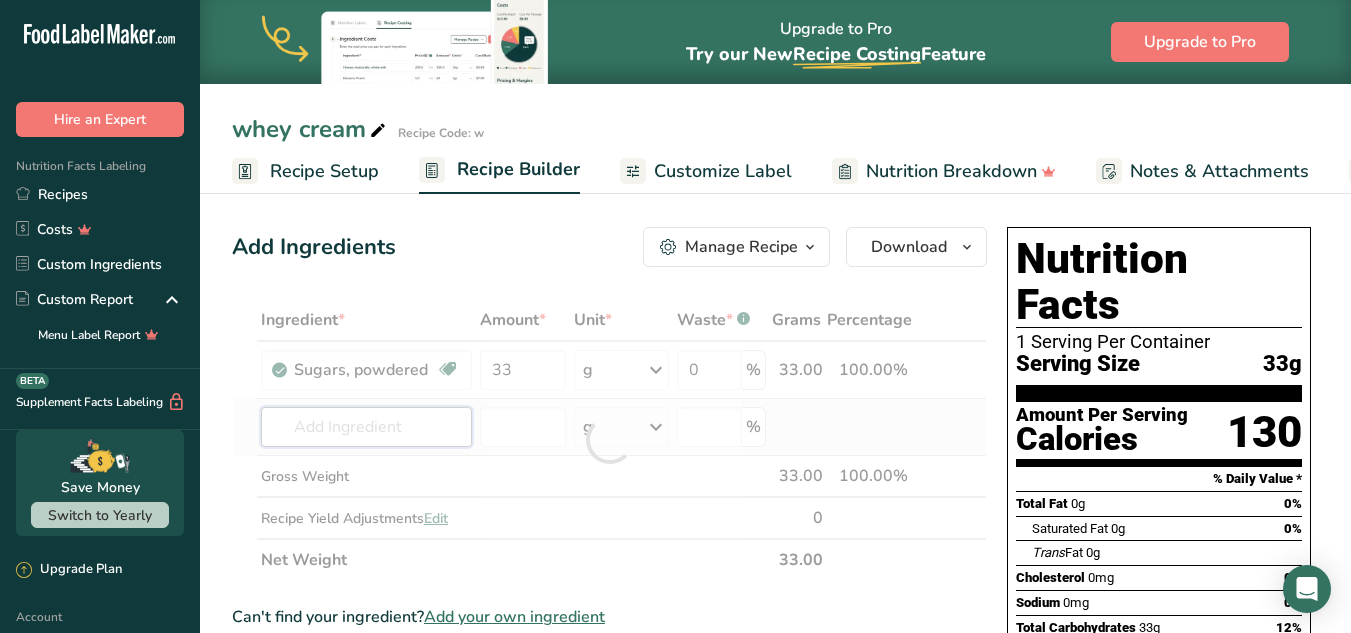 click on "Ingredient *
Amount *
Unit *
Waste *   .a-a{fill:#347362;}.b-a{fill:#fff;}          Grams
Percentage
Sugars, powdered
Dairy free
Gluten free
Vegan
Vegetarian
Soy free
33
g
Portions
1 cup unsifted
1 cup sifted
1 tbsp unsifted
See more
Weight Units
g
kg
mg
See more
Volume Units
l
Volume units require a density conversion. If you know your ingredient's density enter it below. Otherwise, click on "RIA" our AI Regulatory bot - she will be able to help you
lb/ft3
g/cm3
Confirm
mL" at bounding box center [609, 440] 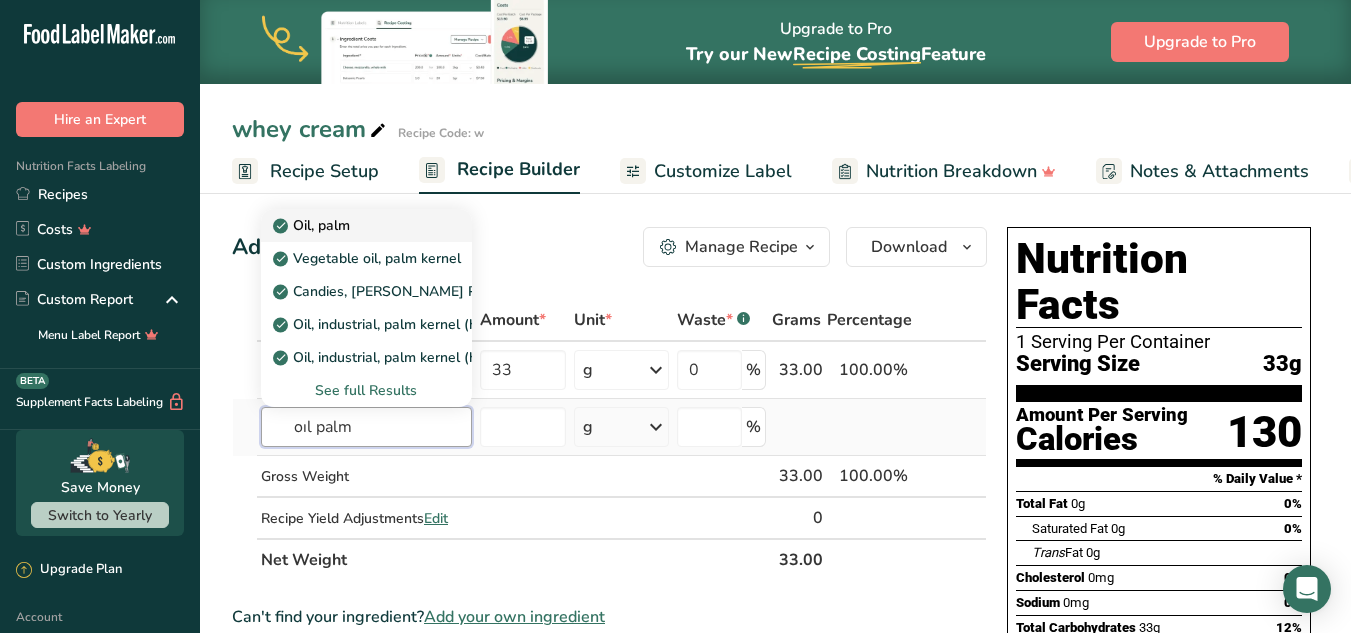 type on "oıl palm" 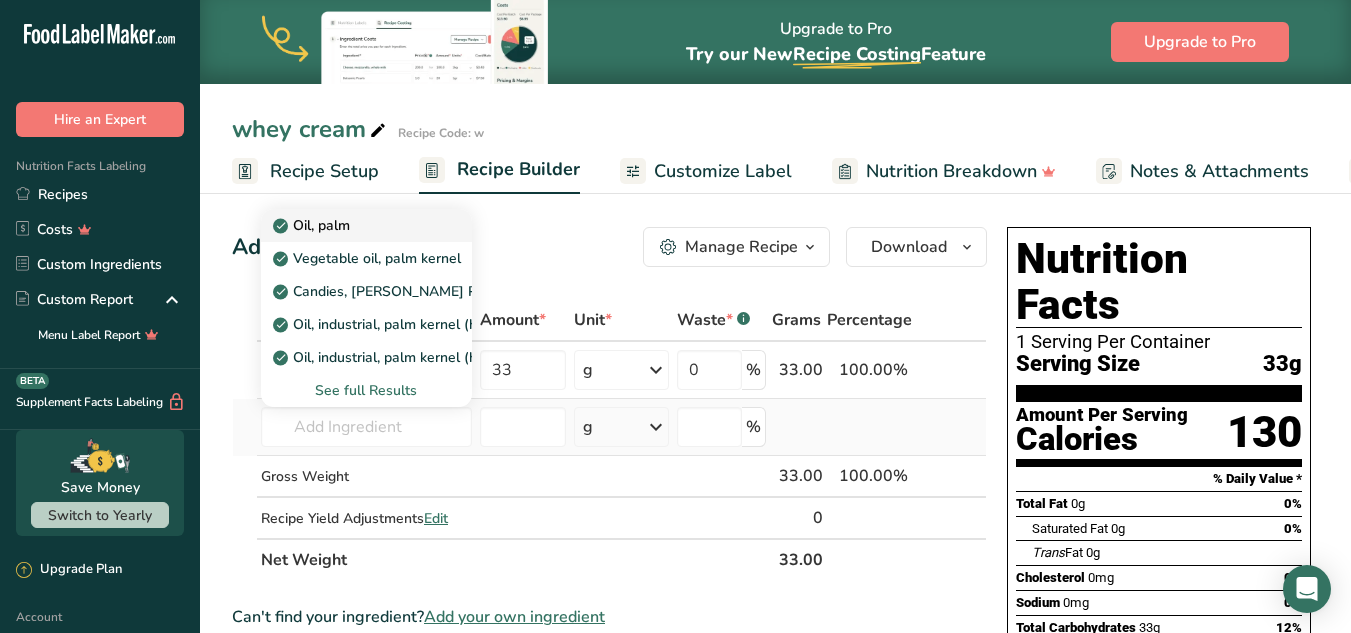 click on "Oil, palm" at bounding box center (350, 225) 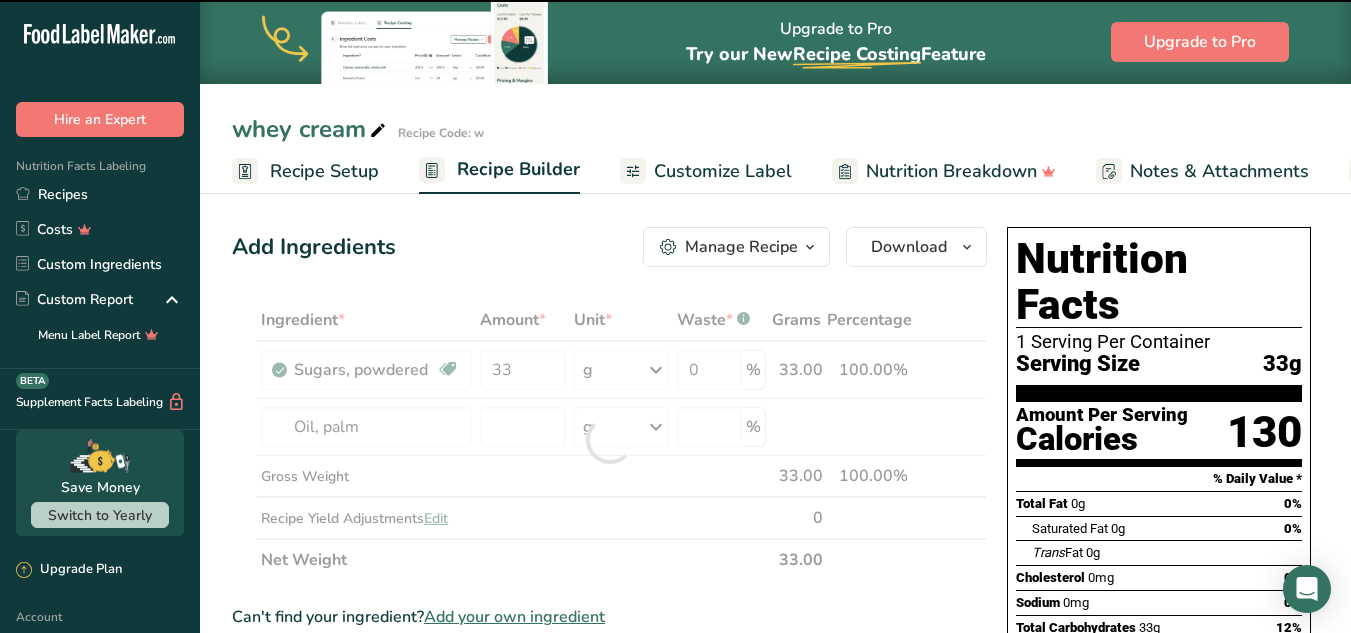 type on "0" 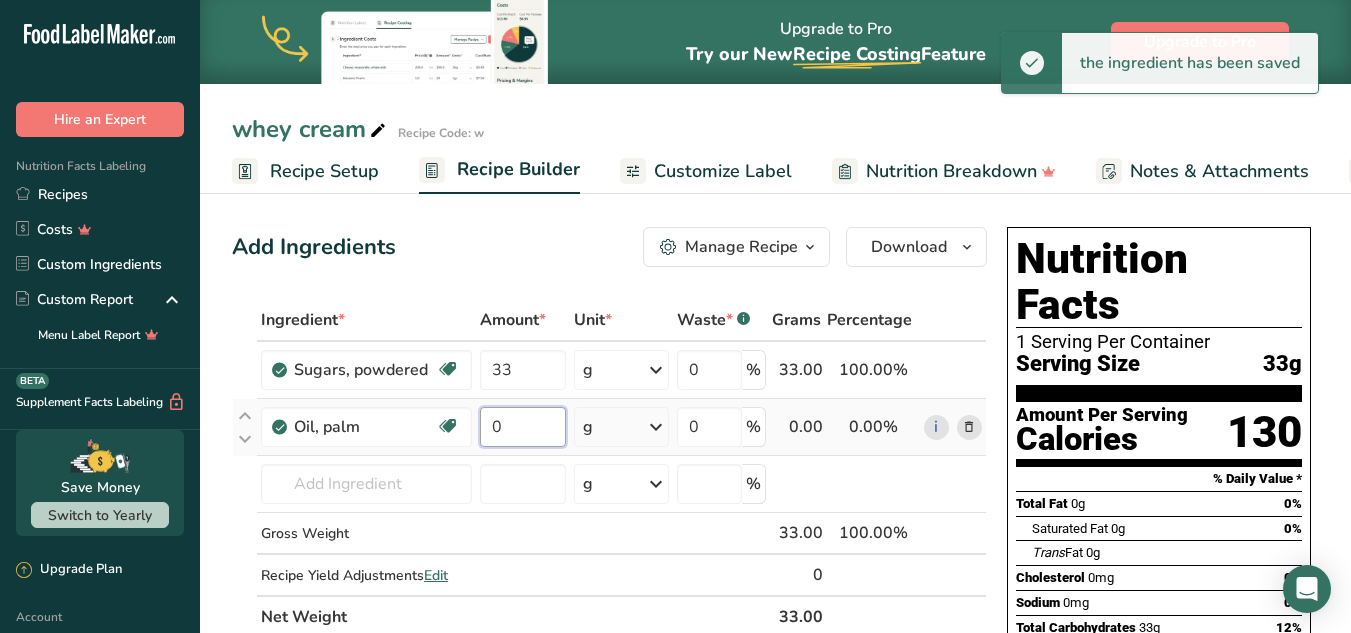 click on "0" at bounding box center (523, 427) 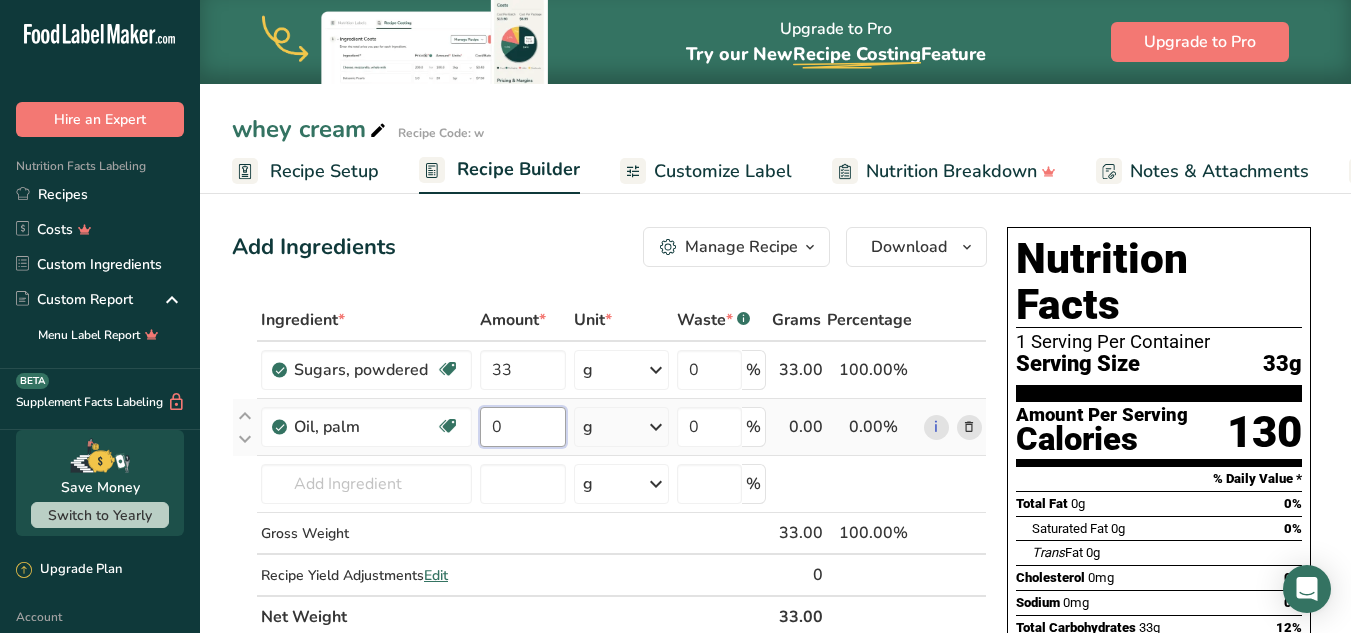 drag, startPoint x: 484, startPoint y: 420, endPoint x: 521, endPoint y: 416, distance: 37.215588 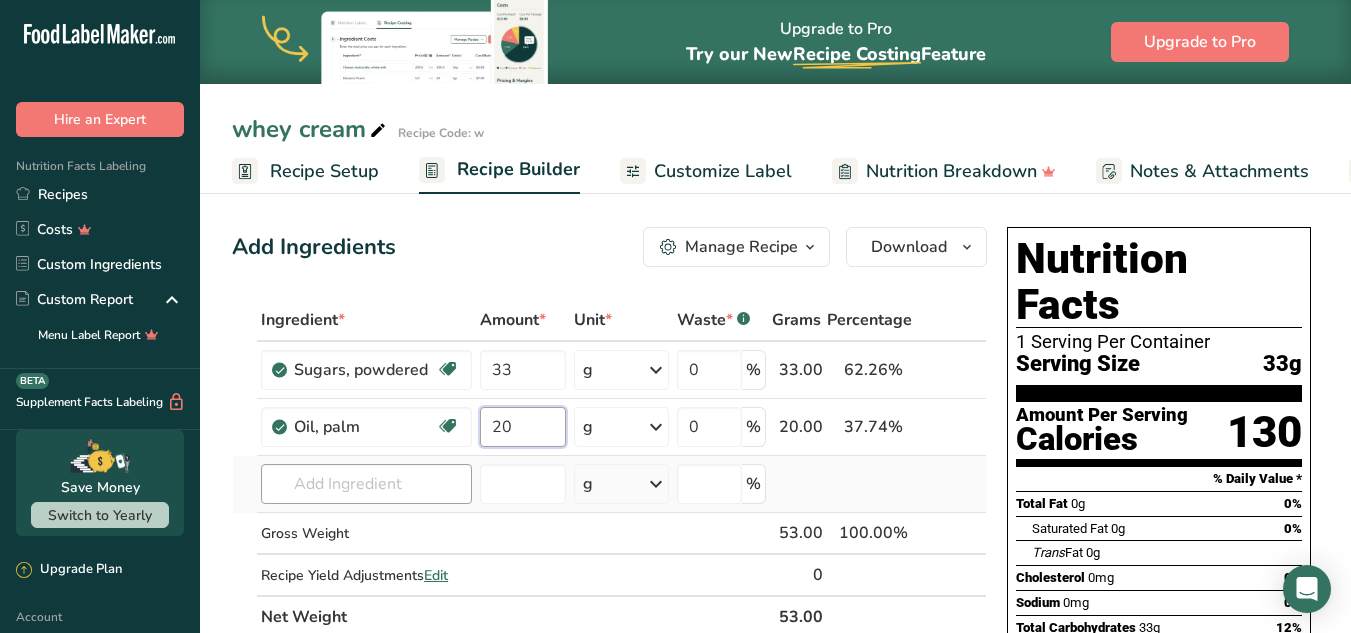type on "20" 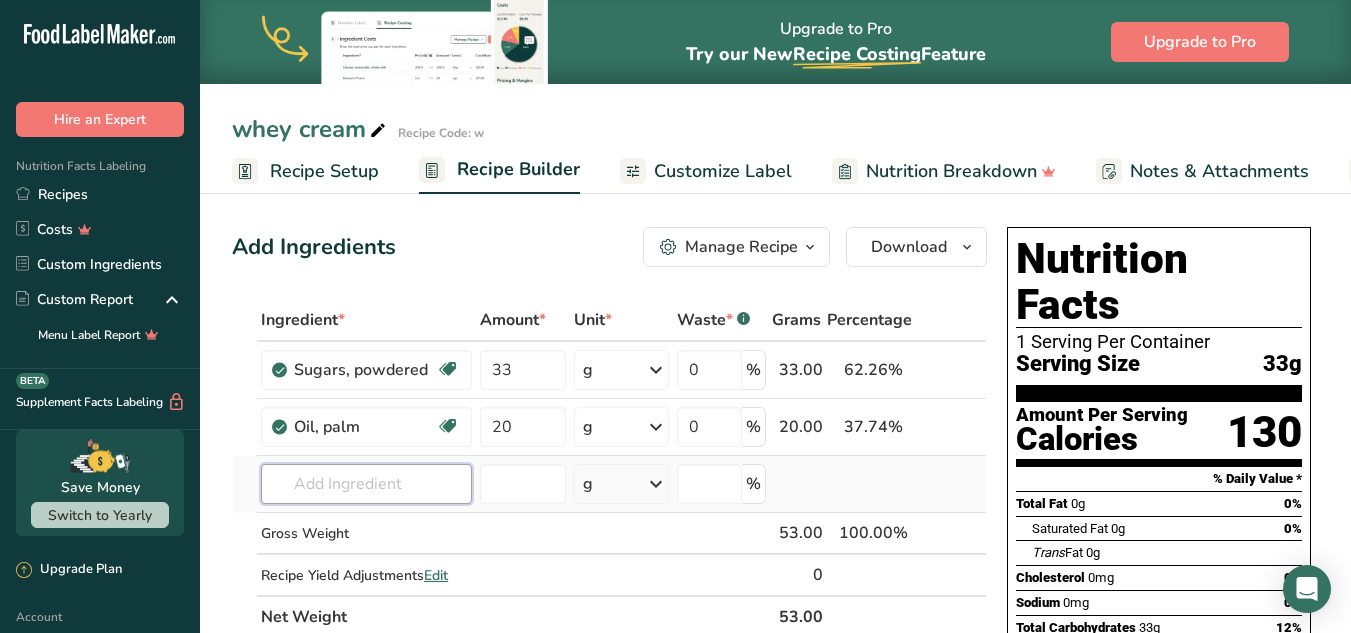 click on "Ingredient *
Amount *
Unit *
Waste *   .a-a{fill:#347362;}.b-a{fill:#fff;}          Grams
Percentage
Sugars, powdered
Dairy free
Gluten free
Vegan
Vegetarian
Soy free
33
g
Portions
1 cup unsifted
1 cup sifted
1 tbsp unsifted
See more
Weight Units
g
kg
mg
See more
Volume Units
l
Volume units require a density conversion. If you know your ingredient's density enter it below. Otherwise, click on "RIA" our AI Regulatory bot - she will be able to help you
lb/ft3
g/cm3
Confirm
mL" at bounding box center [609, 468] 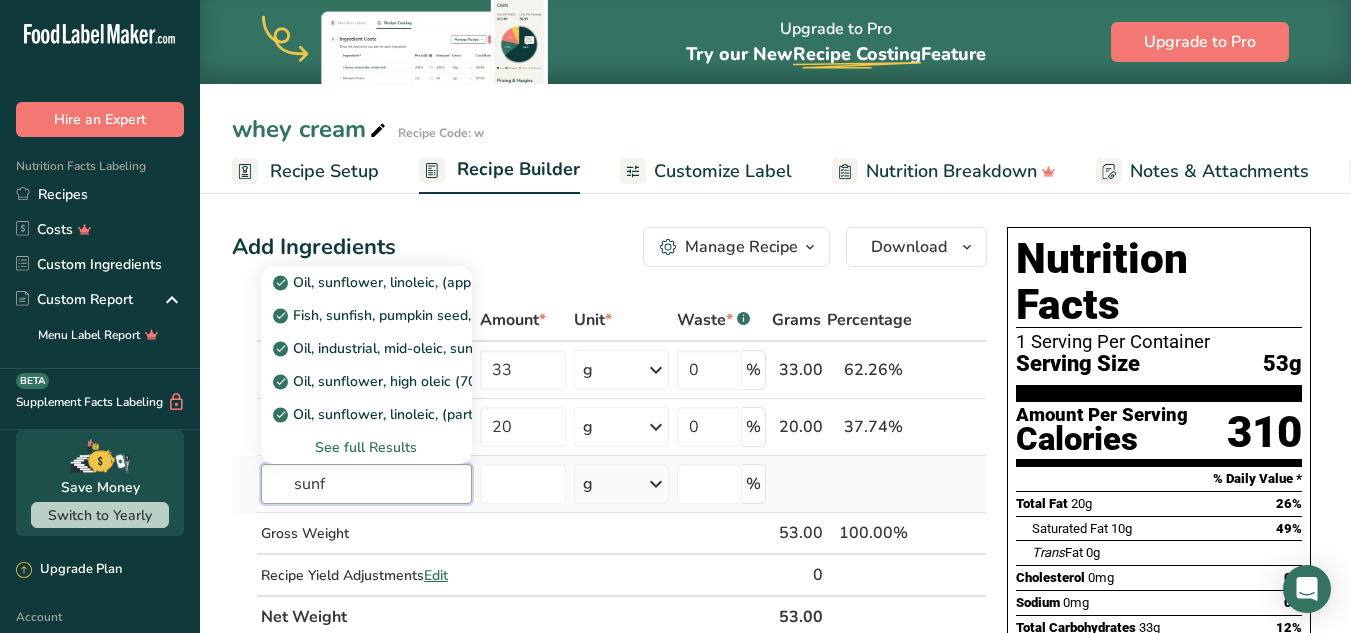 type on "sunf" 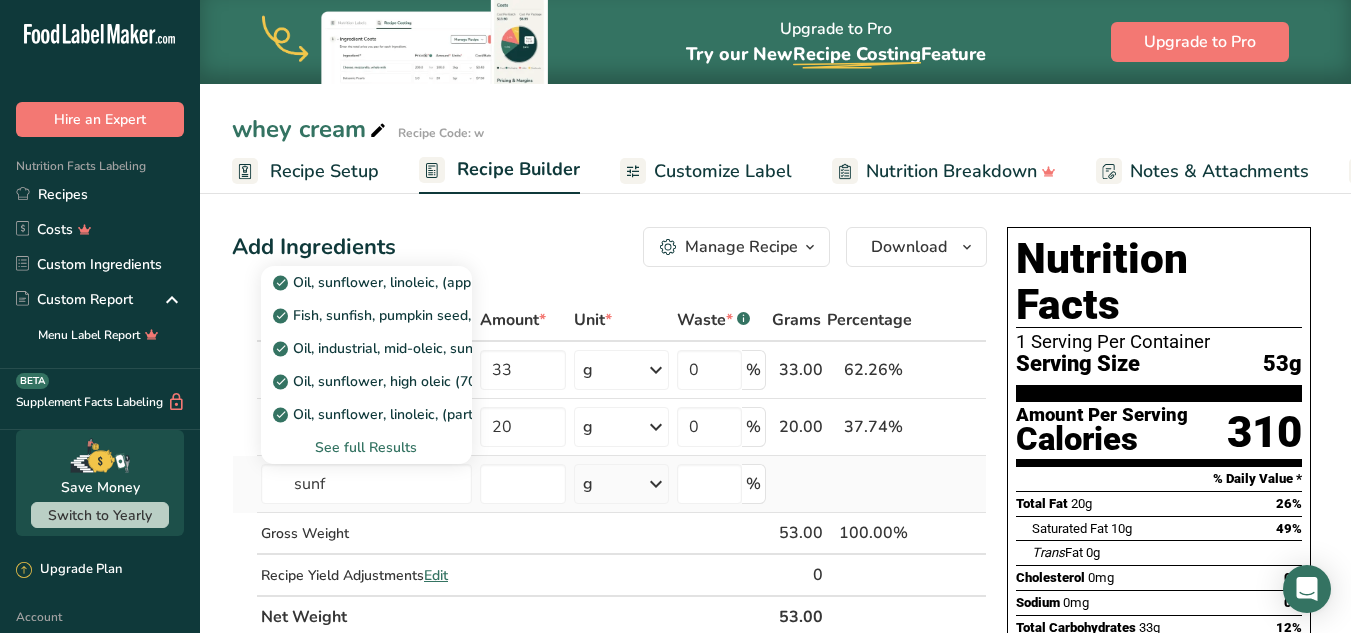 type 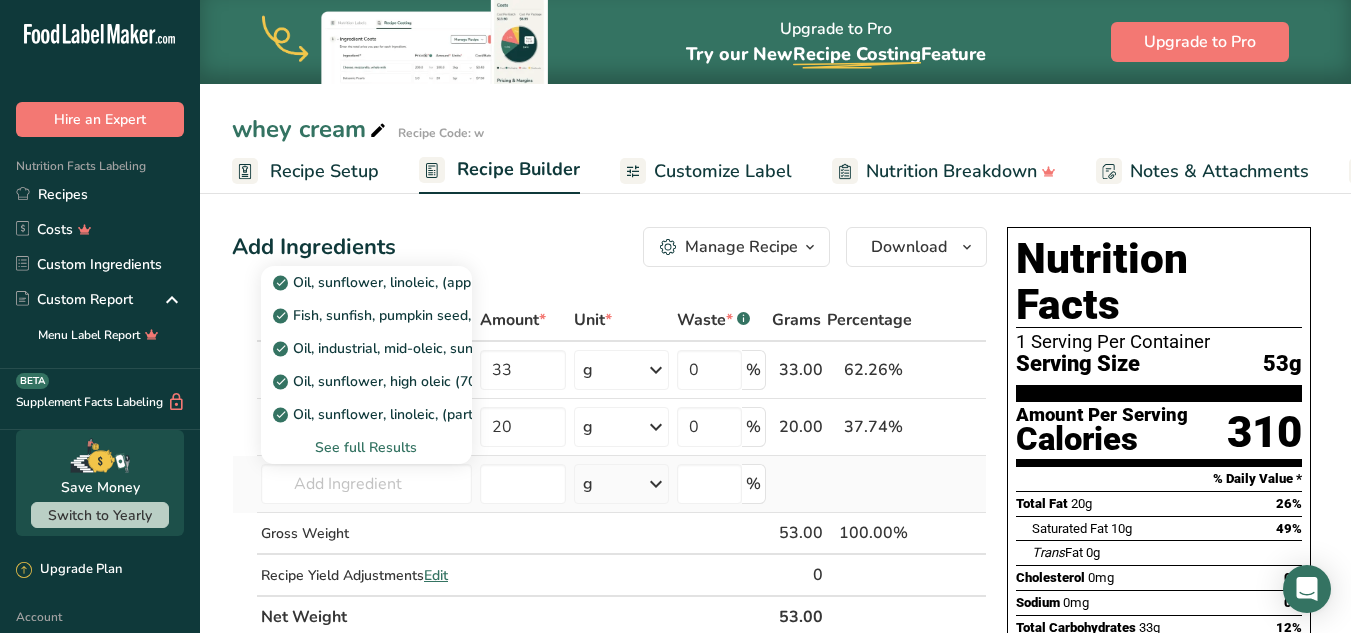 click on "See full Results" at bounding box center [366, 447] 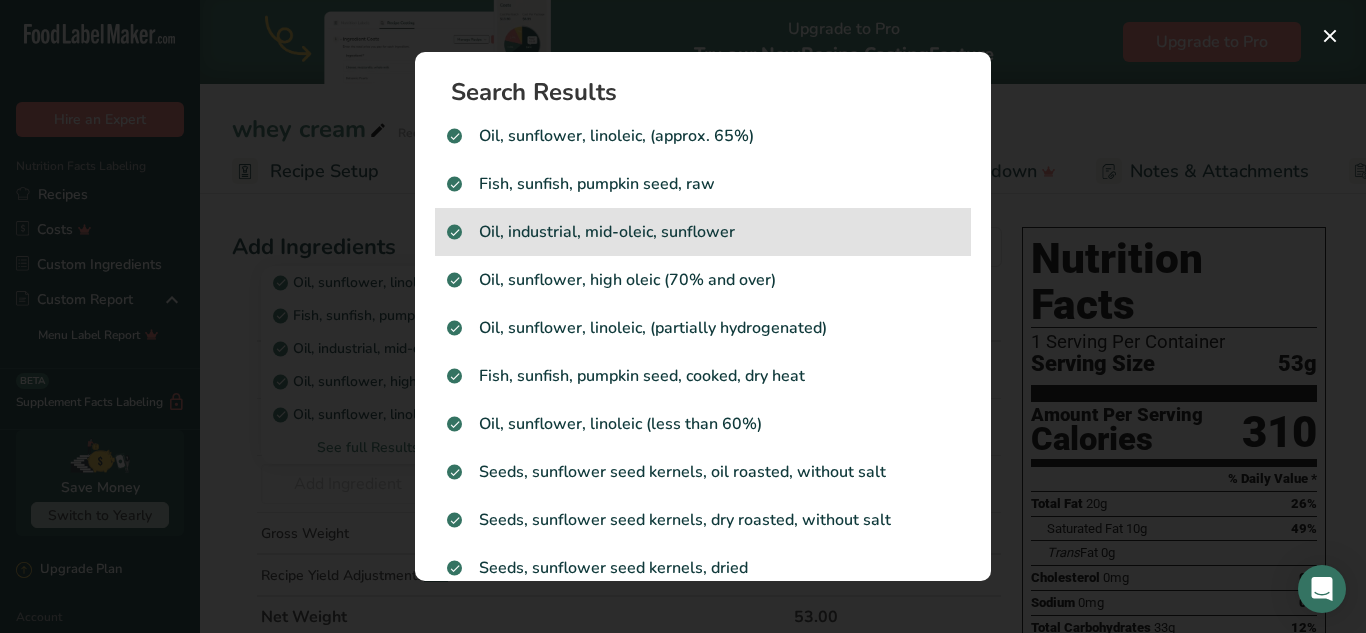 click on "Oil, industrial, mid-oleic, sunflower" at bounding box center [703, 232] 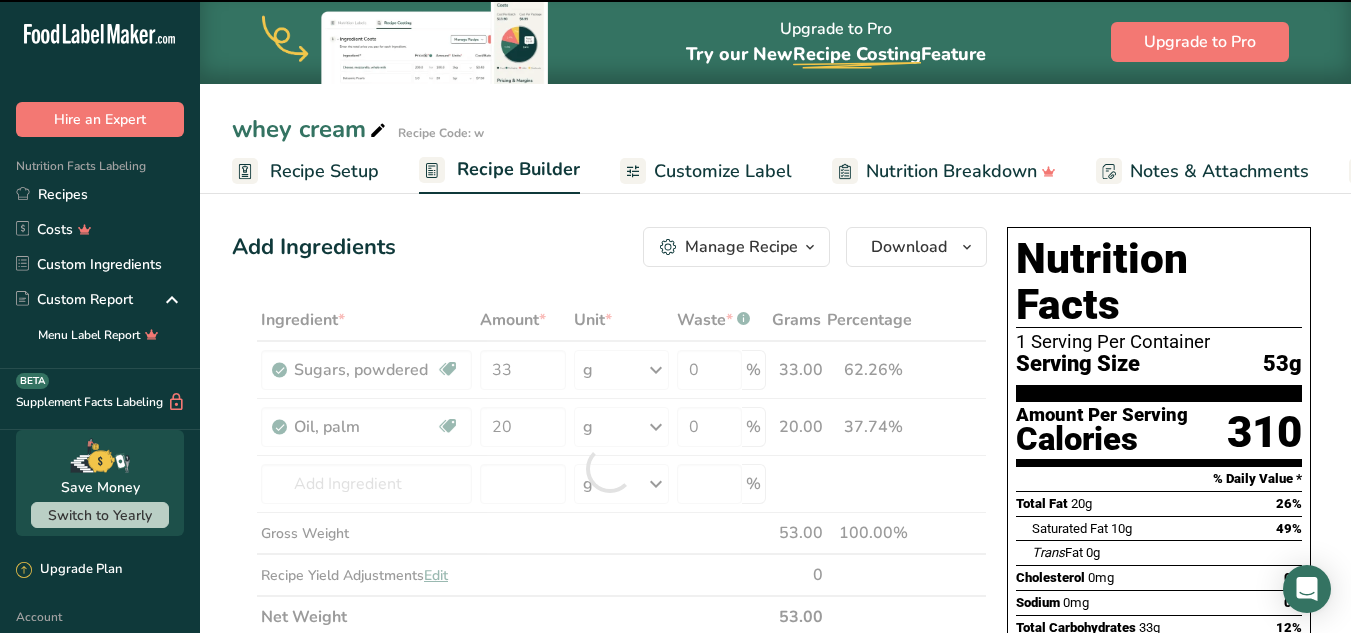 type on "0" 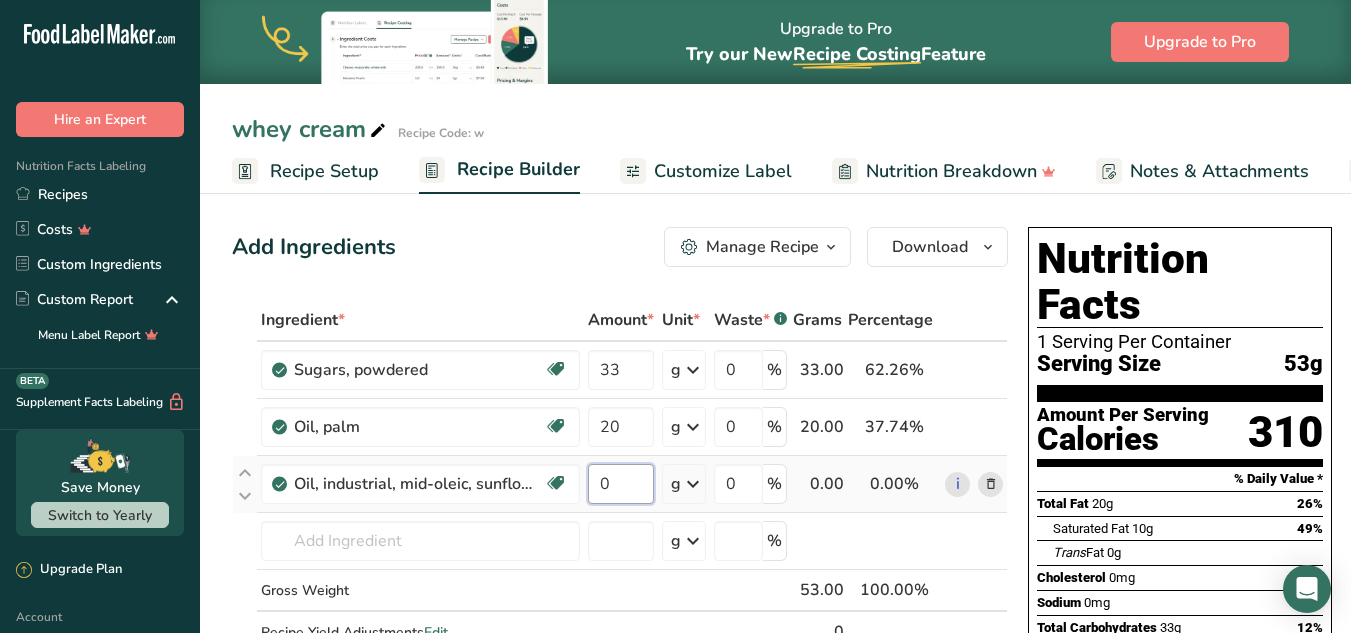 click on "0" at bounding box center (621, 484) 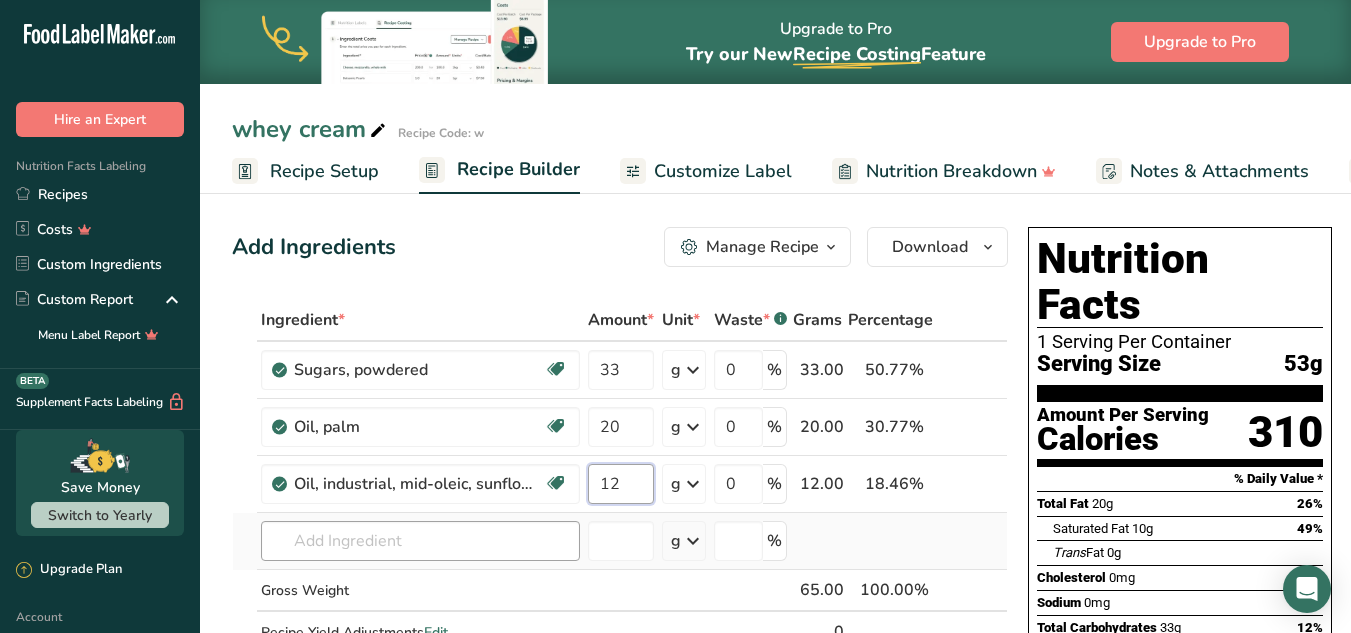 type on "12" 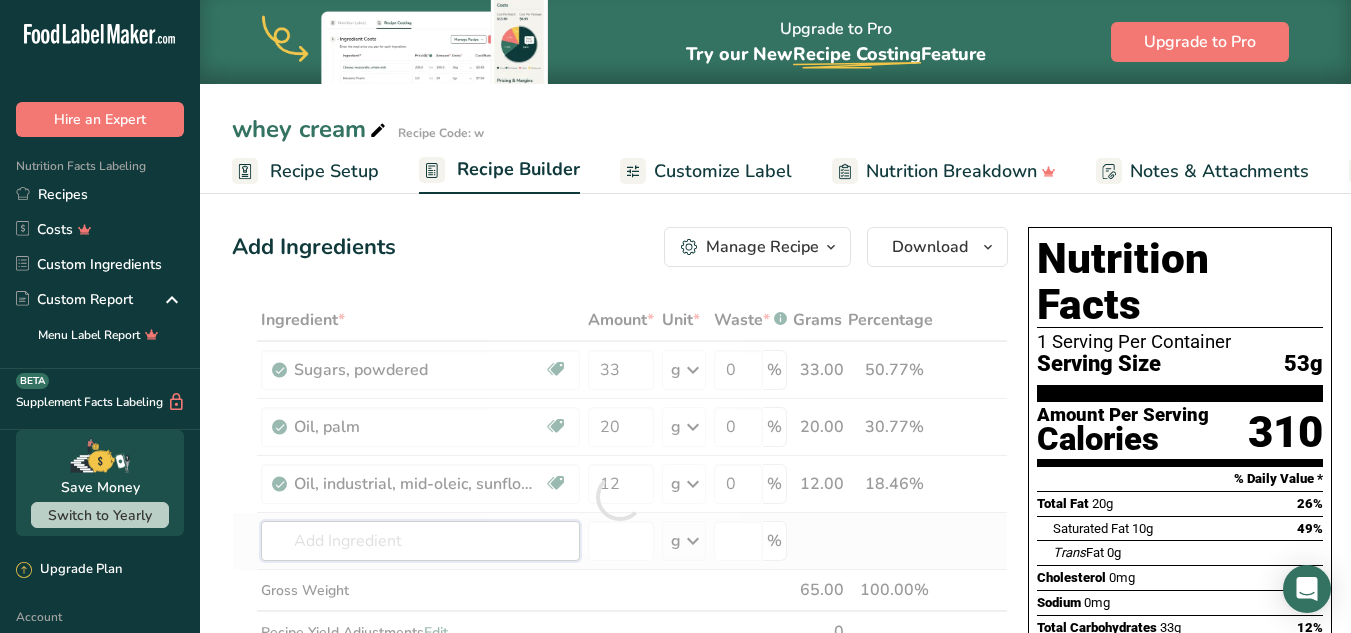 click on "Ingredient *
Amount *
Unit *
Waste *   .a-a{fill:#347362;}.b-a{fill:#fff;}          Grams
Percentage
Sugars, powdered
Dairy free
Gluten free
Vegan
Vegetarian
Soy free
33
g
Portions
1 cup unsifted
1 cup sifted
1 tbsp unsifted
See more
Weight Units
g
kg
mg
See more
Volume Units
l
Volume units require a density conversion. If you know your ingredient's density enter it below. Otherwise, click on "RIA" our AI Regulatory bot - she will be able to help you
lb/ft3
g/cm3
Confirm
mL" at bounding box center [620, 497] 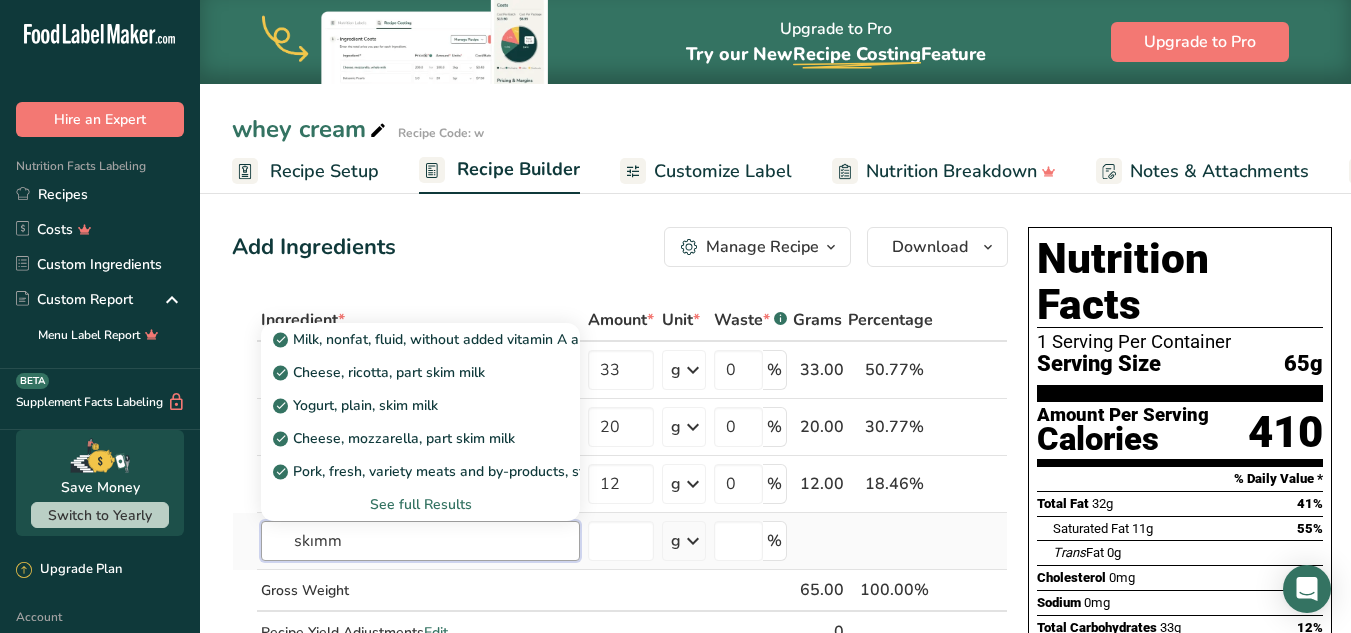 type on "skımm" 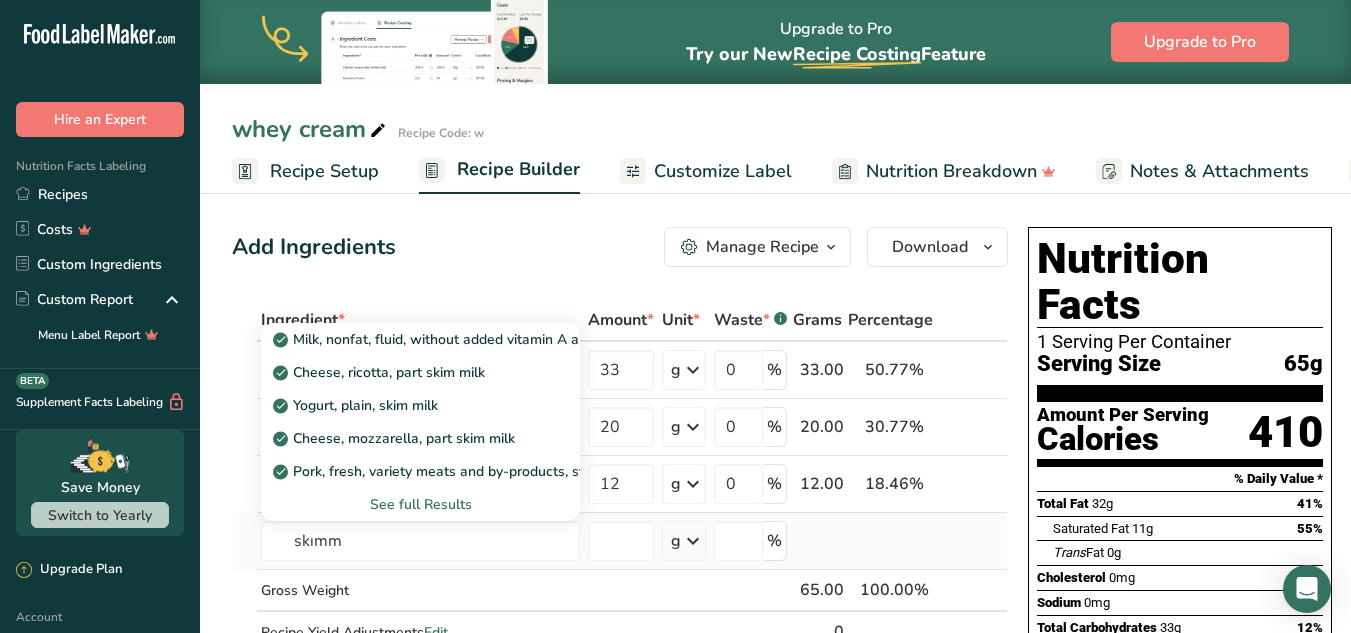 type 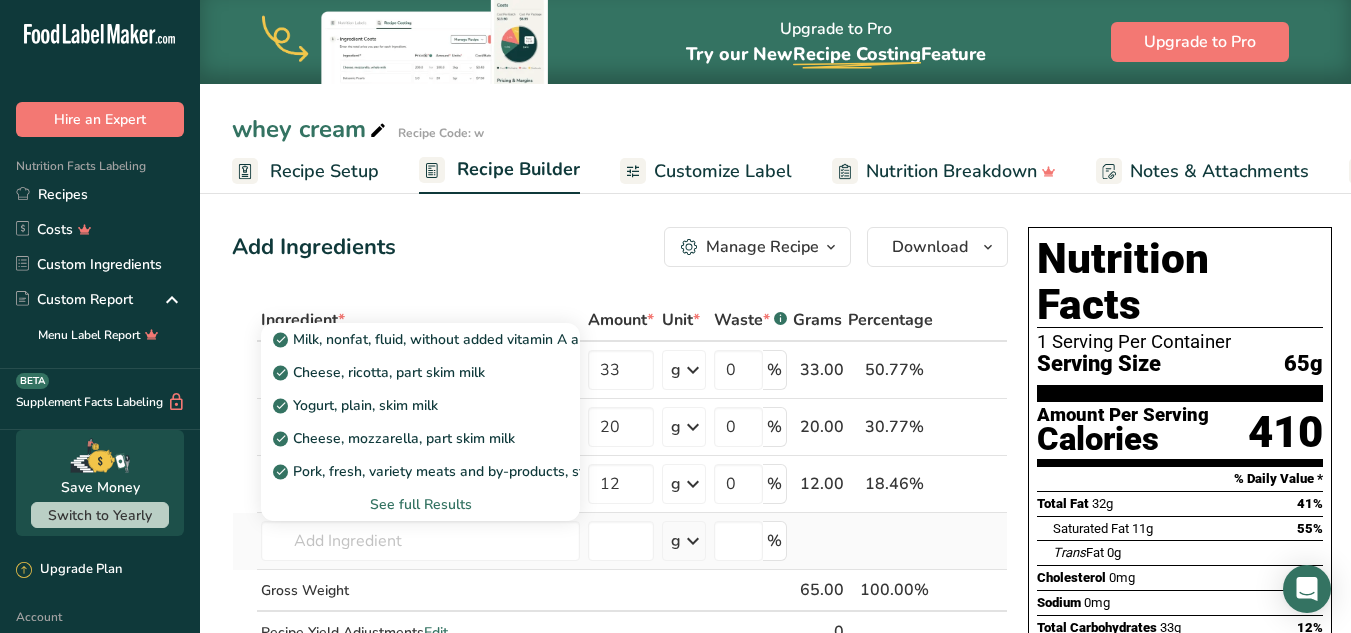 click on "See full Results" at bounding box center (420, 504) 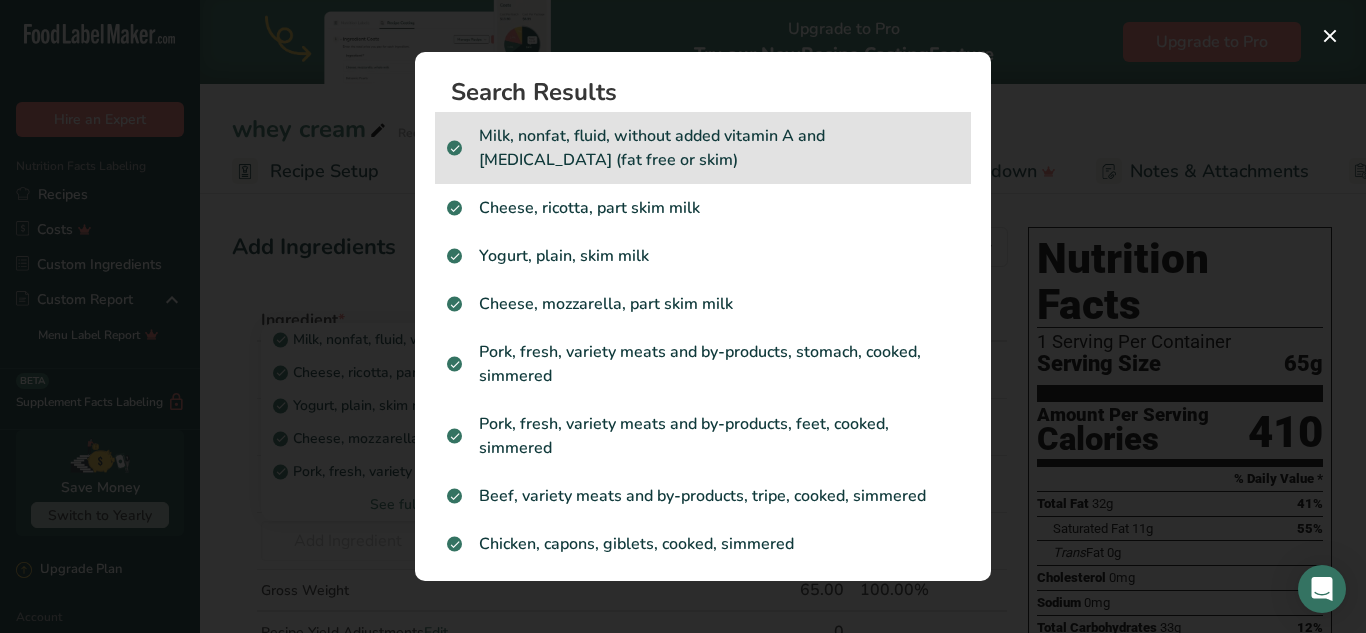 click on "Milk, nonfat, fluid, without added vitamin A and [MEDICAL_DATA] (fat free or skim)" at bounding box center [703, 148] 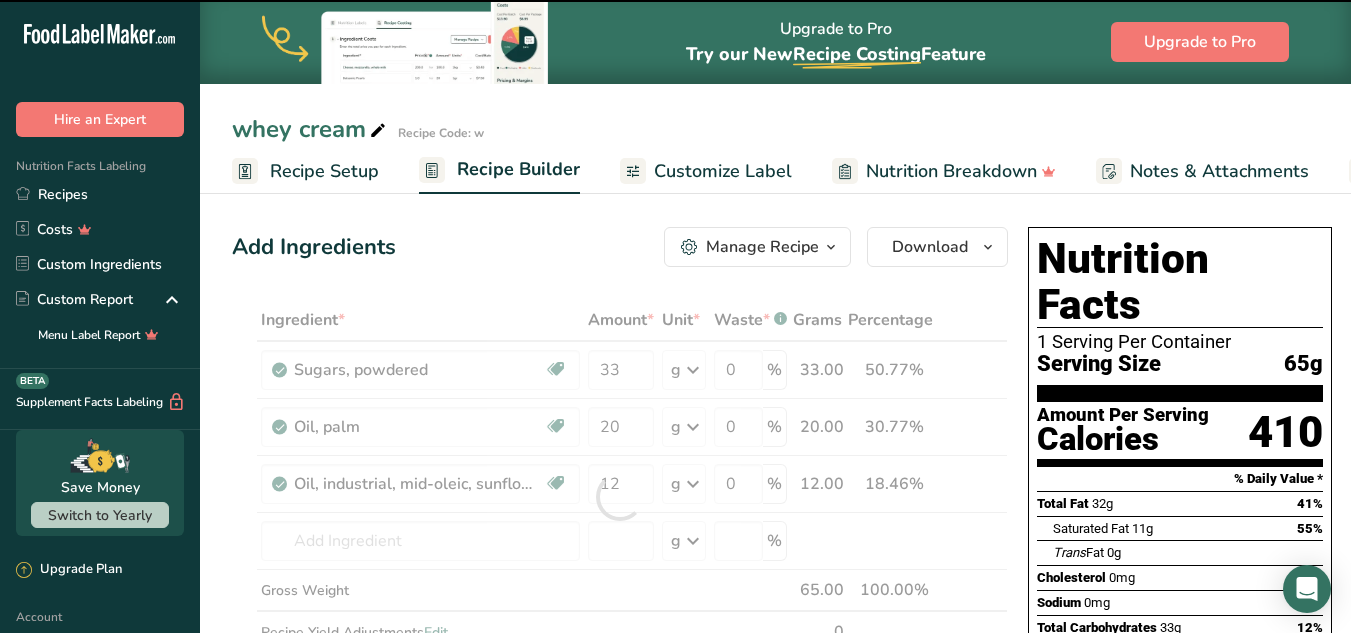 type on "0" 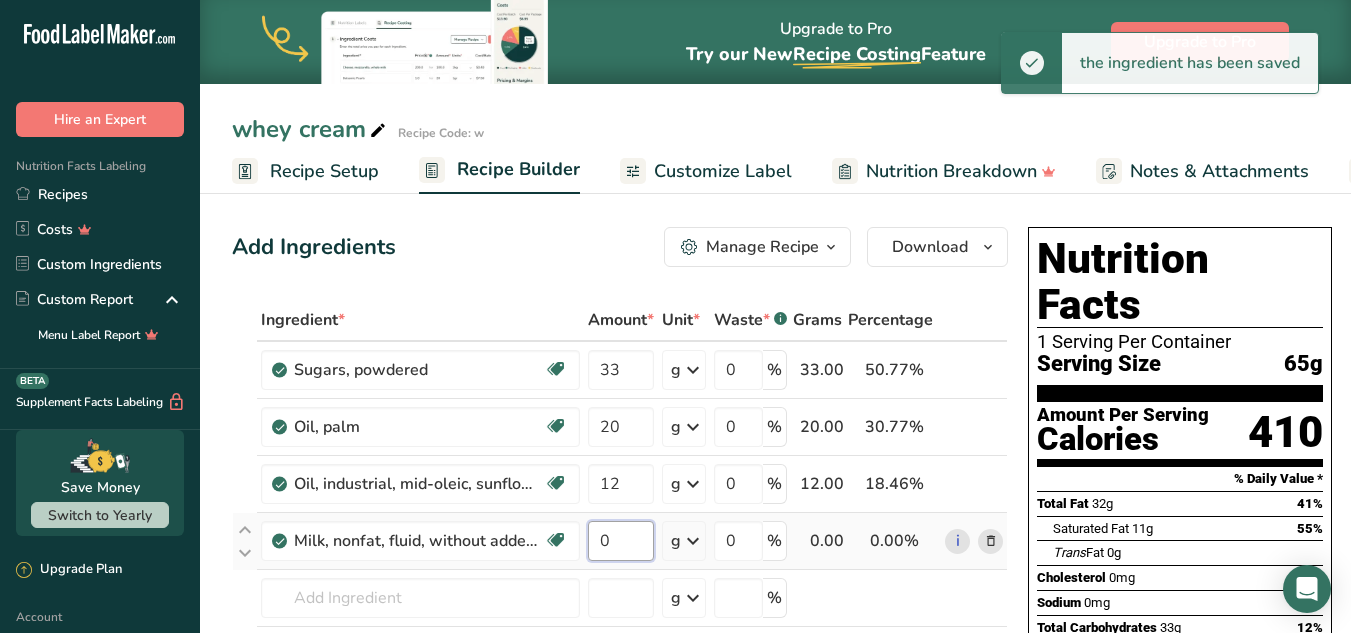 click on "0" at bounding box center (621, 541) 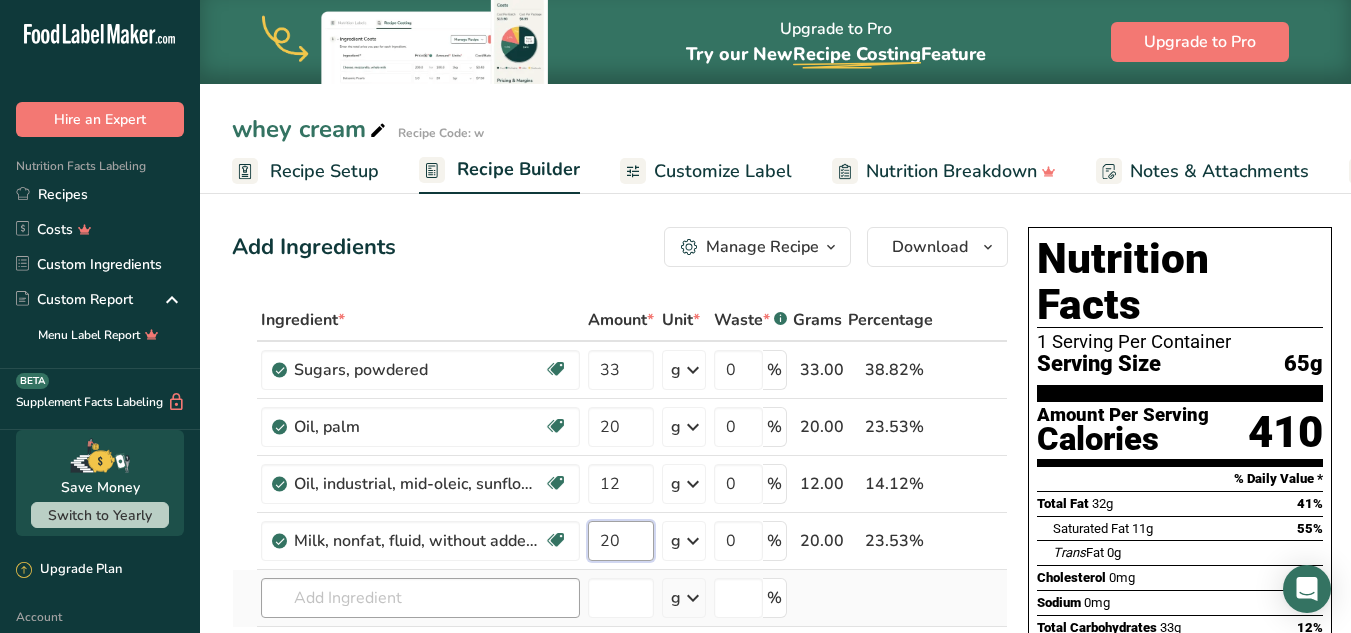 type on "20" 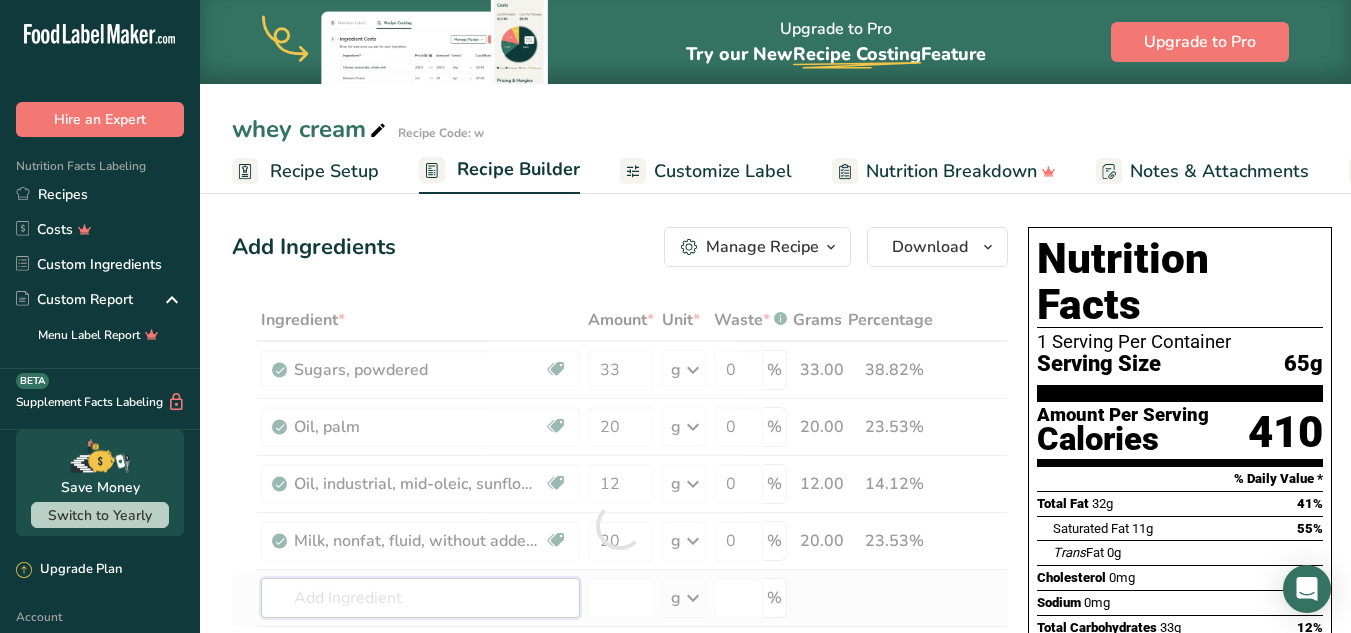 click on "Ingredient *
Amount *
Unit *
Waste *   .a-a{fill:#347362;}.b-a{fill:#fff;}          Grams
Percentage
Sugars, powdered
Dairy free
Gluten free
Vegan
Vegetarian
Soy free
33
g
Portions
1 cup unsifted
1 cup sifted
1 tbsp unsifted
See more
Weight Units
g
kg
mg
See more
Volume Units
l
Volume units require a density conversion. If you know your ingredient's density enter it below. Otherwise, click on "RIA" our AI Regulatory bot - she will be able to help you
lb/ft3
g/cm3
Confirm
mL" at bounding box center (620, 525) 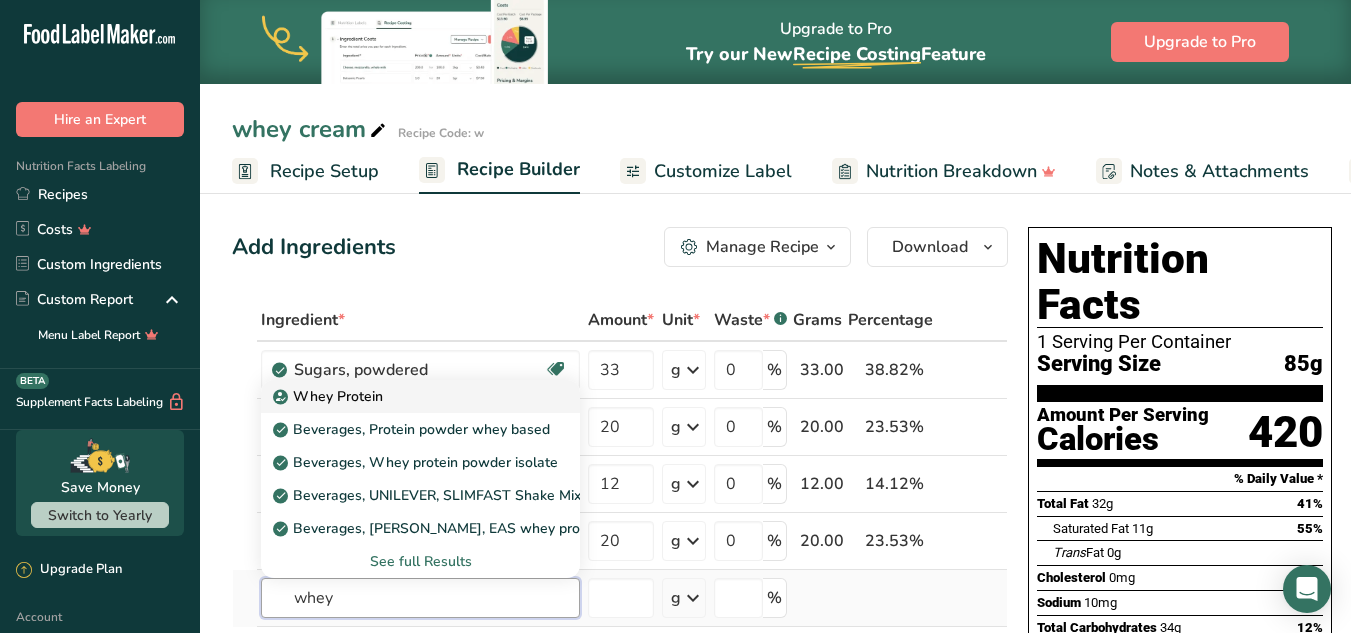 type on "whey" 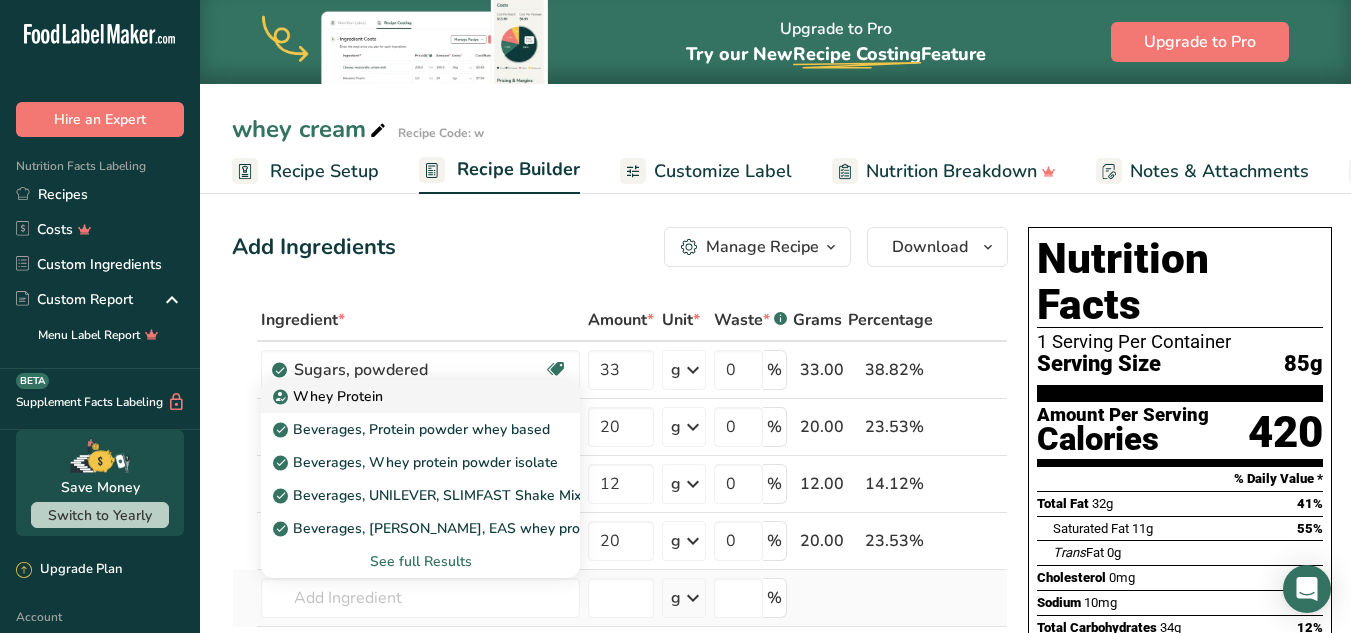 click on "Whey Protein" at bounding box center (330, 396) 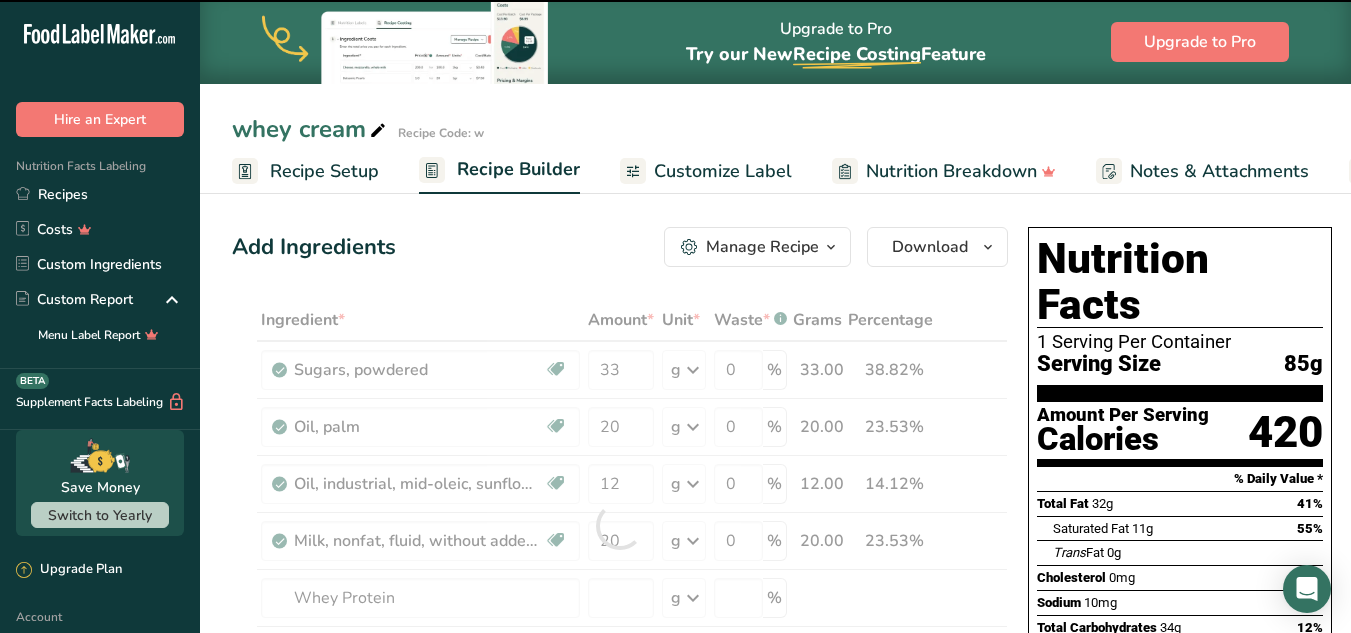 type on "0" 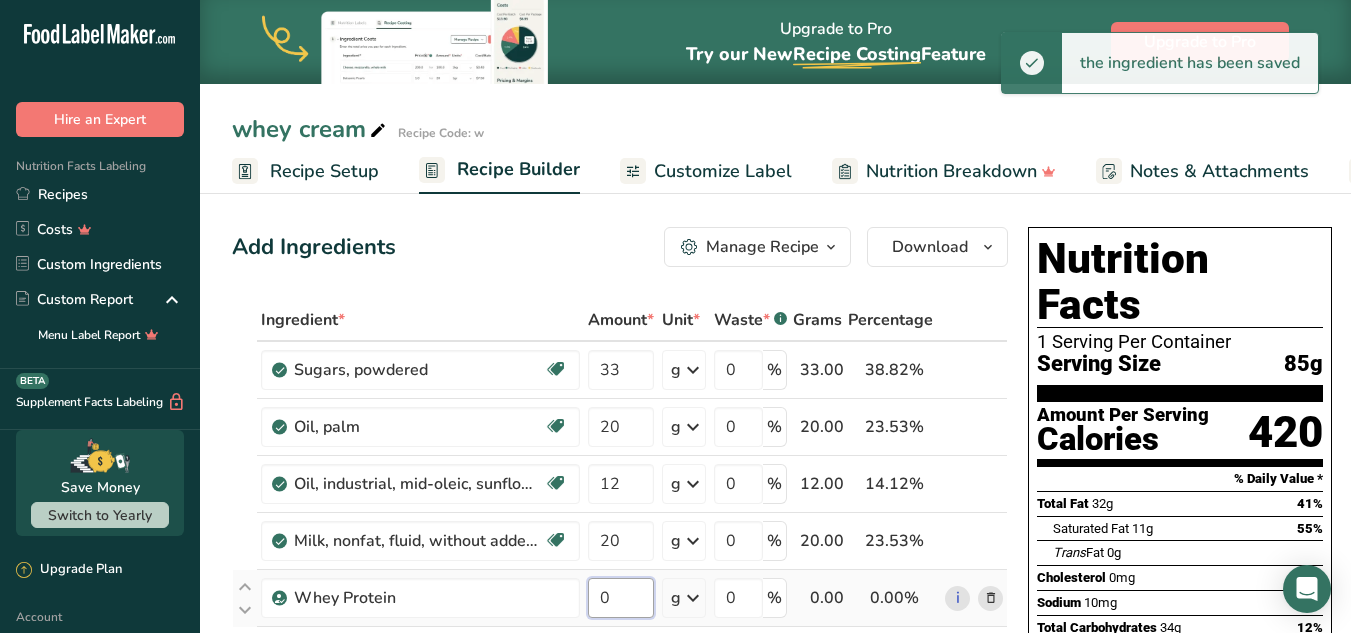 click on "0" at bounding box center (621, 598) 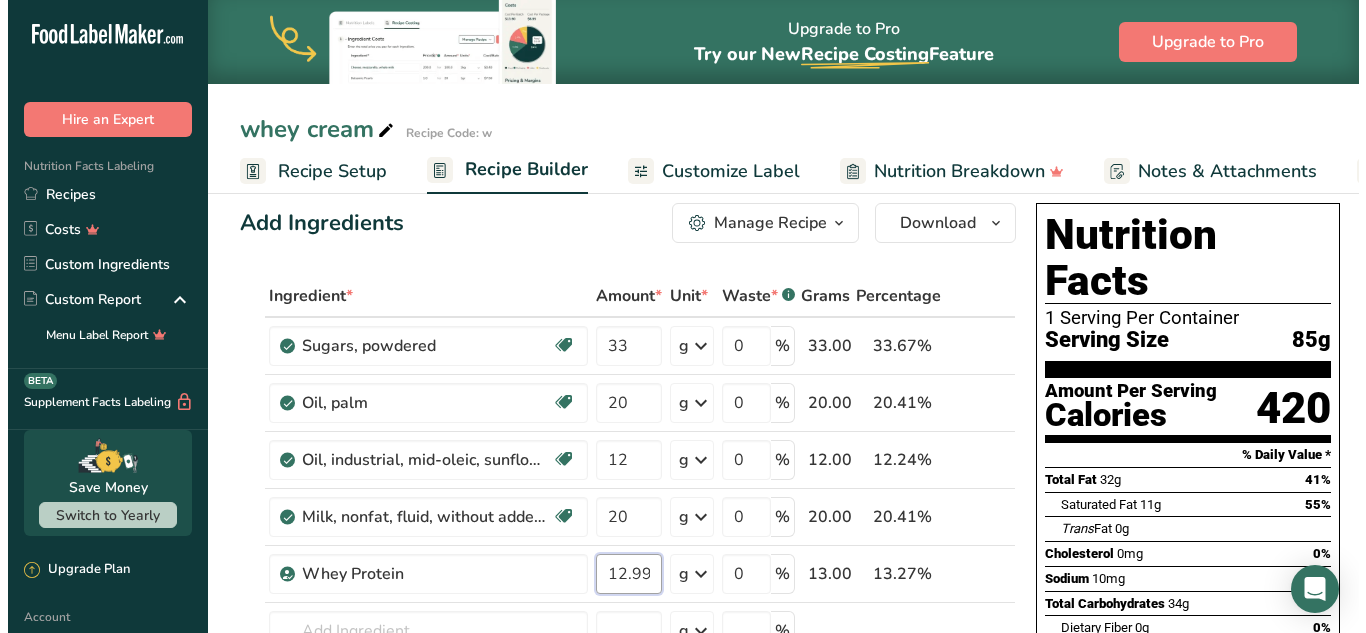 scroll, scrollTop: 200, scrollLeft: 0, axis: vertical 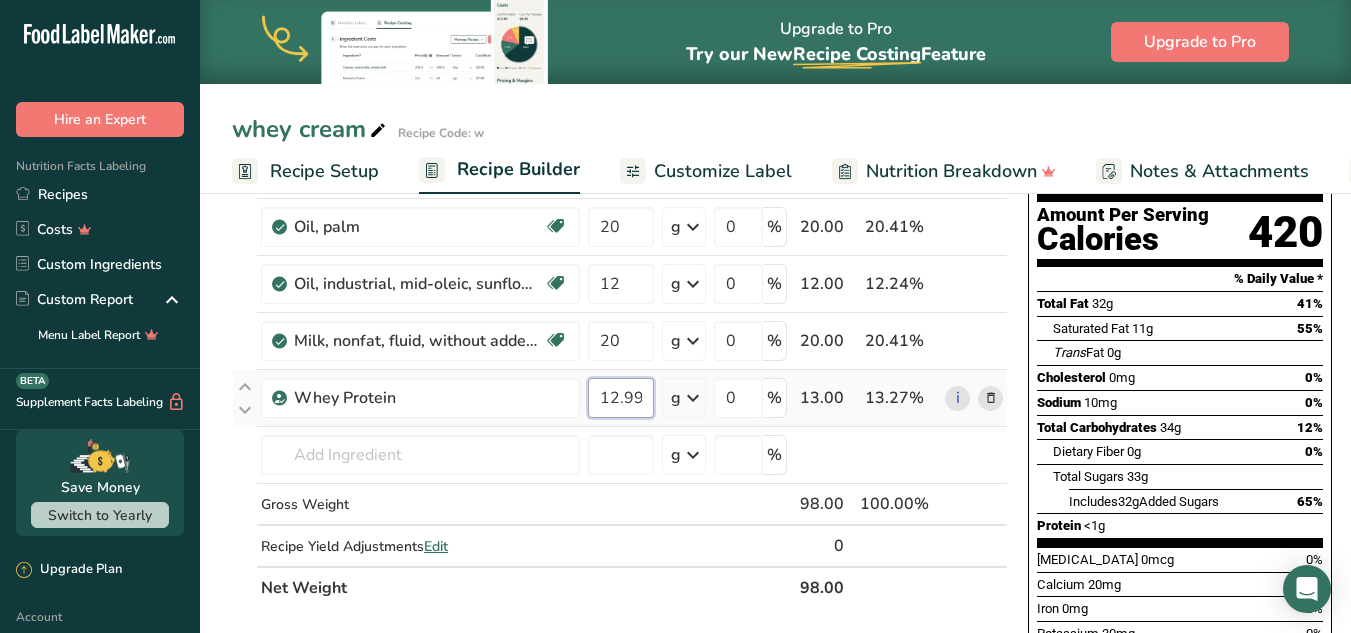 click on "12.999998" at bounding box center [621, 398] 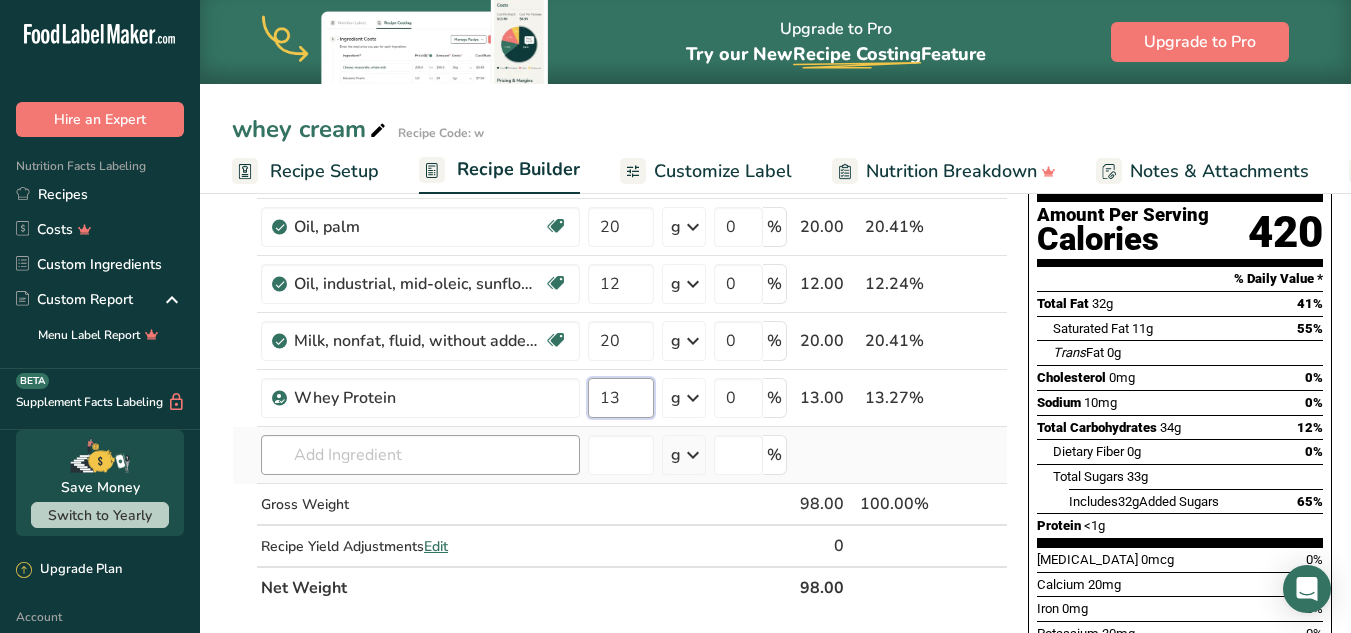 type on "13" 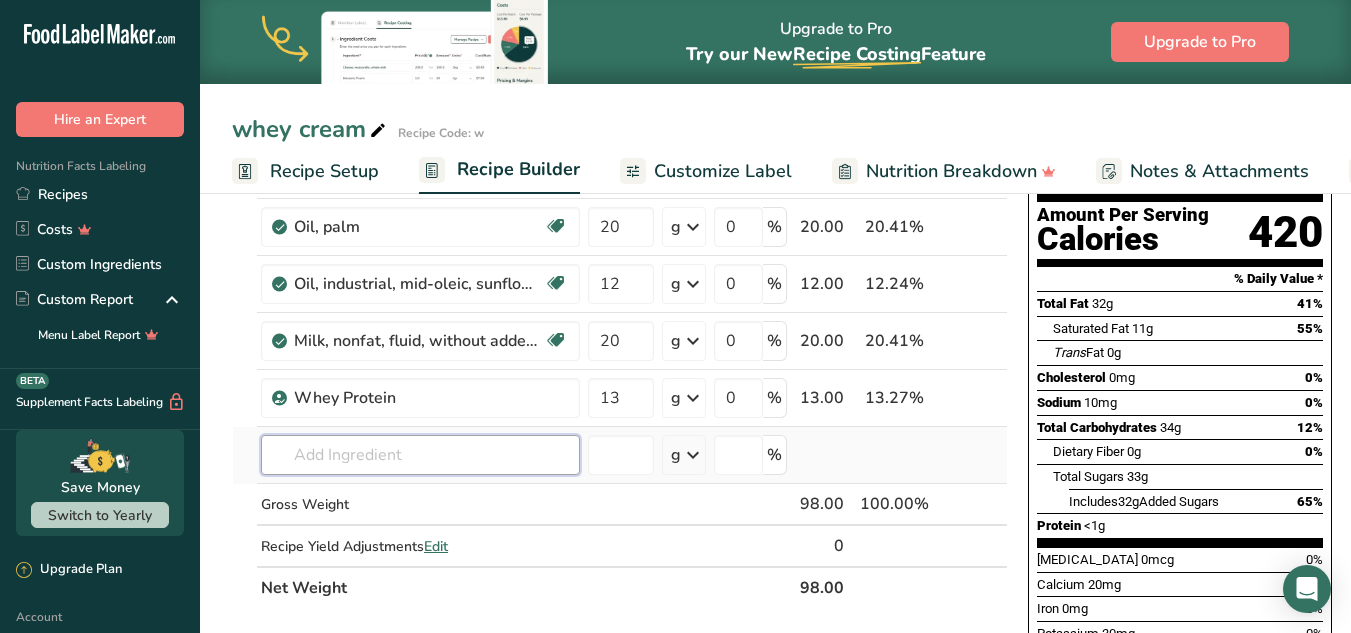click on "Ingredient *
Amount *
Unit *
Waste *   .a-a{fill:#347362;}.b-a{fill:#fff;}          Grams
Percentage
Sugars, powdered
Dairy free
Gluten free
Vegan
Vegetarian
Soy free
33
g
Portions
1 cup unsifted
1 cup sifted
1 tbsp unsifted
See more
Weight Units
g
kg
mg
See more
Volume Units
l
Volume units require a density conversion. If you know your ingredient's density enter it below. Otherwise, click on "RIA" our AI Regulatory bot - she will be able to help you
lb/ft3
g/cm3
Confirm
mL" at bounding box center (620, 354) 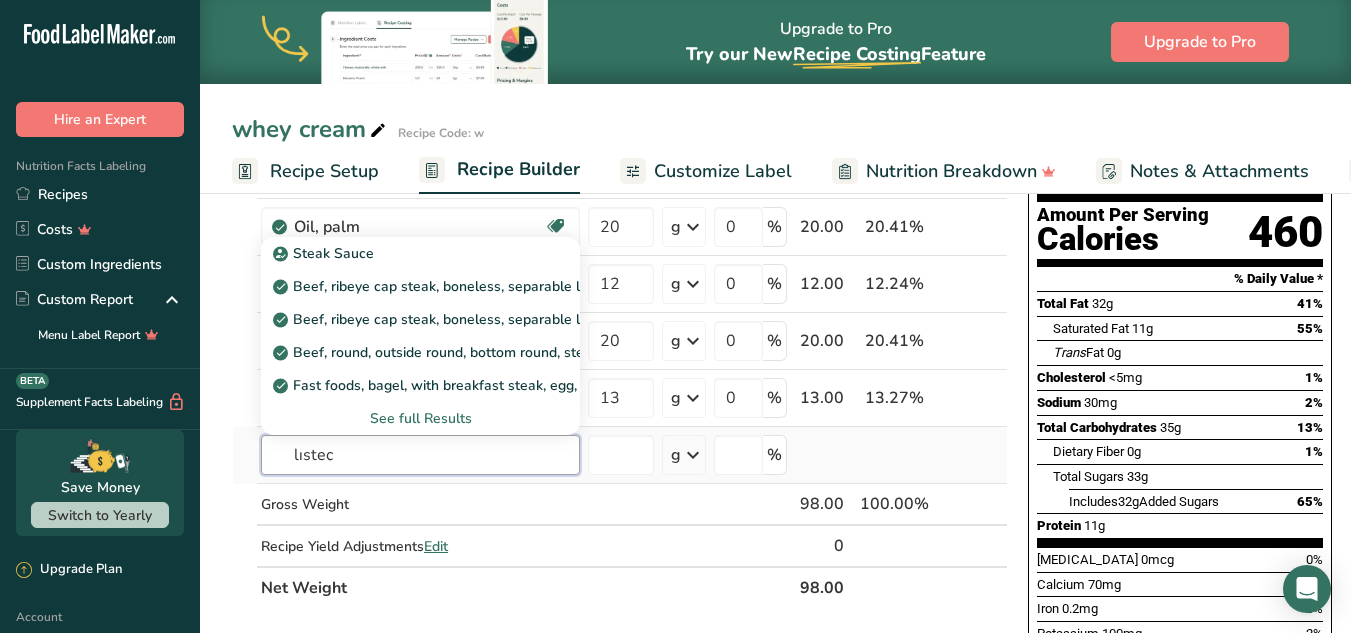 click on "lıstec" at bounding box center [420, 455] 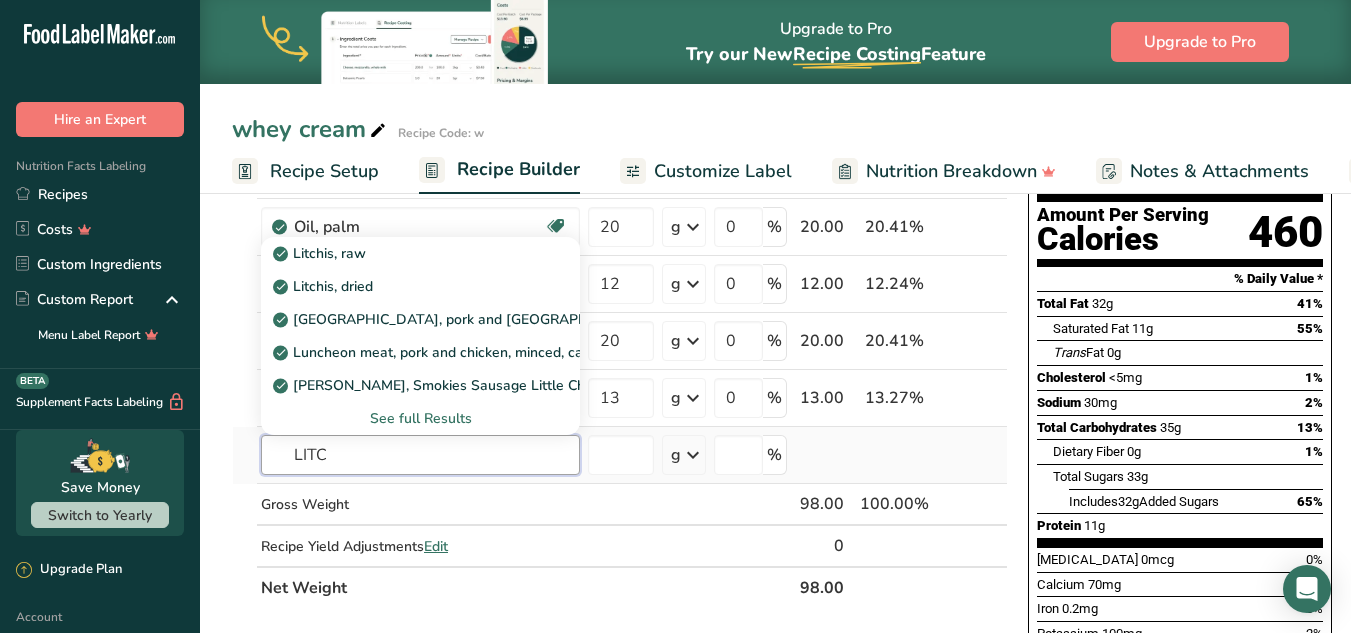 type on "LITC" 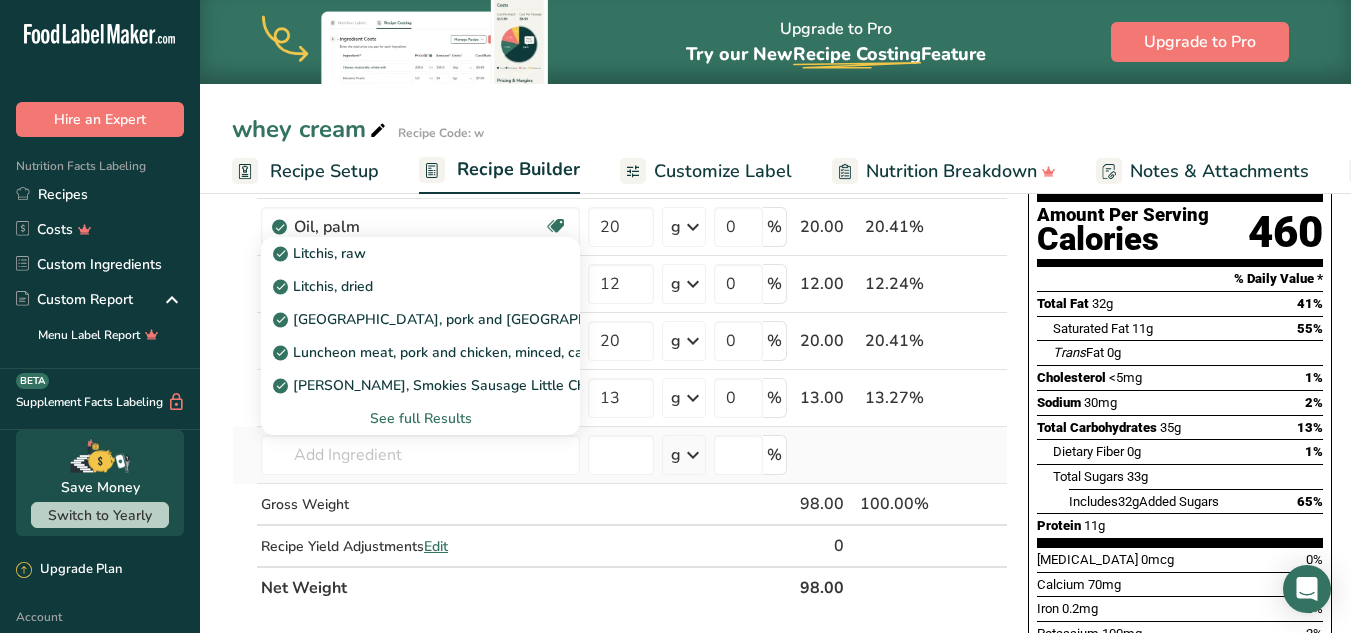 click on "See full Results" at bounding box center (420, 418) 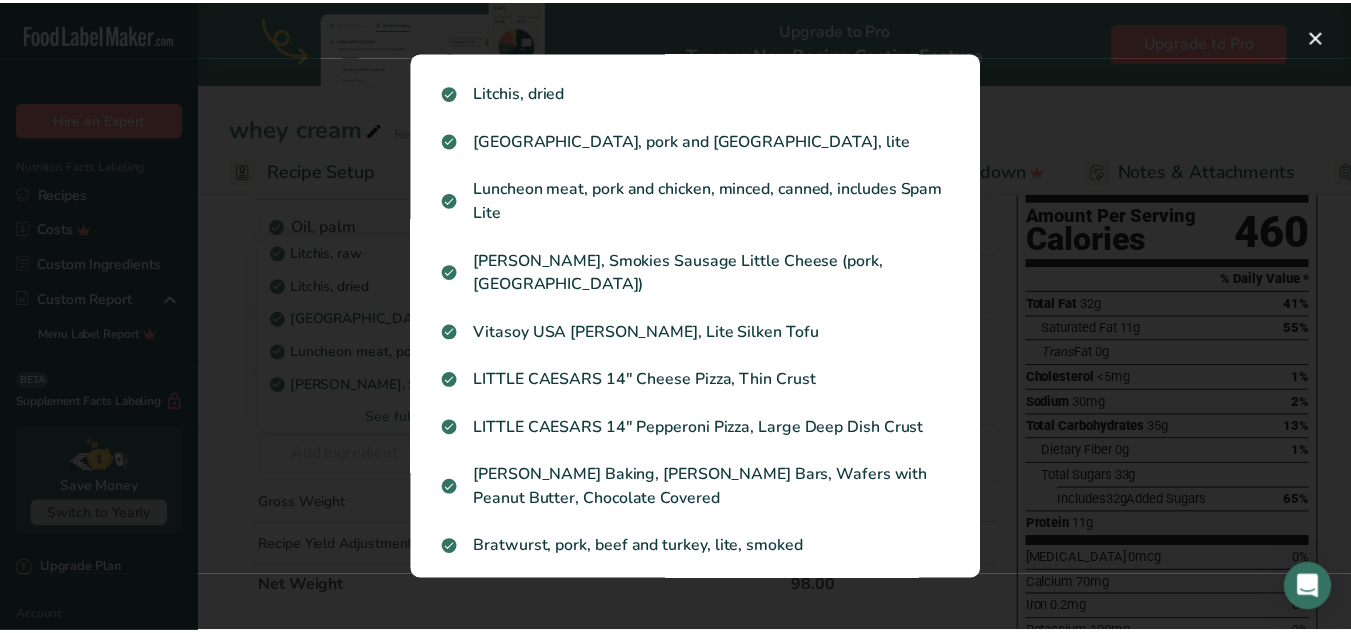 scroll, scrollTop: 0, scrollLeft: 0, axis: both 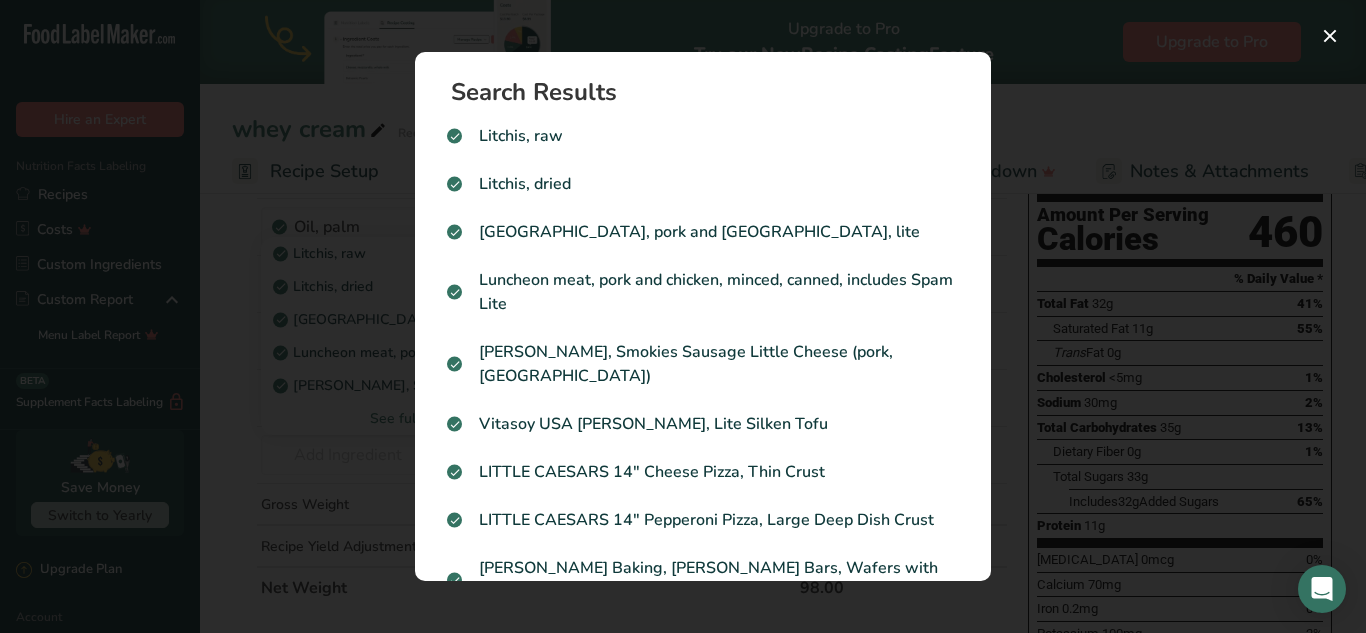 click at bounding box center [683, 316] 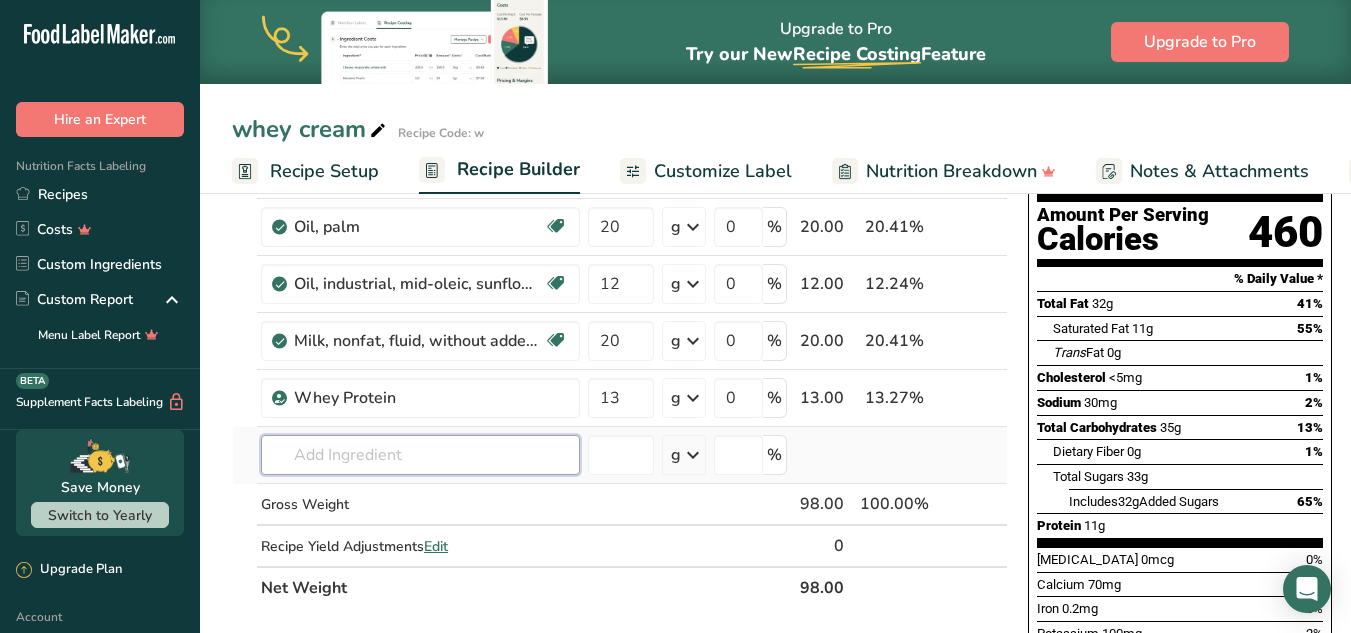 click at bounding box center [420, 455] 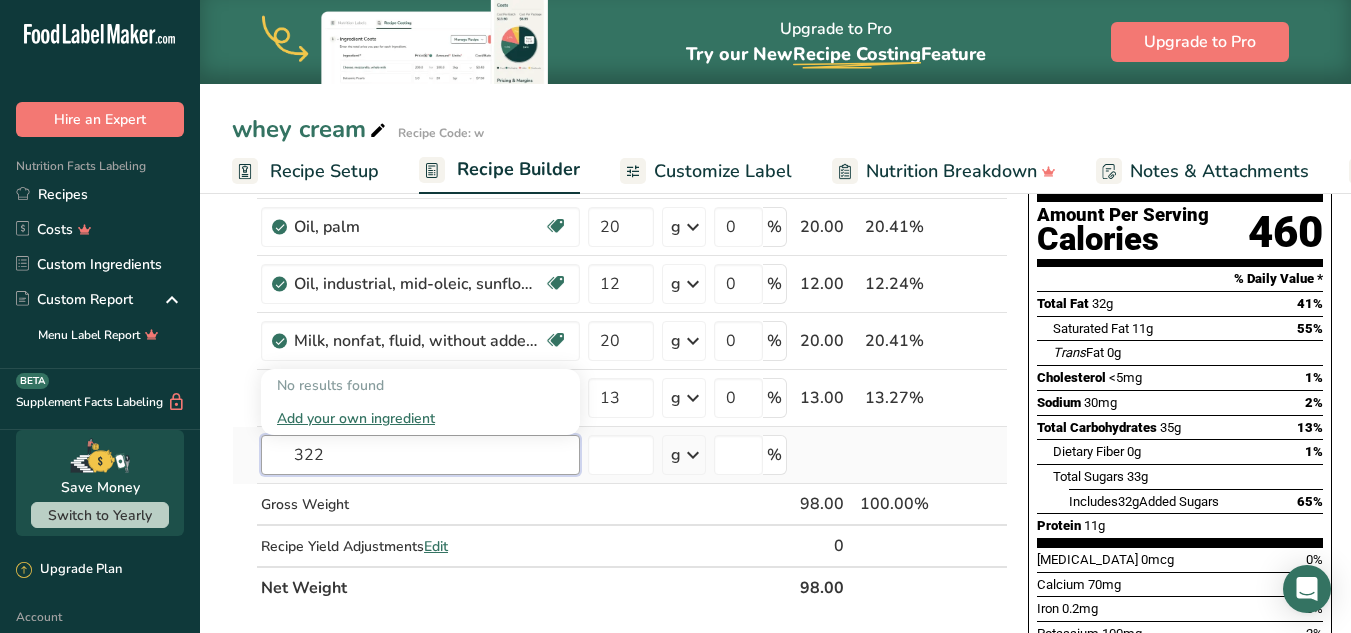 click on "322" at bounding box center (420, 455) 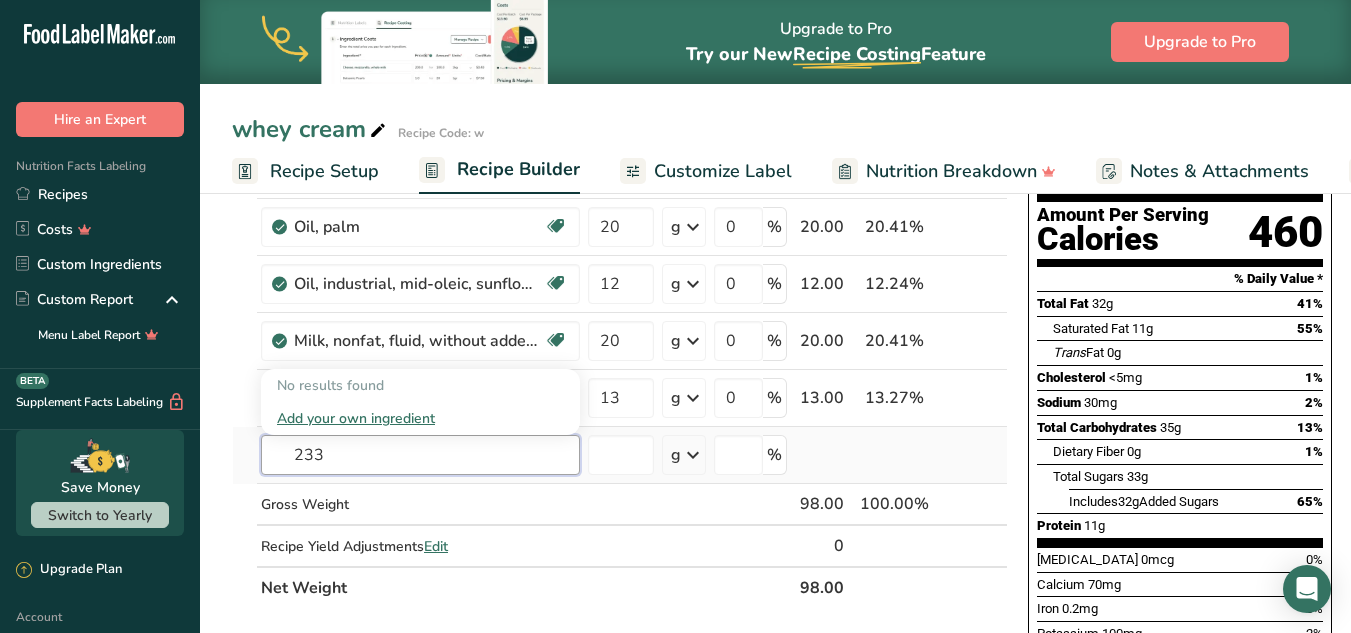 click on "233" at bounding box center (420, 455) 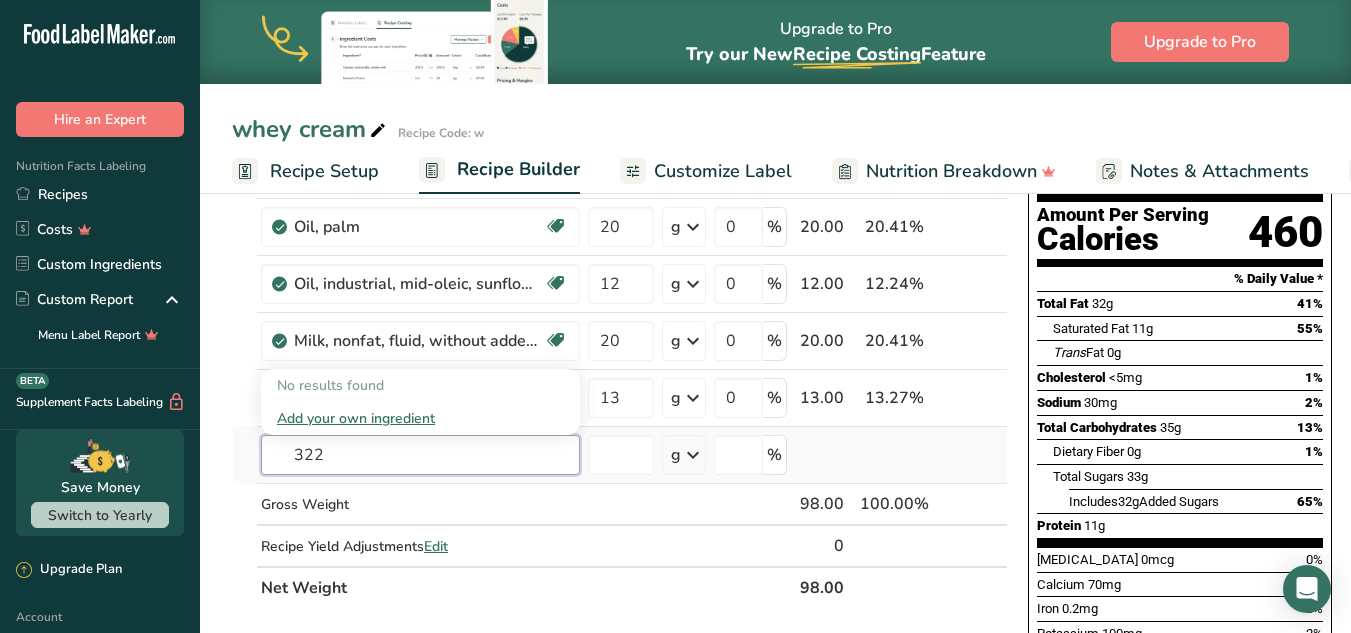 type on "322" 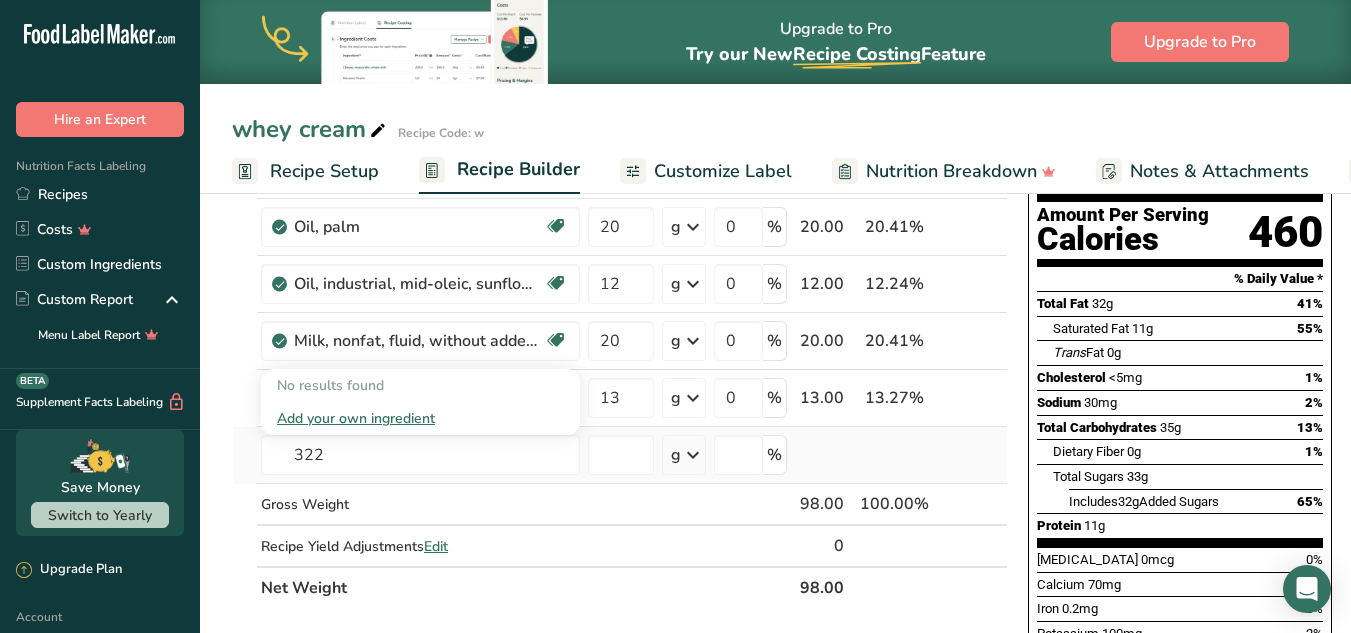 type 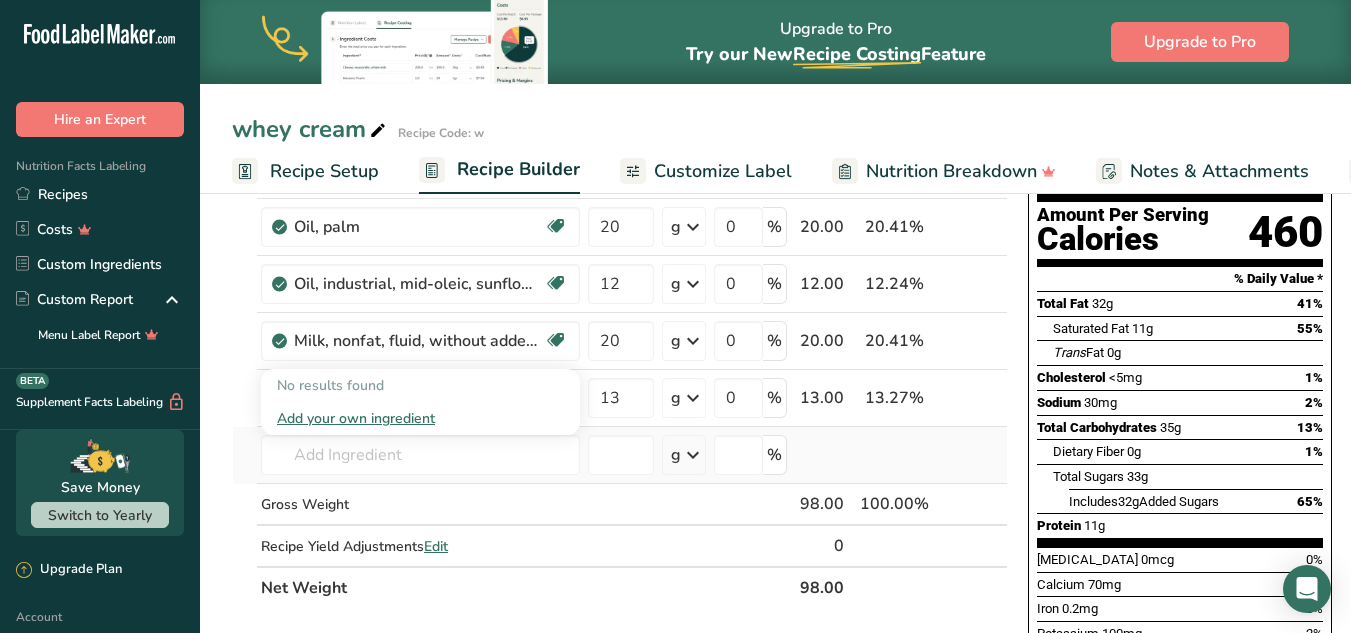 click on "Add your own ingredient" at bounding box center [420, 418] 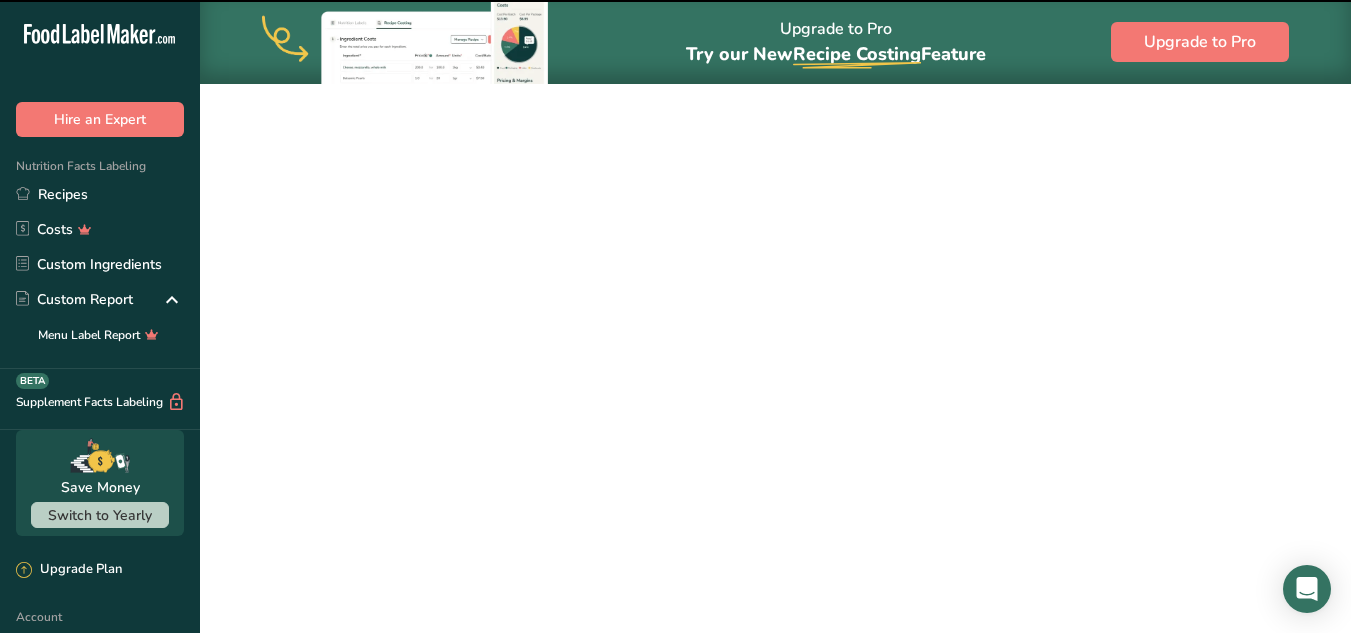 scroll, scrollTop: 0, scrollLeft: 0, axis: both 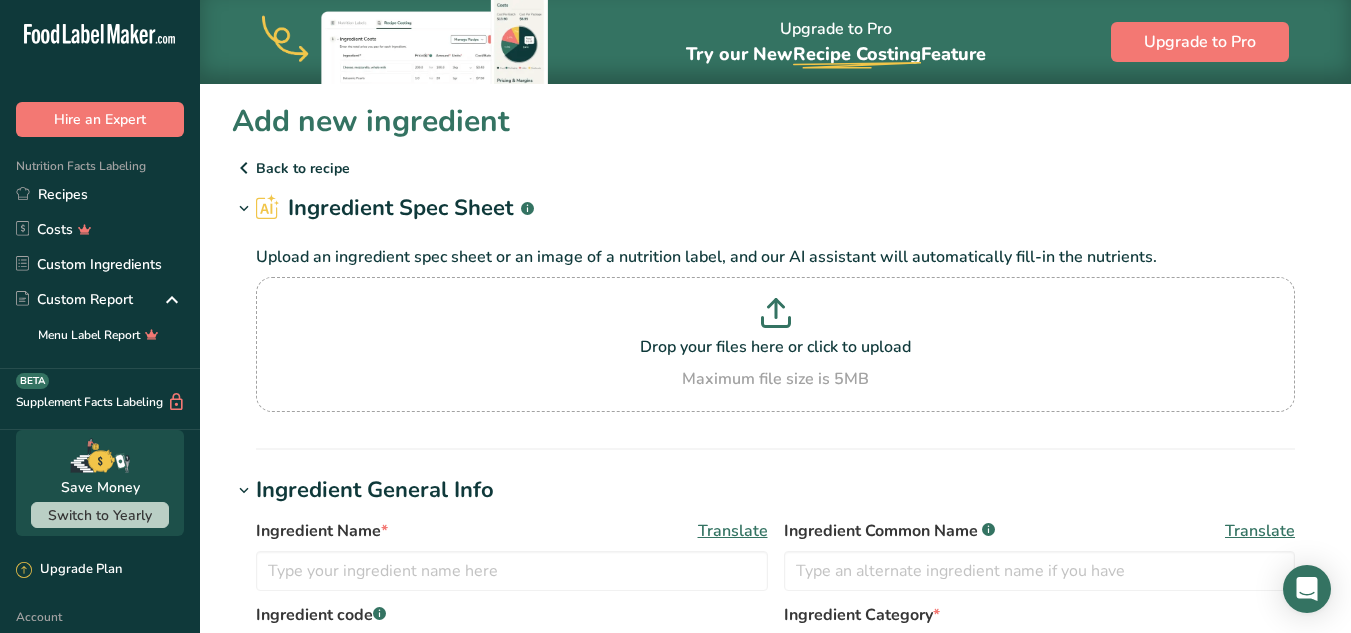 click on "Ingredient Spec Sheet
.a-a{fill:#347362;}.b-a{fill:#fff;}" at bounding box center (775, 208) 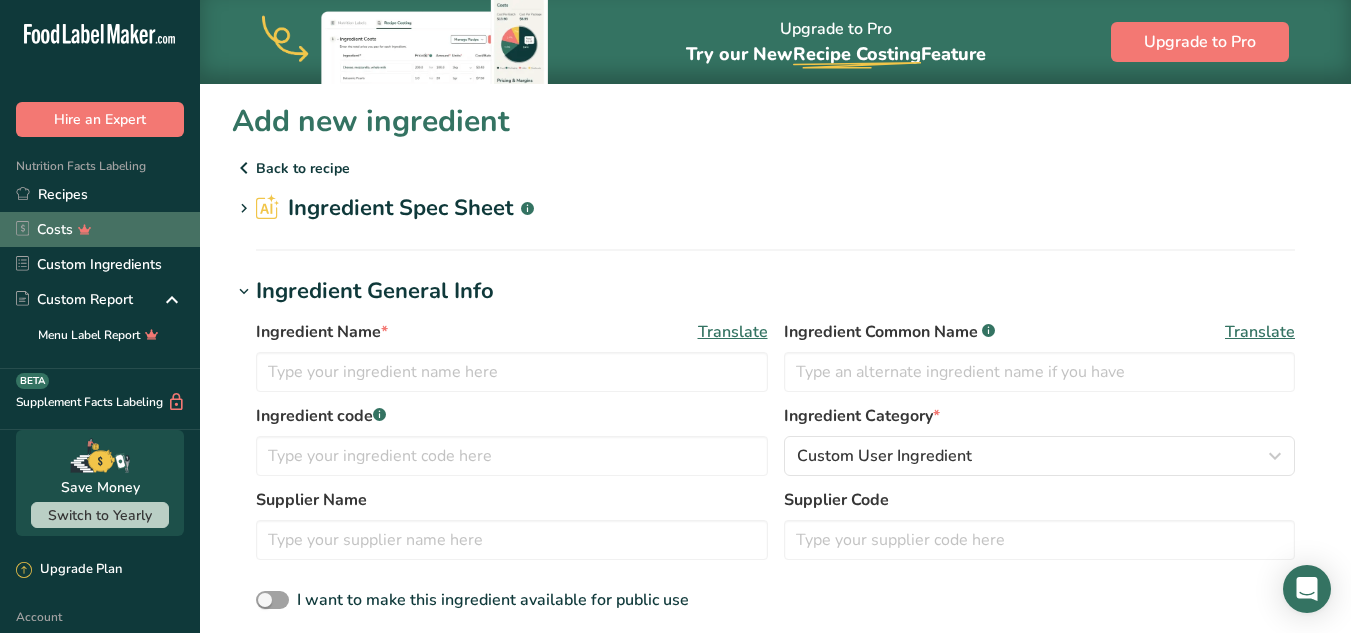 click on "Costs" at bounding box center (100, 229) 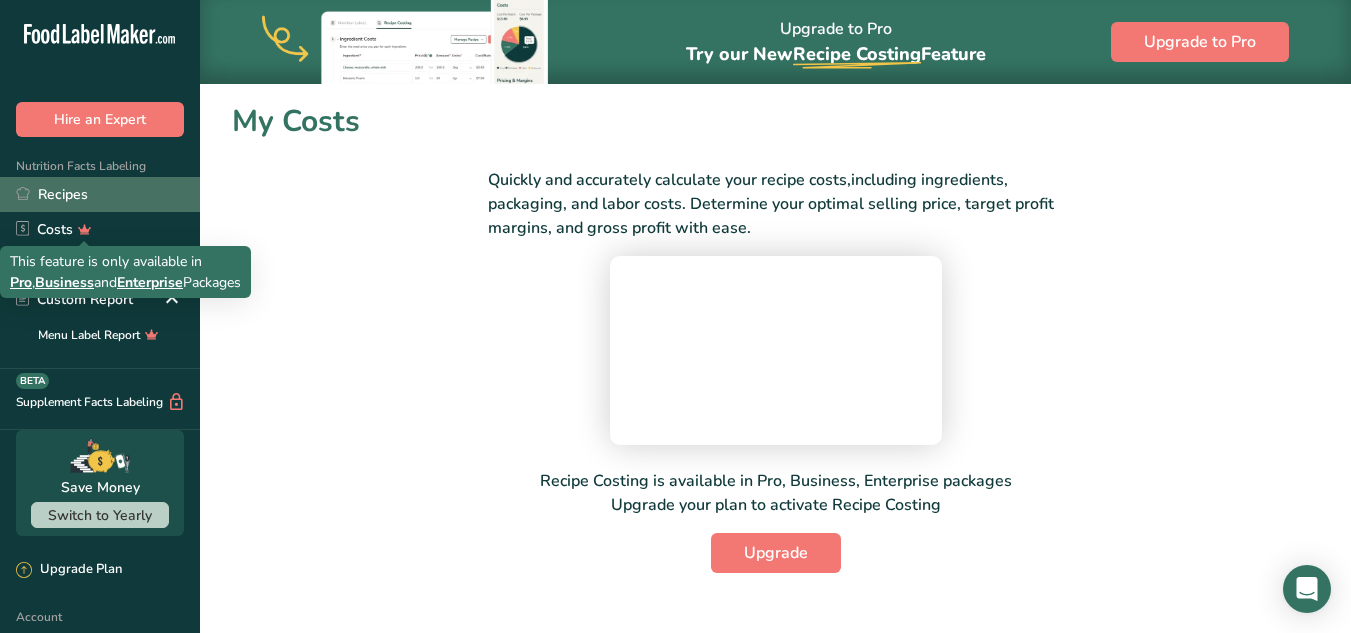 click on "Recipes" at bounding box center (100, 194) 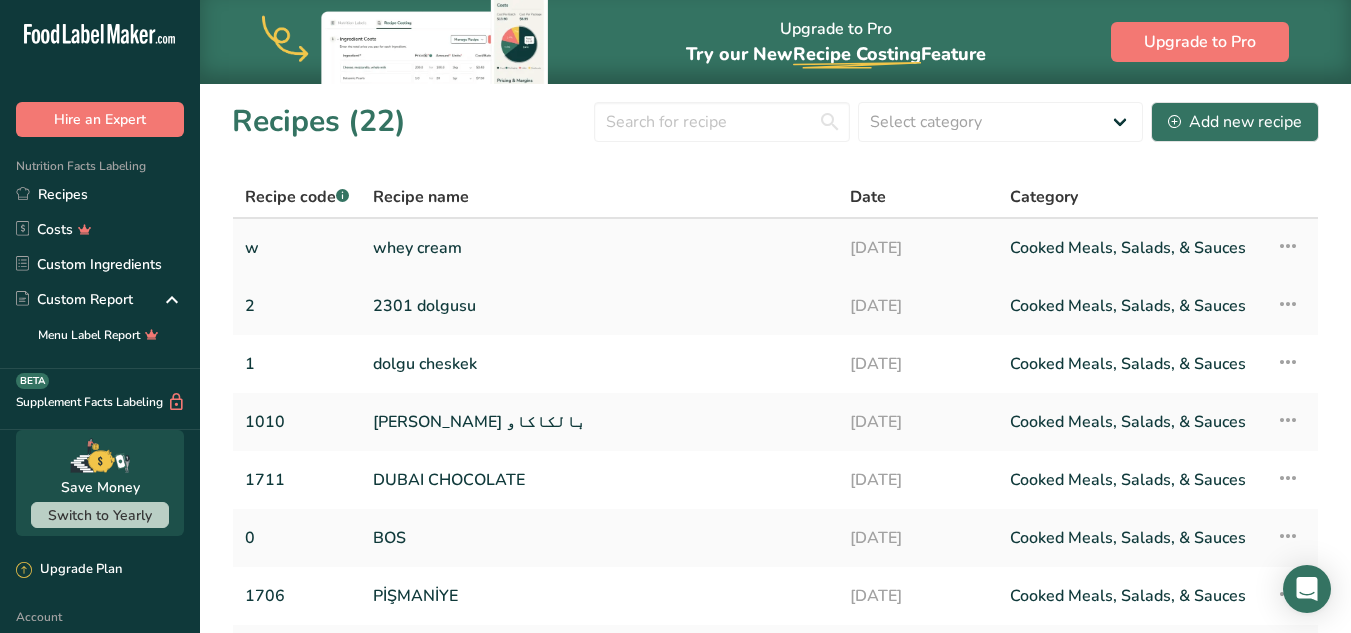 click on "whey cream" at bounding box center [599, 248] 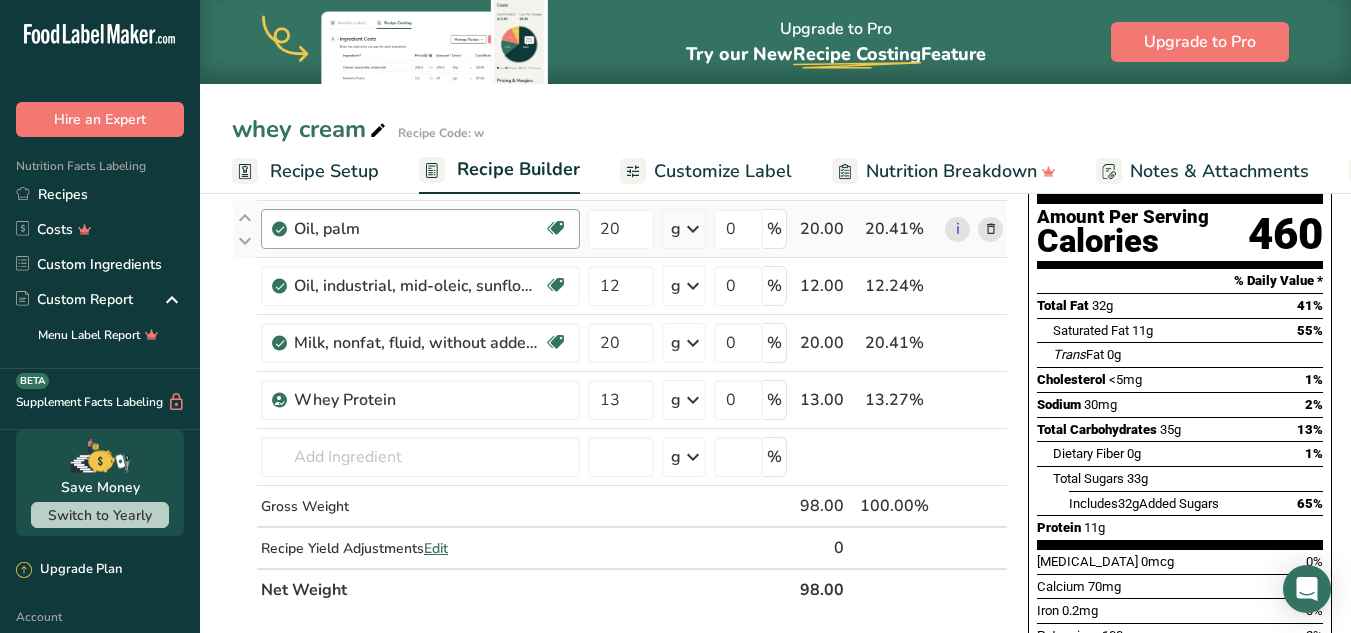 scroll, scrollTop: 200, scrollLeft: 0, axis: vertical 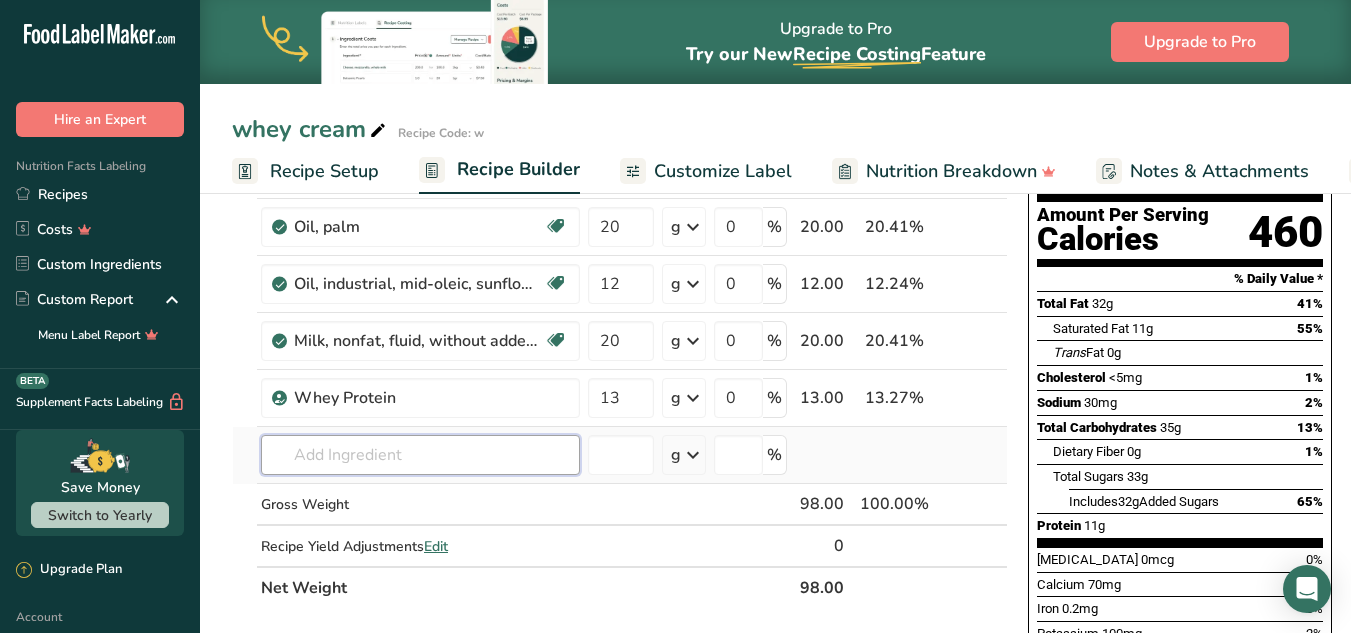 click at bounding box center (420, 455) 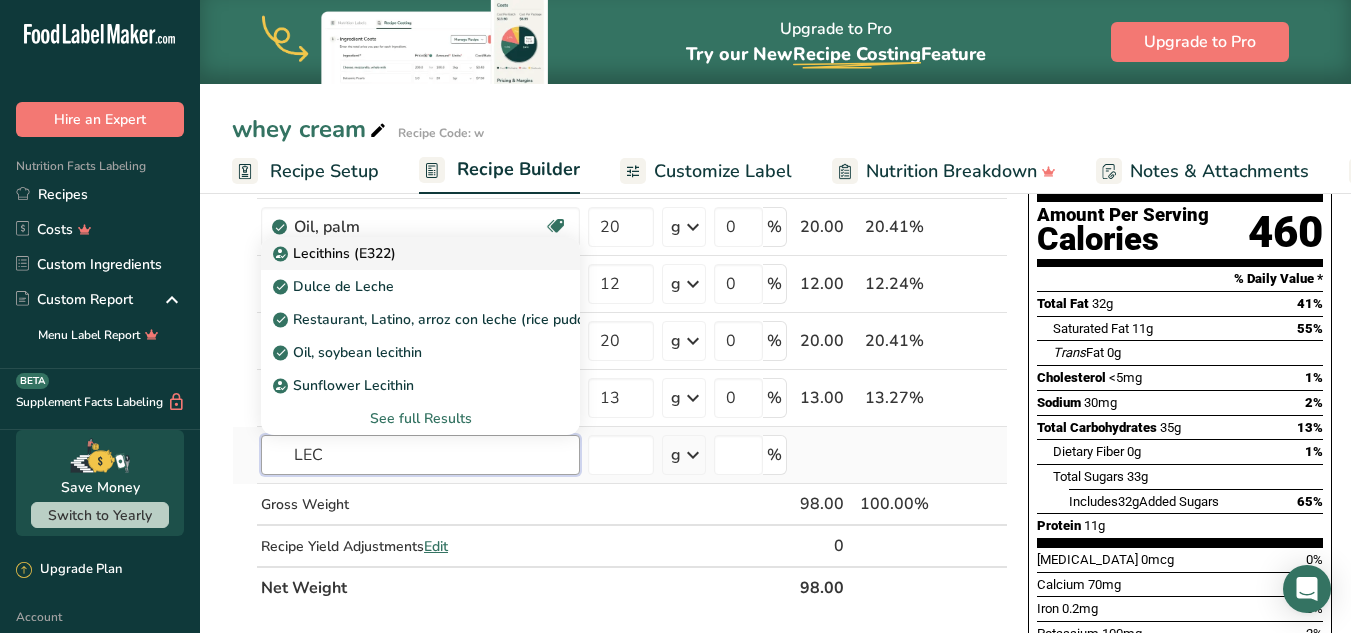 type on "LEC" 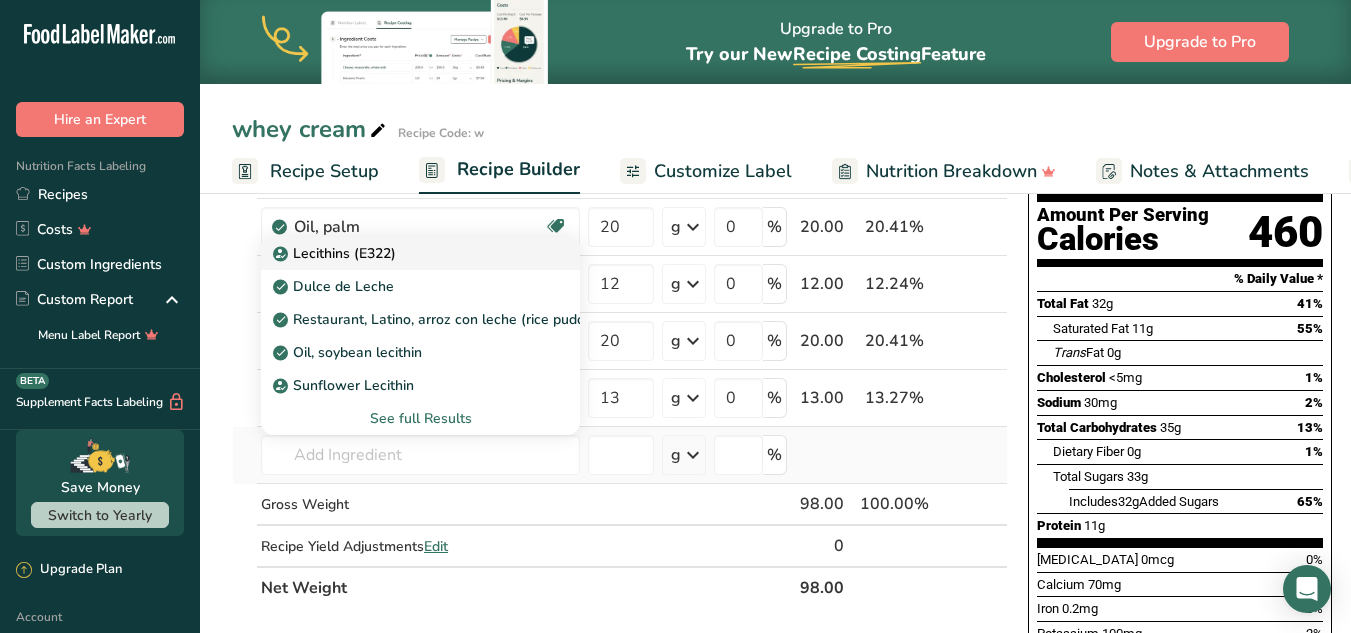 click on "Lecithins (E322)" at bounding box center [336, 253] 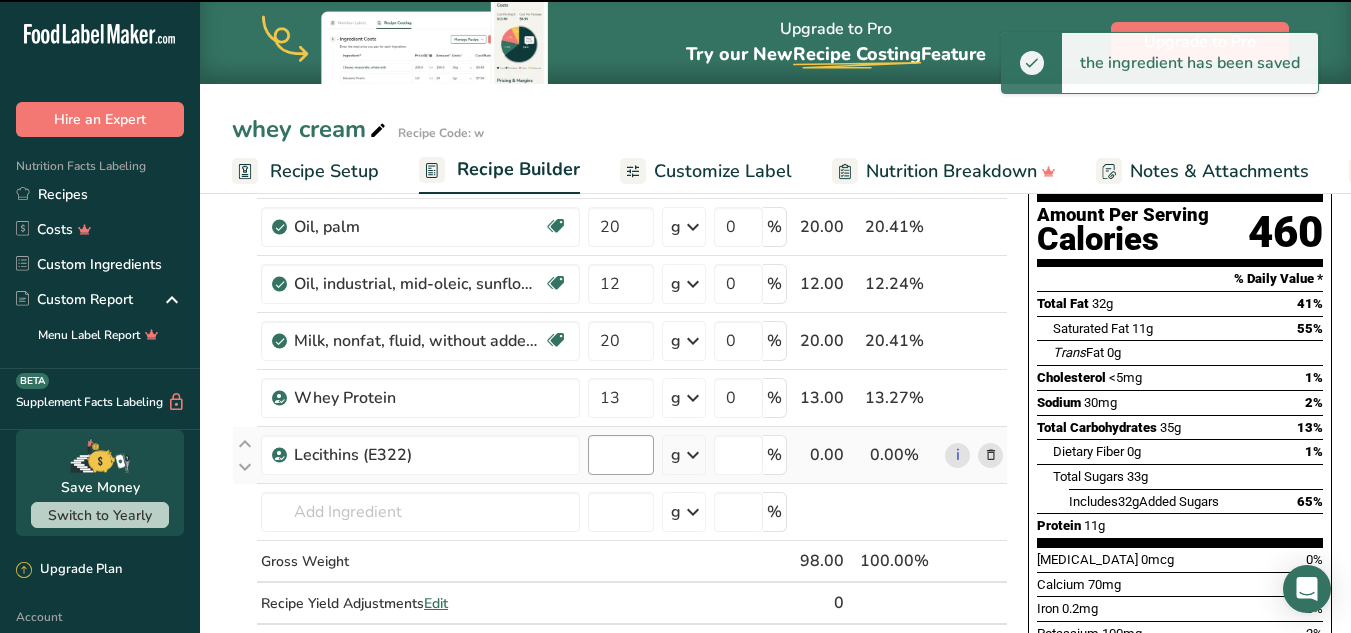 type on "0" 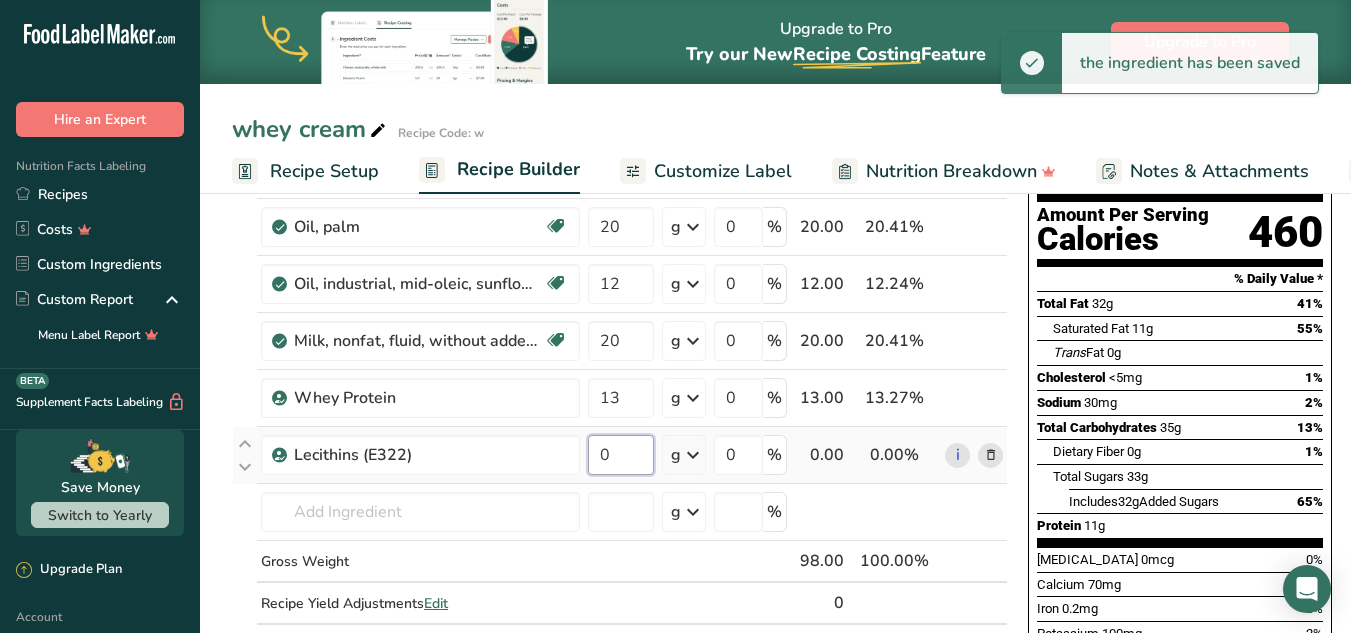 click on "0" at bounding box center [621, 455] 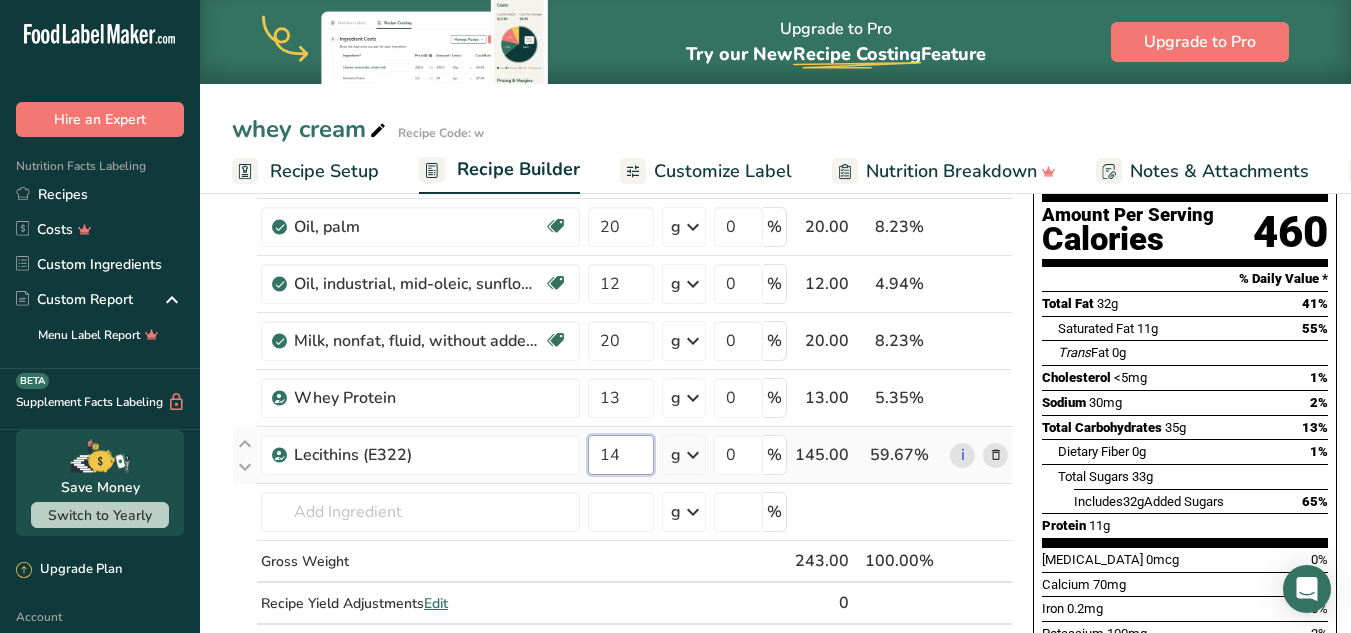 type on "1" 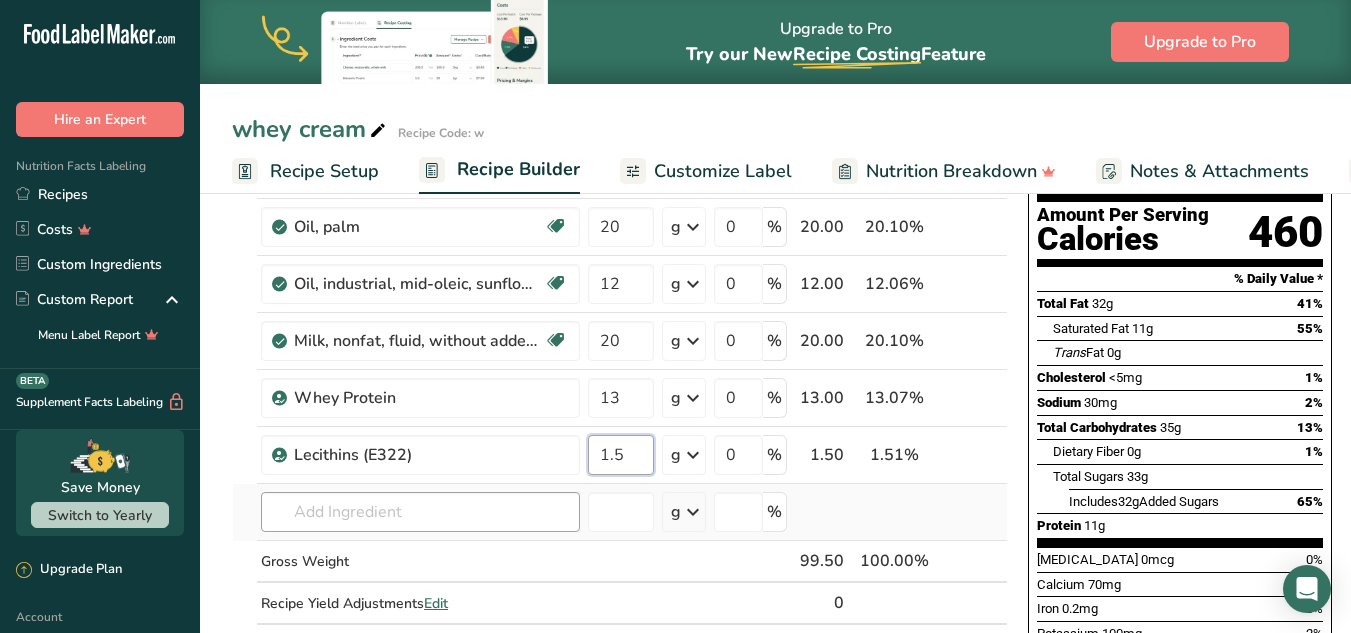 type on "1.5" 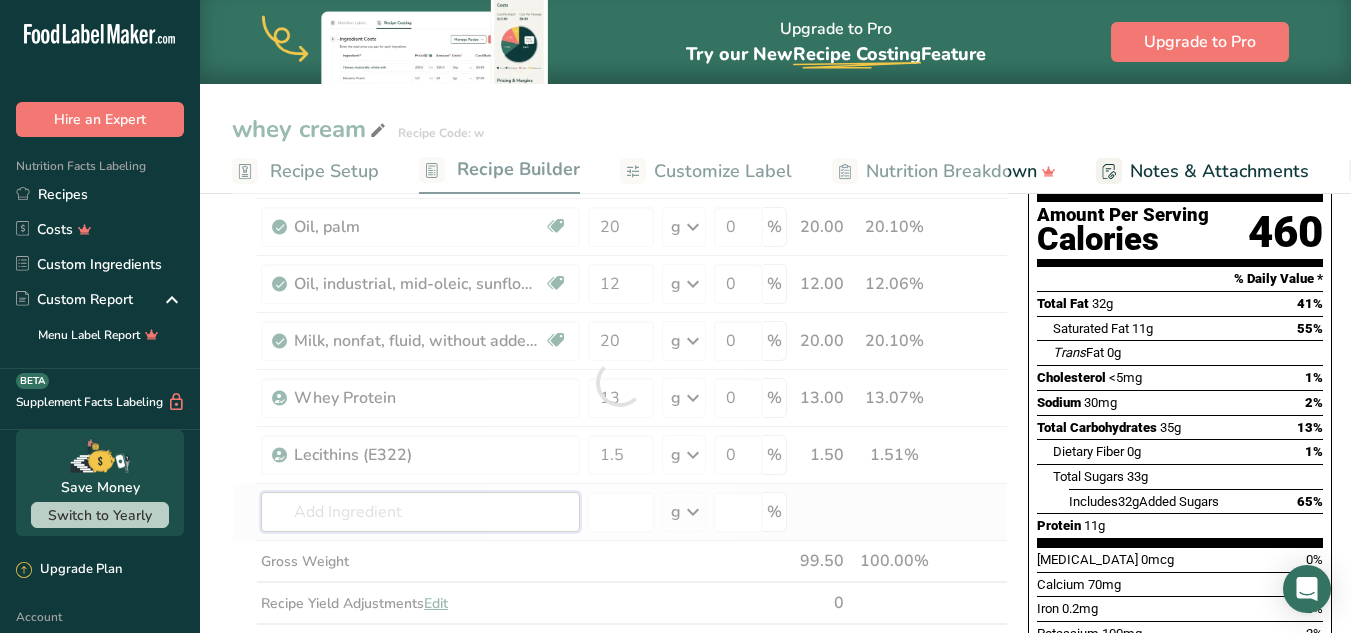 click on "Ingredient *
Amount *
Unit *
Waste *   .a-a{fill:#347362;}.b-a{fill:#fff;}          Grams
Percentage
Sugars, powdered
Dairy free
Gluten free
Vegan
Vegetarian
Soy free
33
g
Portions
1 cup unsifted
1 cup sifted
1 tbsp unsifted
See more
Weight Units
g
kg
mg
See more
Volume Units
l
Volume units require a density conversion. If you know your ingredient's density enter it below. Otherwise, click on "RIA" our AI Regulatory bot - she will be able to help you
lb/ft3
g/cm3
Confirm
mL" at bounding box center [620, 382] 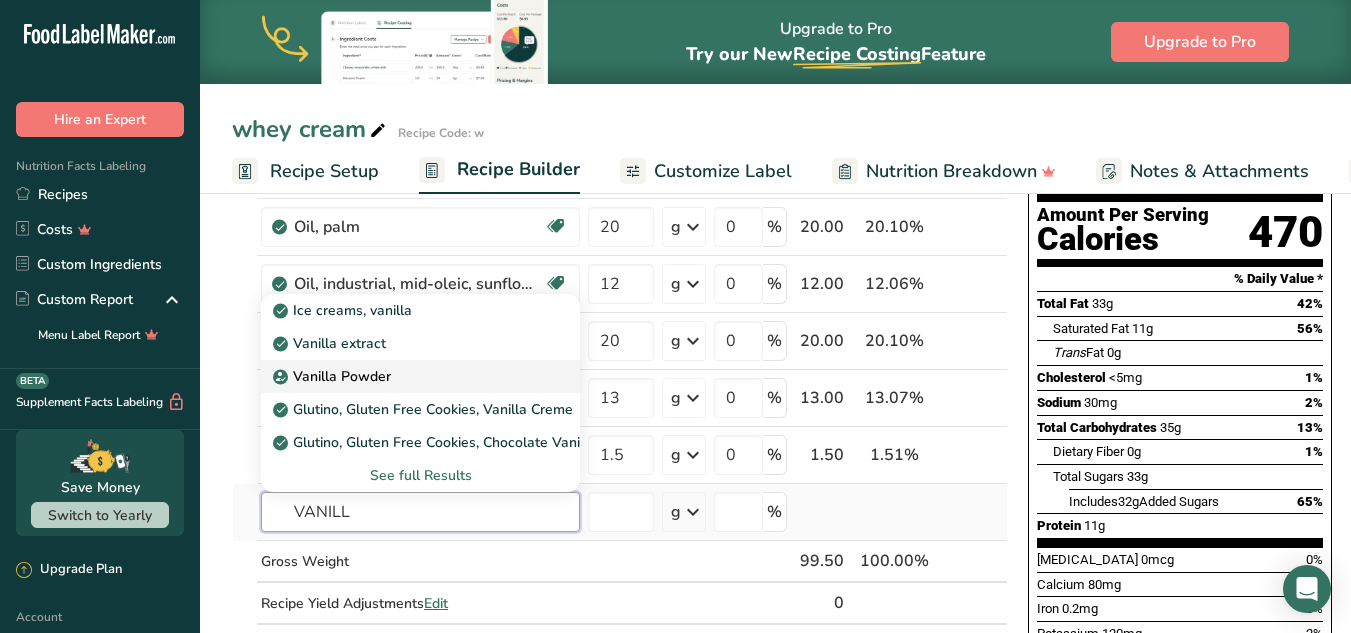 type on "VANILL" 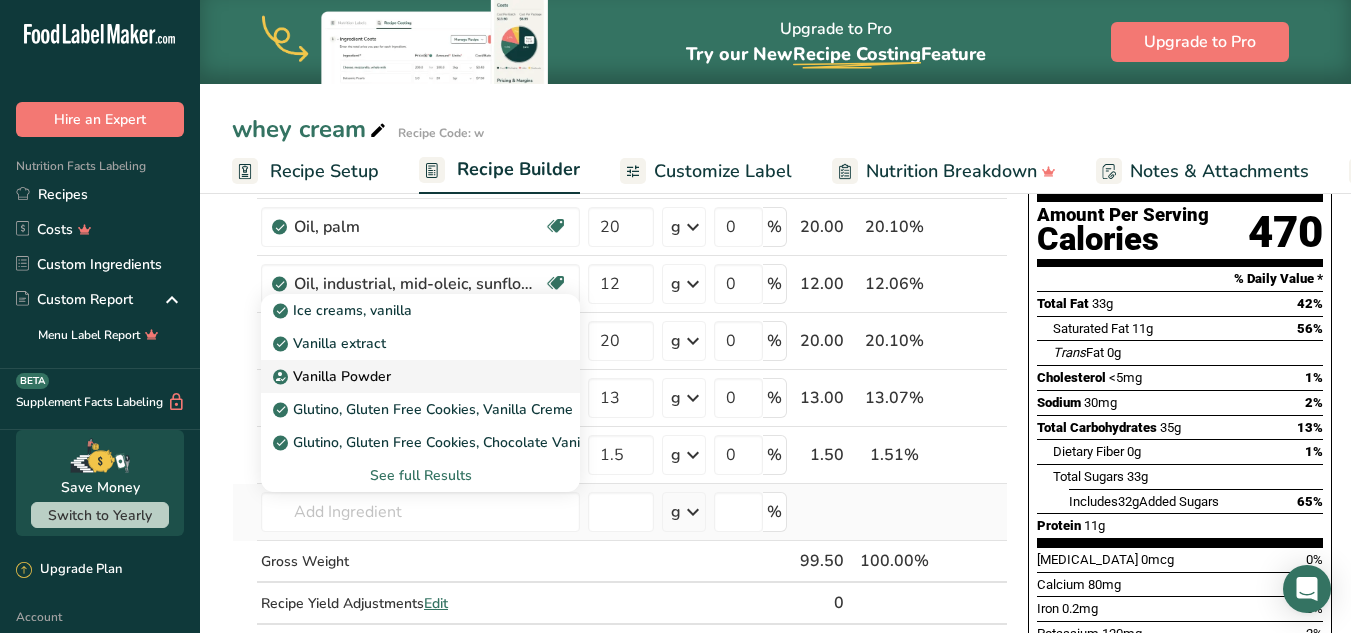 click on "Vanilla Powder" at bounding box center (334, 376) 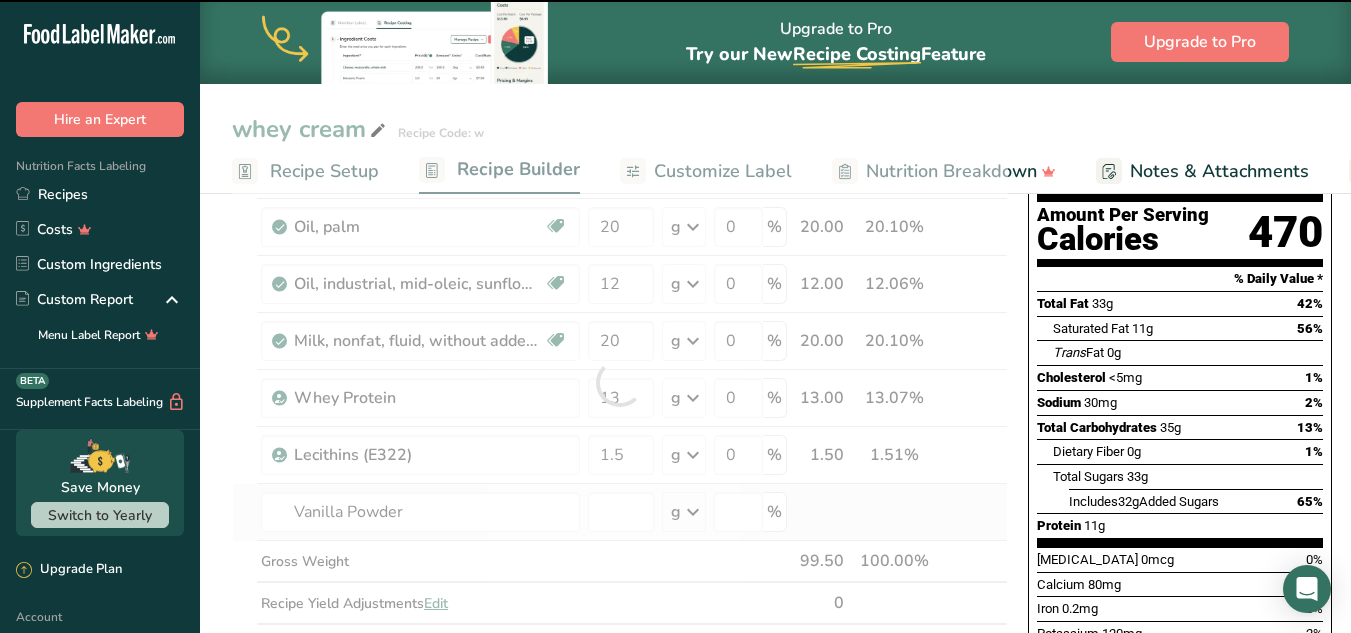 type on "0" 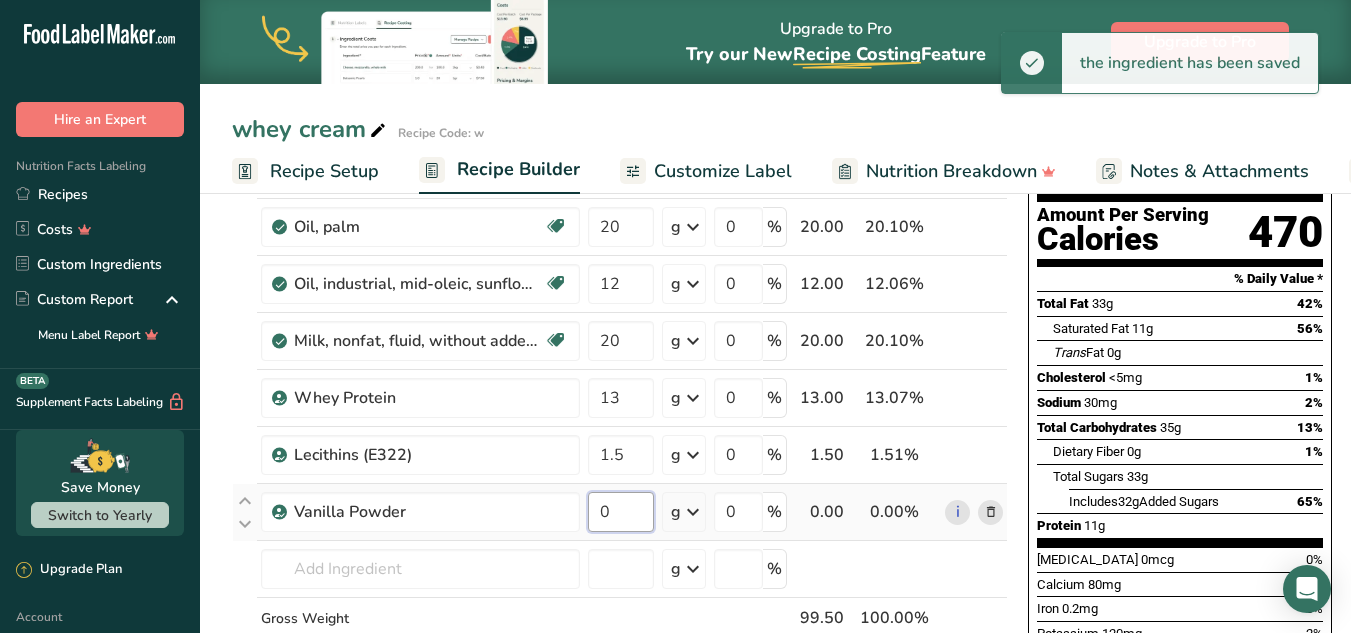click on "0" at bounding box center (621, 512) 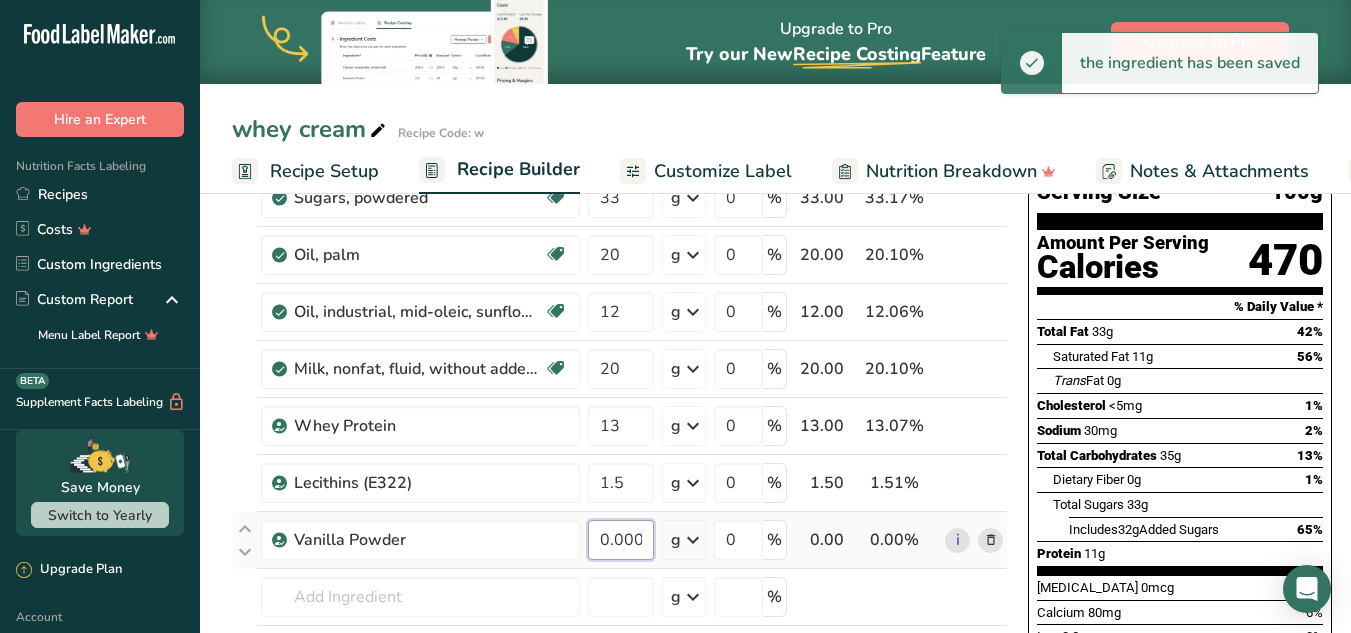 click on "Sugars, powdered
Dairy free
Gluten free
Vegan
Vegetarian
Soy free
33
g
Portions
1 cup unsifted
1 cup sifted
1 tbsp unsifted
See more
Weight Units
g
kg
mg
See more
Volume Units
l
Volume units require a density conversion. If you know your ingredient's density enter it below. Otherwise, click on "RIA" our AI Regulatory bot - she will be able to help you
lb/ft3
g/cm3
Confirm
mL
lb/ft3
g/cm3
Confirm
fl oz" at bounding box center (620, 439) 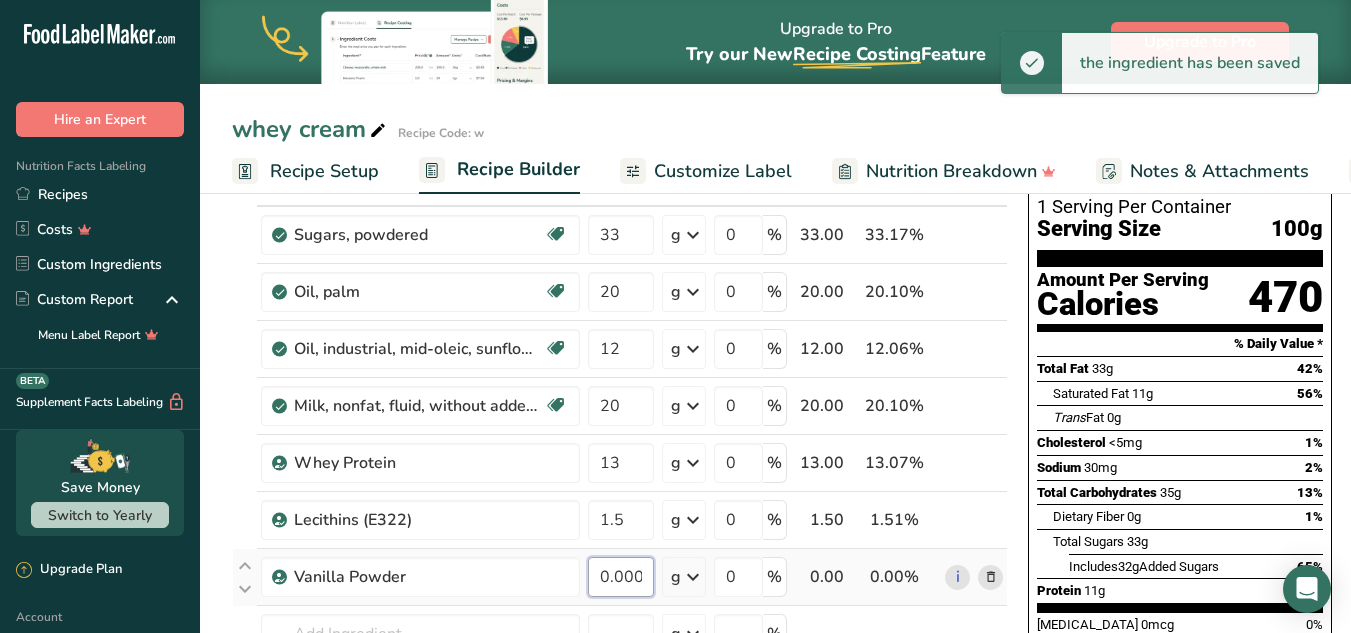 type on "0.000001" 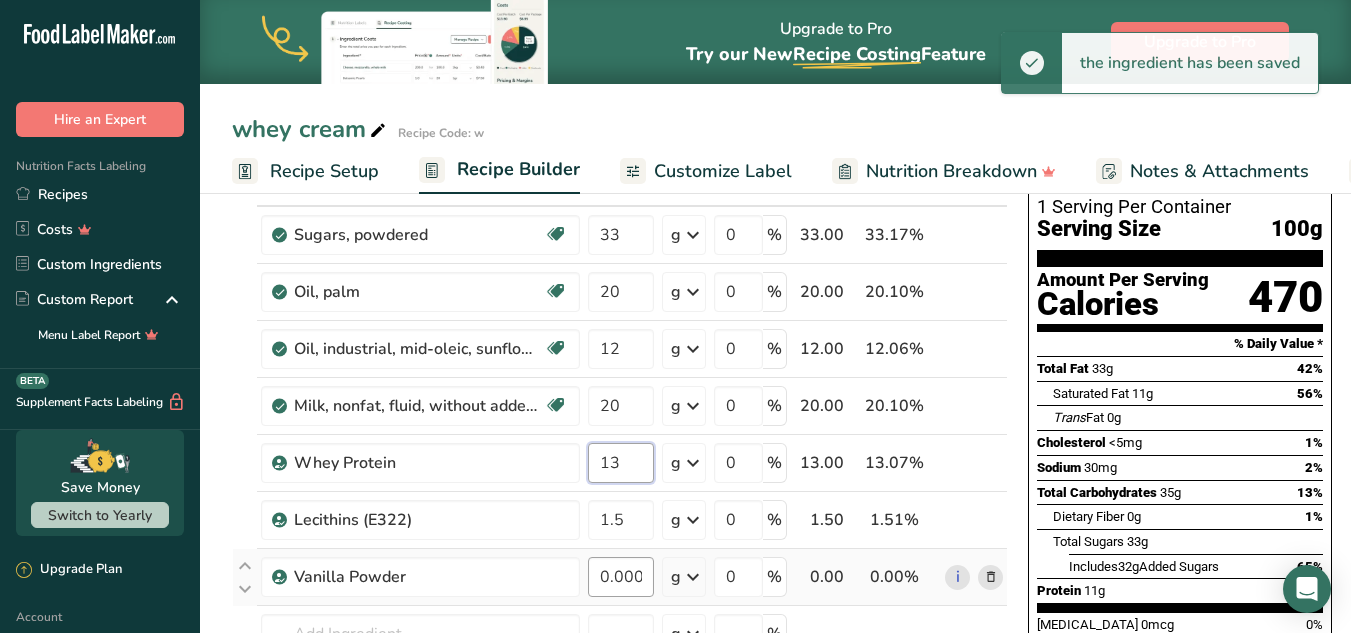scroll, scrollTop: 100, scrollLeft: 0, axis: vertical 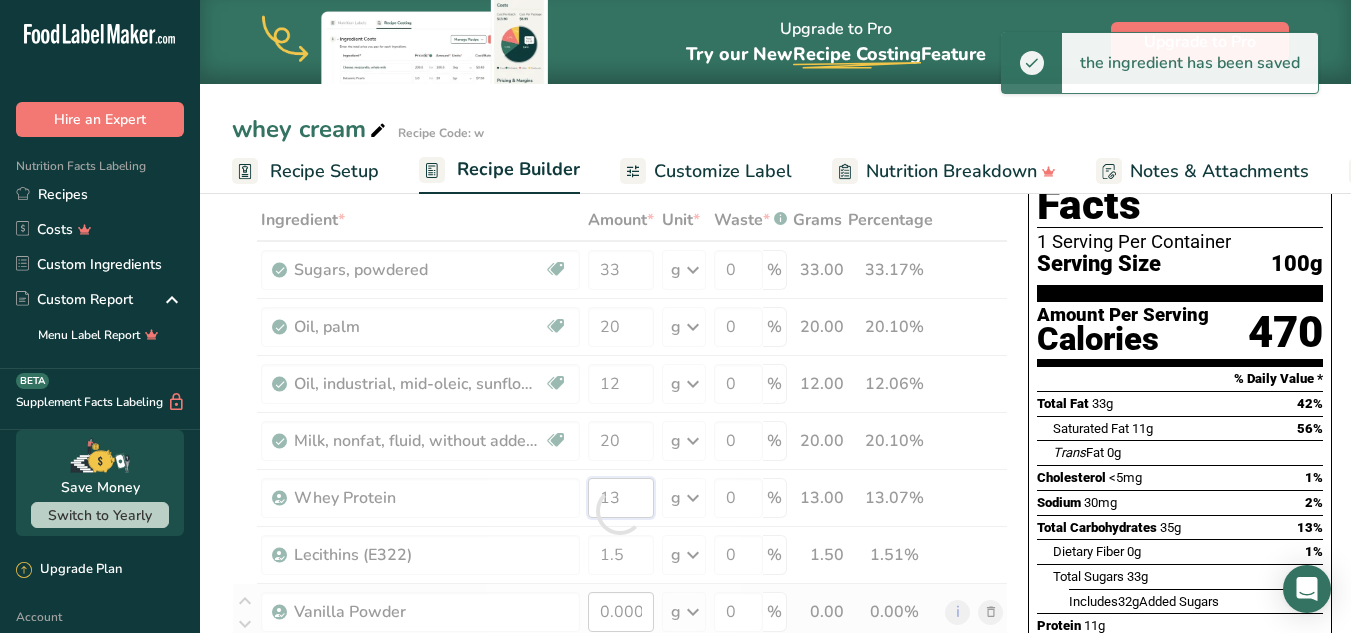 click on "Ingredient *
Amount *
Unit *
Waste *   .a-a{fill:#347362;}.b-a{fill:#fff;}          Grams
Percentage
Sugars, powdered
Dairy free
Gluten free
Vegan
Vegetarian
Soy free
33
g
Portions
1 cup unsifted
1 cup sifted
1 tbsp unsifted
See more
Weight Units
g
kg
mg
See more
Volume Units
l
Volume units require a density conversion. If you know your ingredient's density enter it below. Otherwise, click on "RIA" our AI Regulatory bot - she will be able to help you
lb/ft3
g/cm3
Confirm
mL" at bounding box center (620, 511) 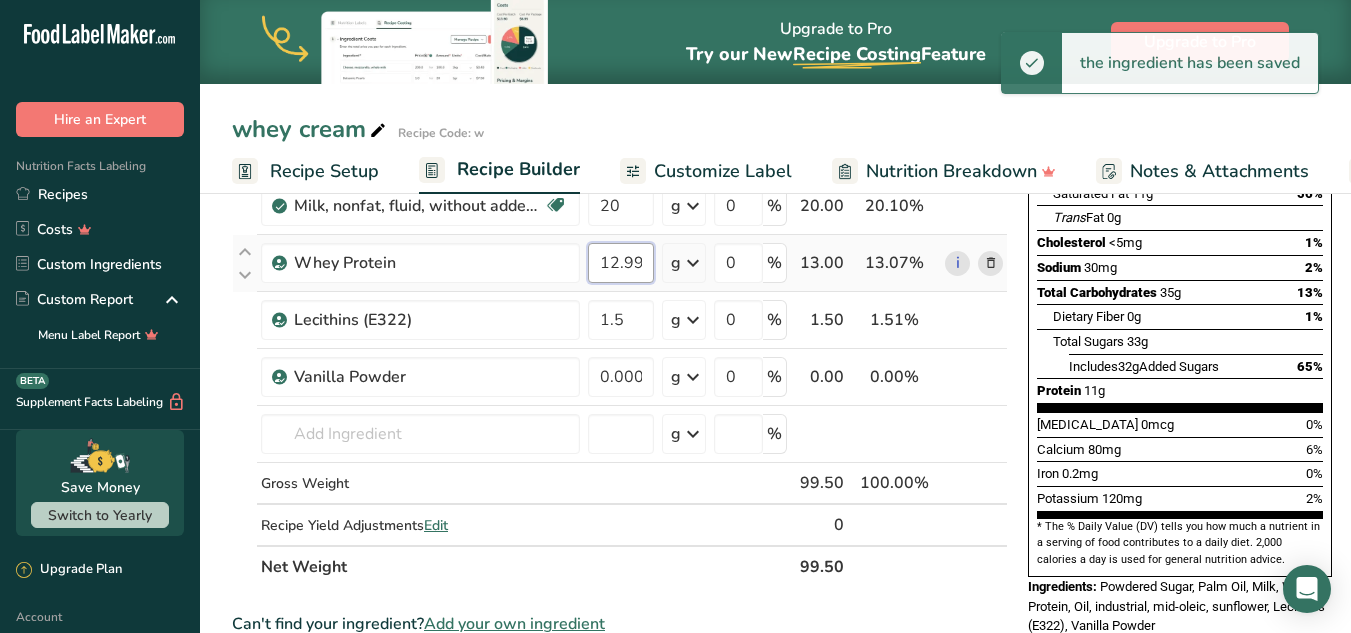 scroll, scrollTop: 300, scrollLeft: 0, axis: vertical 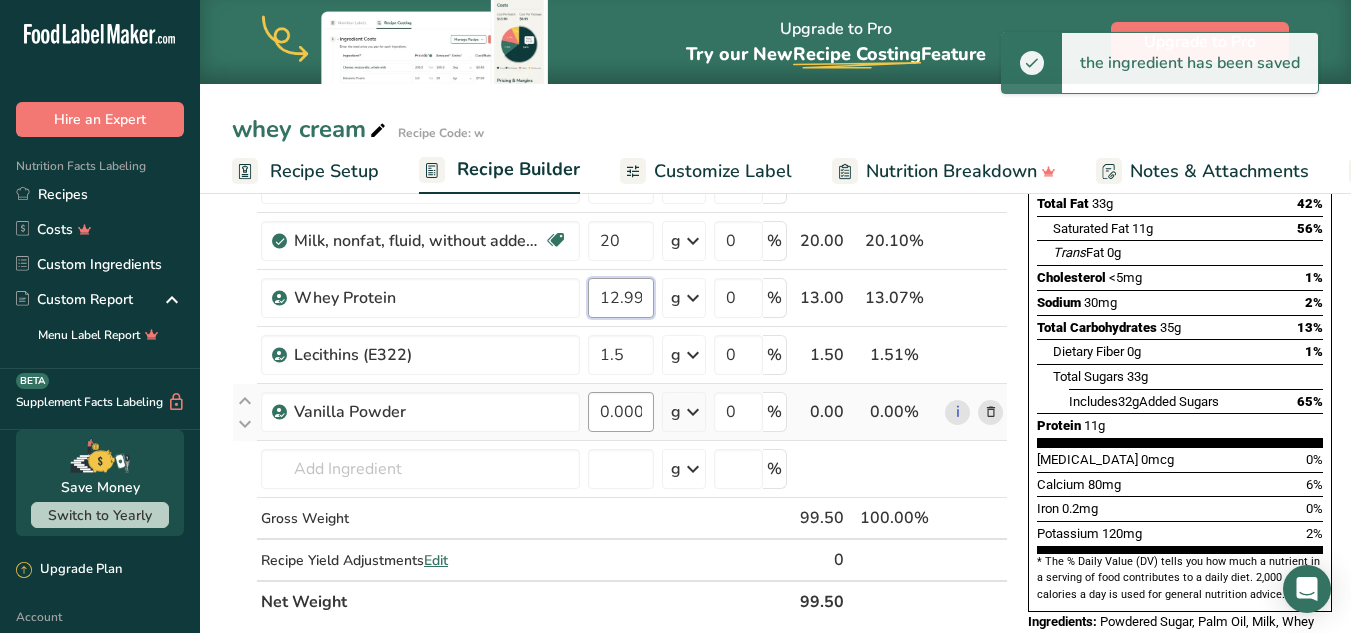 type on "12.999998" 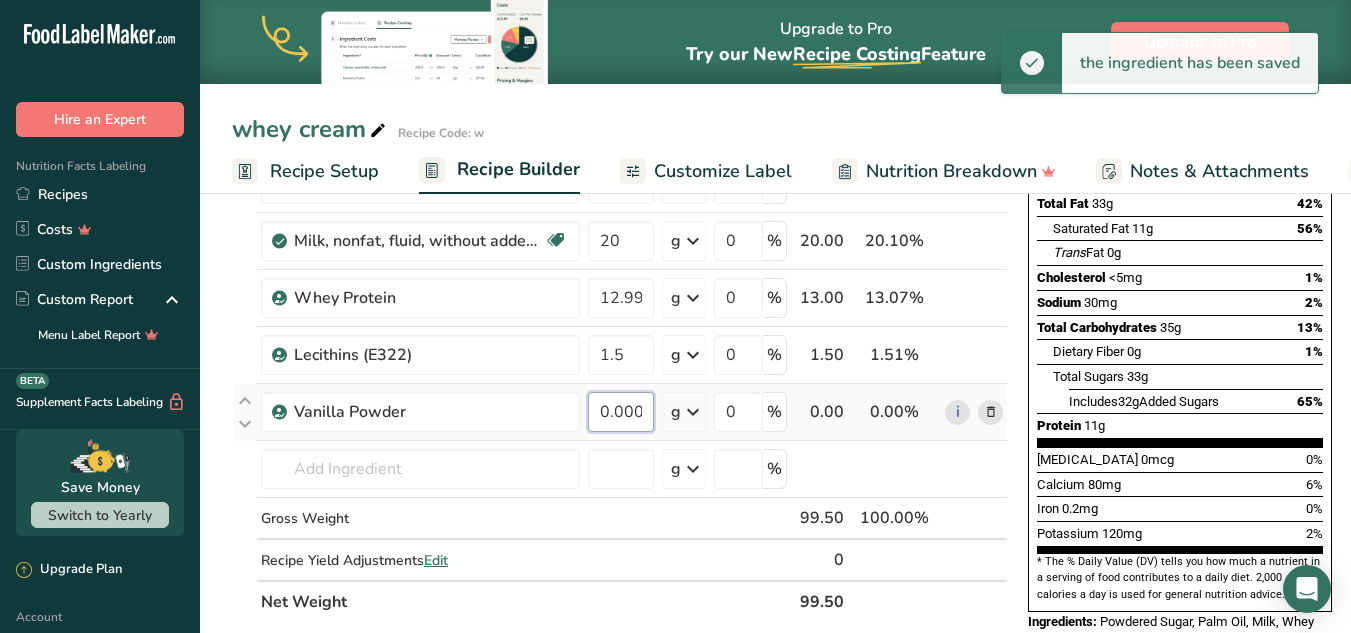 click on "Ingredient *
Amount *
Unit *
Waste *   .a-a{fill:#347362;}.b-a{fill:#fff;}          Grams
Percentage
Sugars, powdered
Dairy free
Gluten free
Vegan
Vegetarian
Soy free
33
g
Portions
1 cup unsifted
1 cup sifted
1 tbsp unsifted
See more
Weight Units
g
kg
mg
See more
Volume Units
l
Volume units require a density conversion. If you know your ingredient's density enter it below. Otherwise, click on "RIA" our AI Regulatory bot - she will be able to help you
lb/ft3
g/cm3
Confirm
mL" at bounding box center (620, 311) 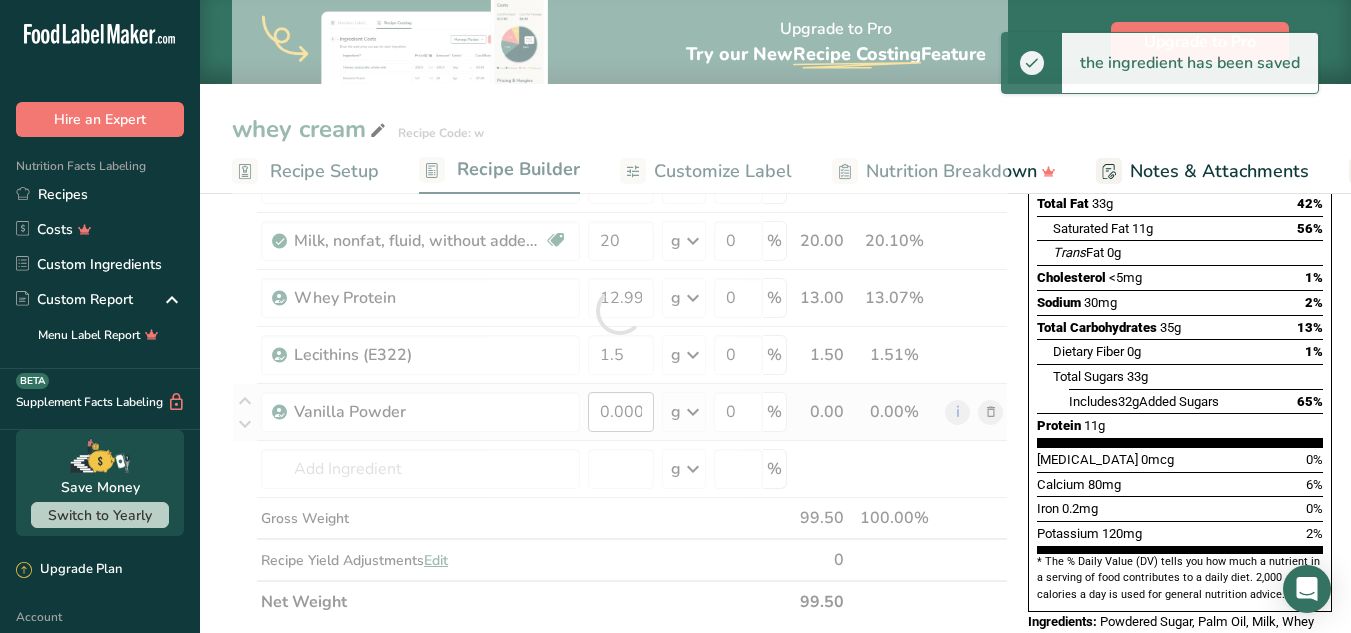 click at bounding box center [620, 311] 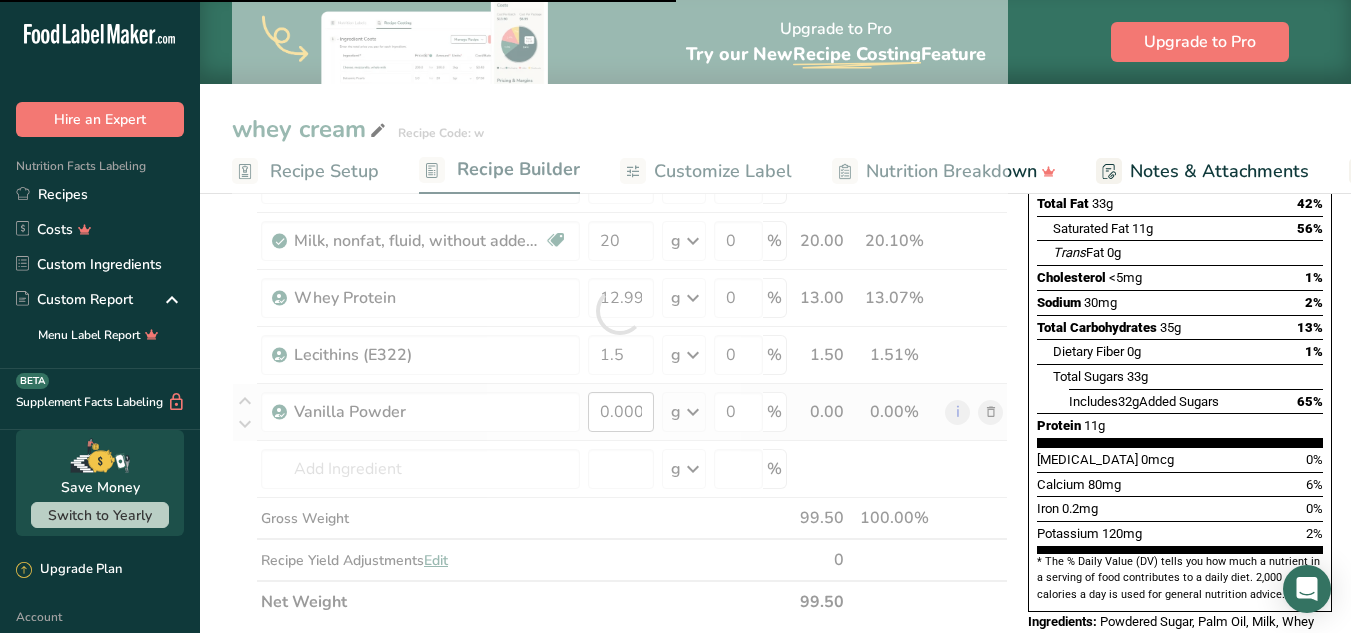 click at bounding box center (620, 311) 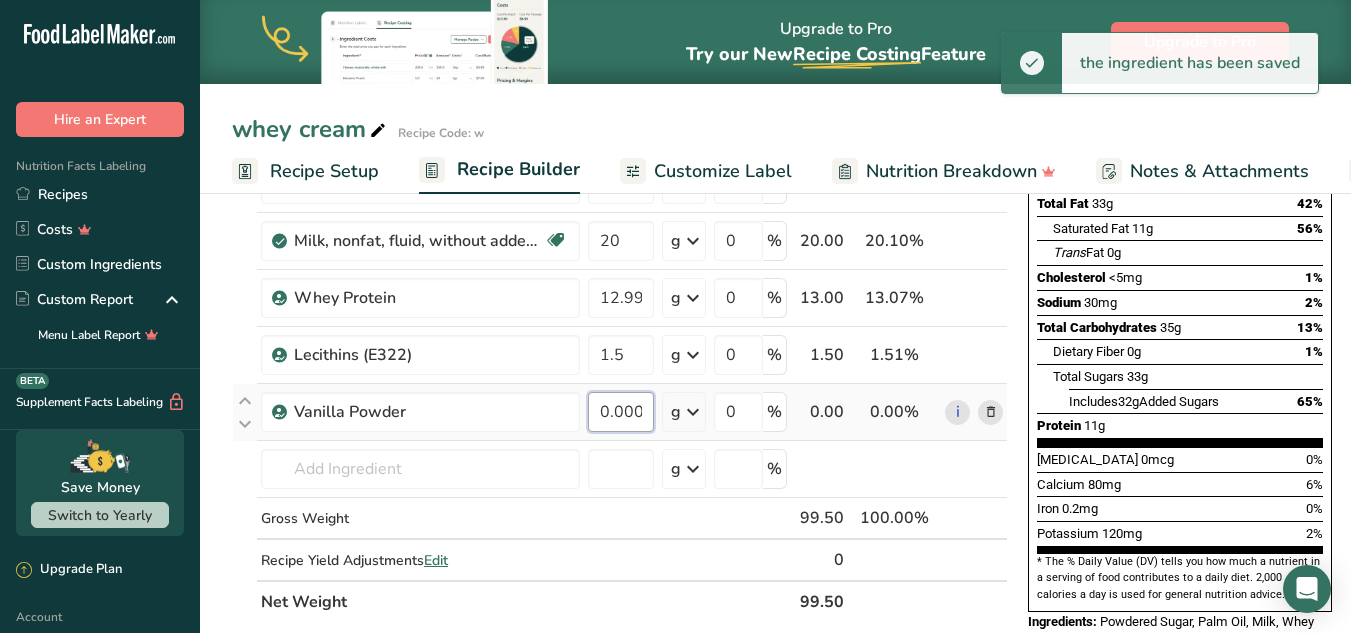 click on "0.000001" at bounding box center (621, 412) 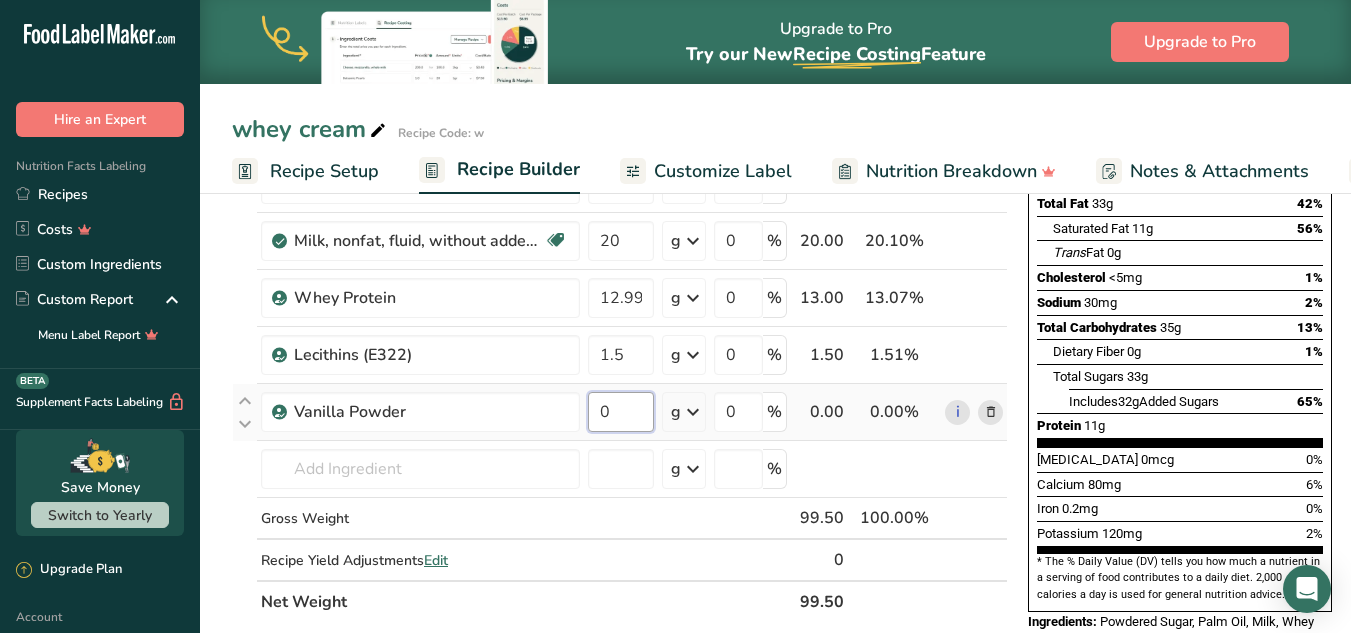 type on "5" 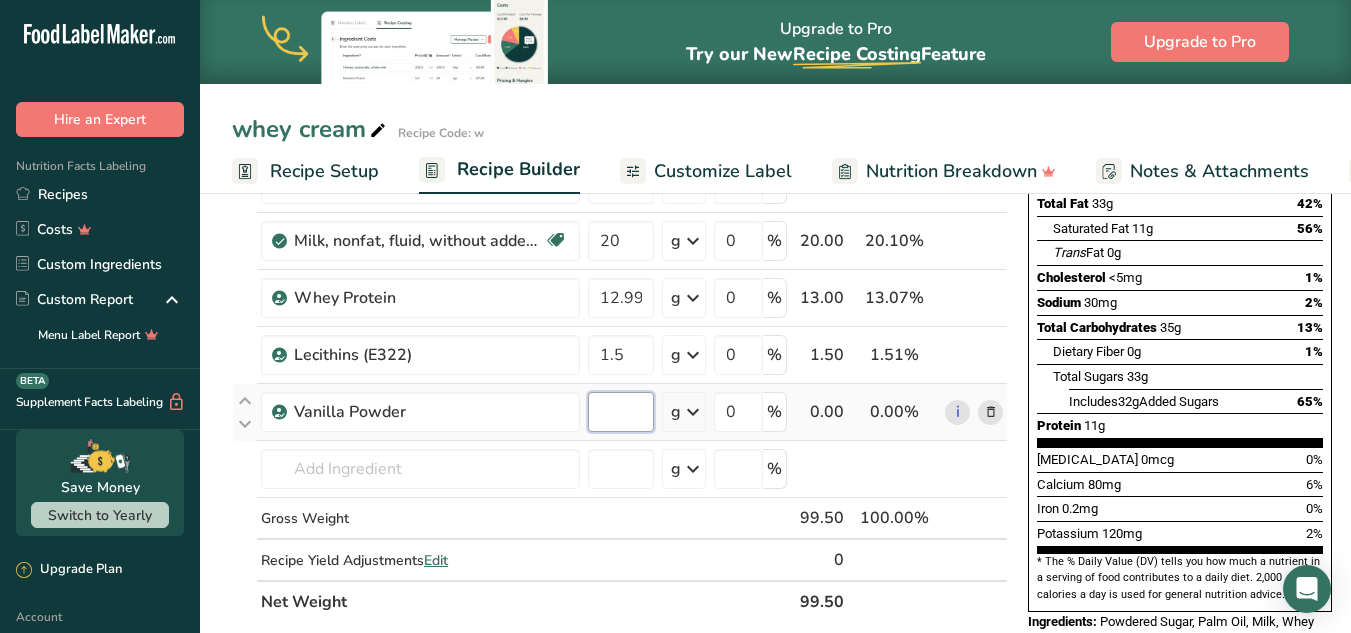 type on "0" 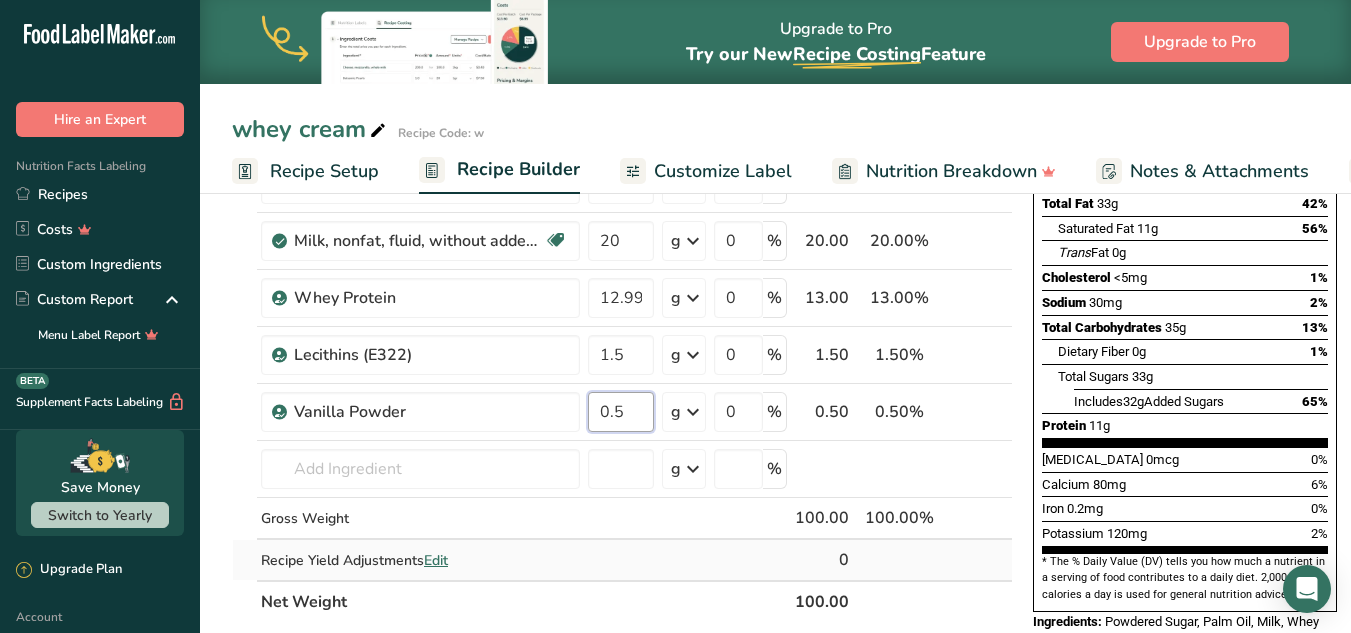 type on "0.5" 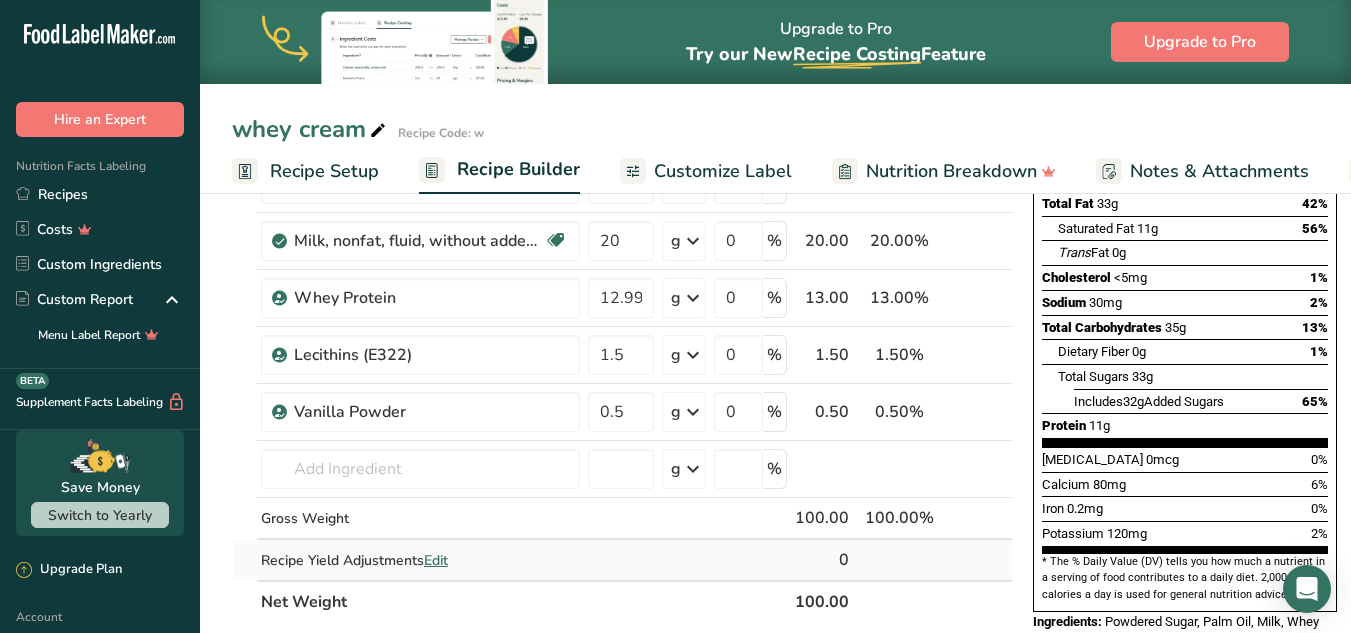 click on "Ingredient *
Amount *
Unit *
Waste *   .a-a{fill:#347362;}.b-a{fill:#fff;}          Grams
Percentage
Sugars, powdered
Dairy free
Gluten free
Vegan
Vegetarian
Soy free
33
g
Portions
1 cup unsifted
1 cup sifted
1 tbsp unsifted
See more
Weight Units
g
kg
mg
See more
Volume Units
l
Volume units require a density conversion. If you know your ingredient's density enter it below. Otherwise, click on "RIA" our AI Regulatory bot - she will be able to help you
lb/ft3
g/cm3
Confirm
mL" at bounding box center [622, 311] 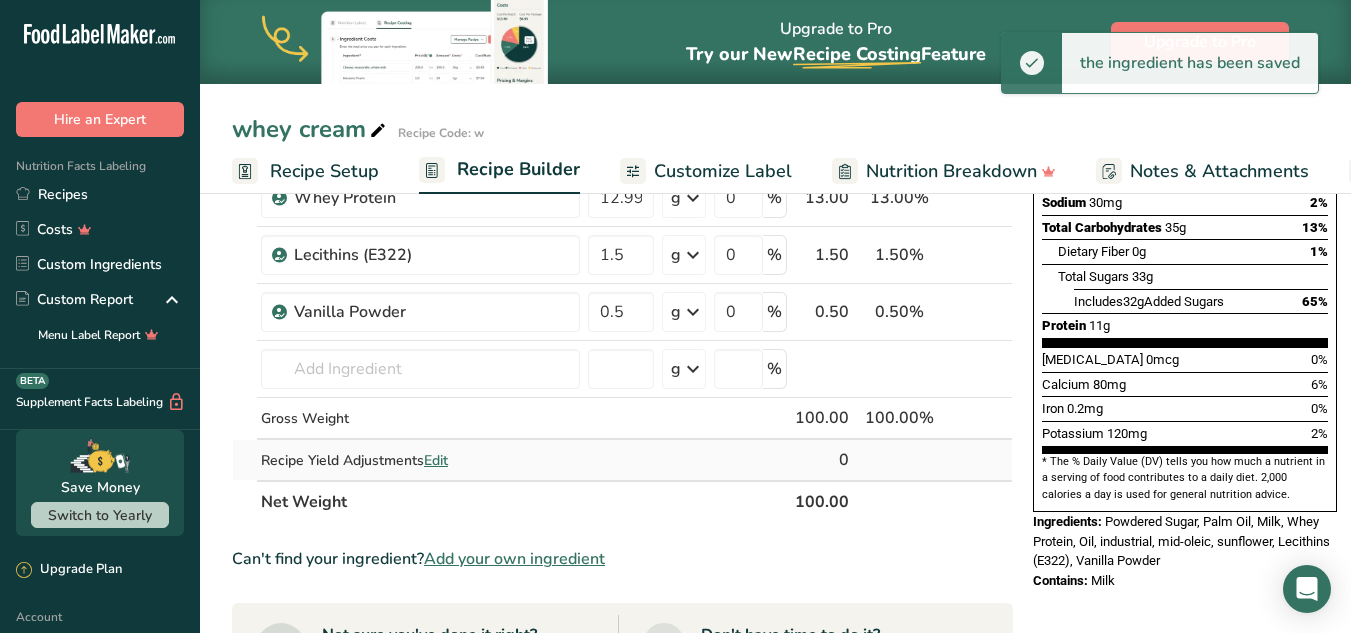 scroll, scrollTop: 0, scrollLeft: 0, axis: both 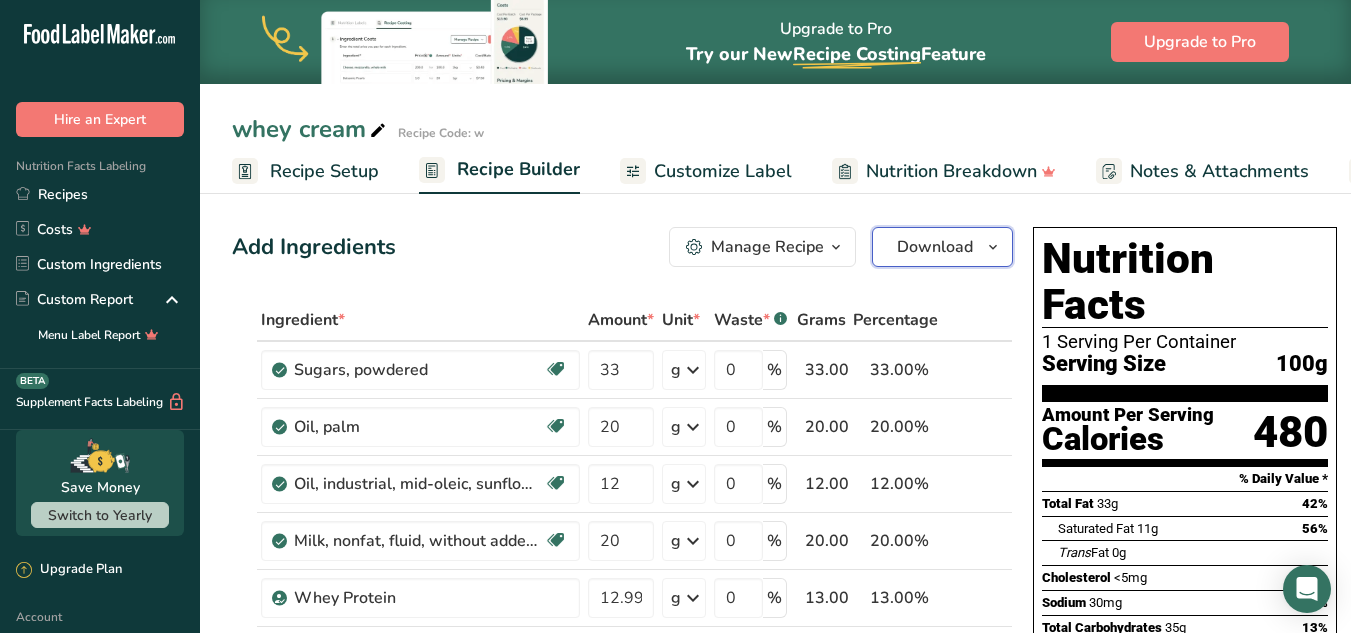 click on "Download" at bounding box center [935, 247] 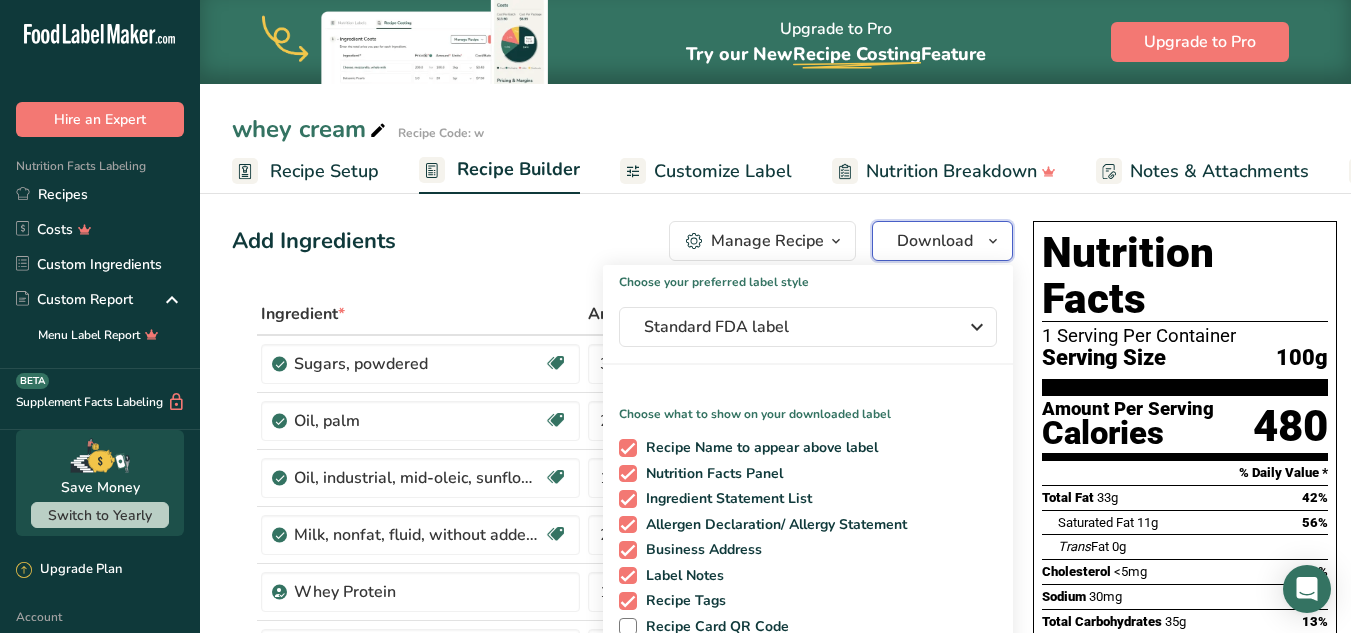 scroll, scrollTop: 300, scrollLeft: 0, axis: vertical 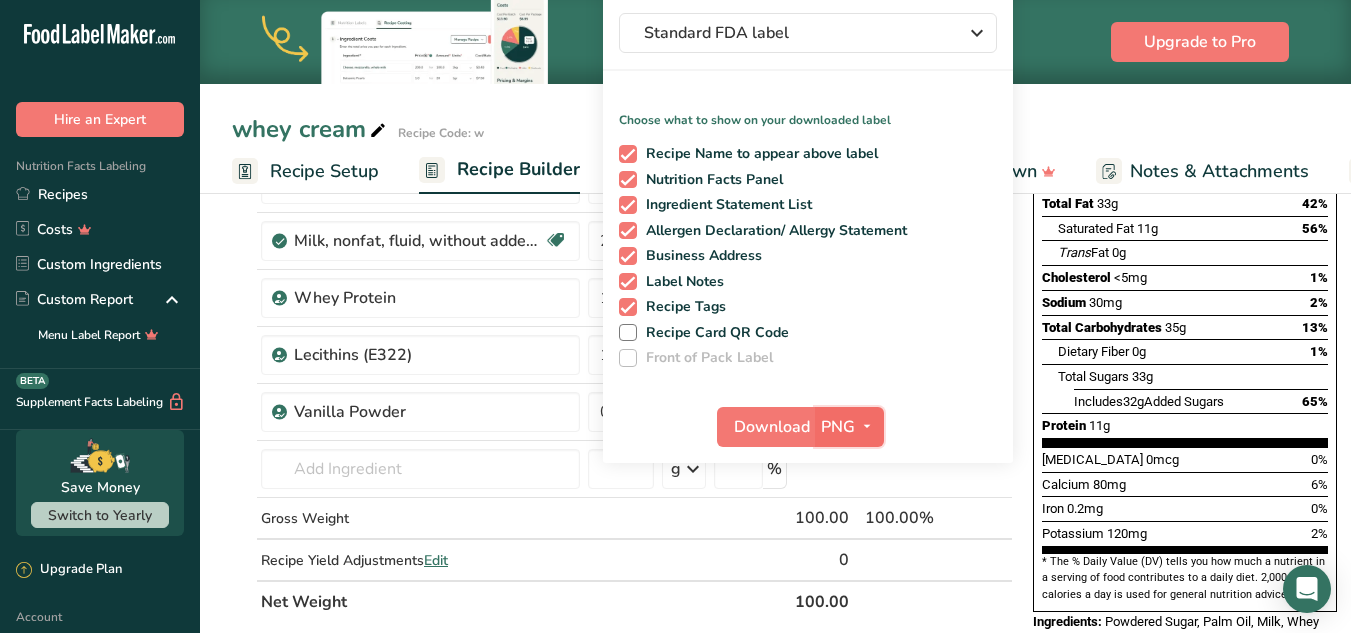 click at bounding box center (867, 426) 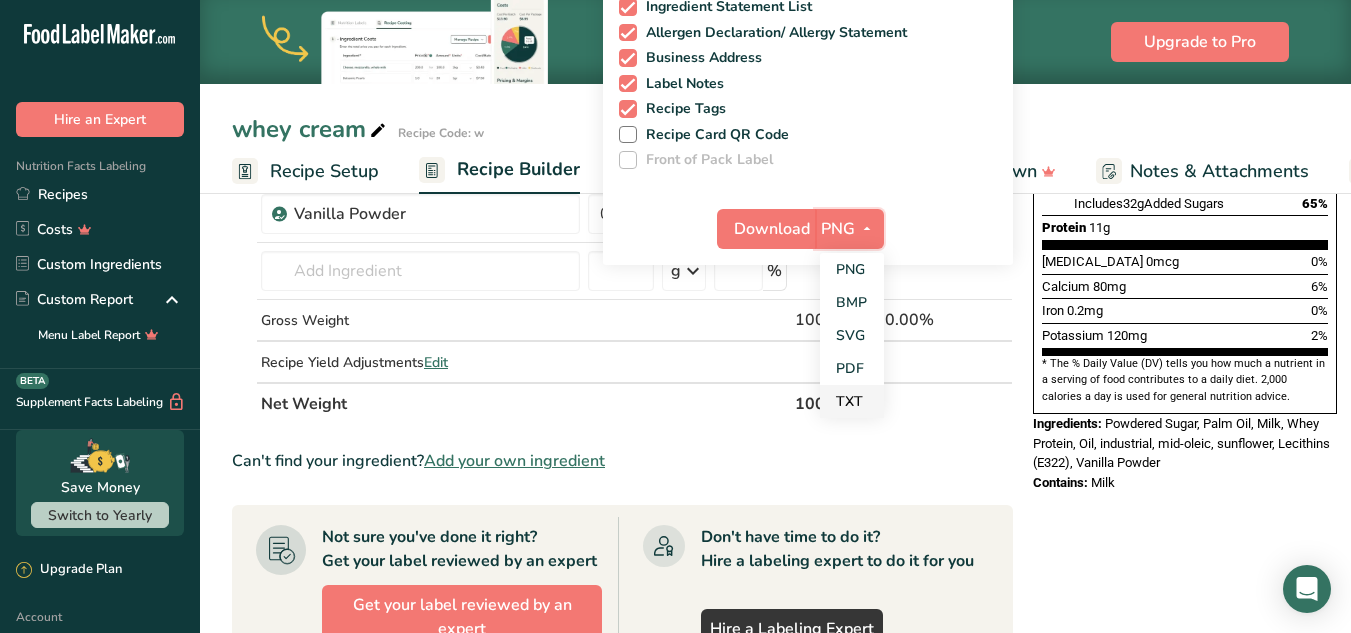 scroll, scrollTop: 500, scrollLeft: 0, axis: vertical 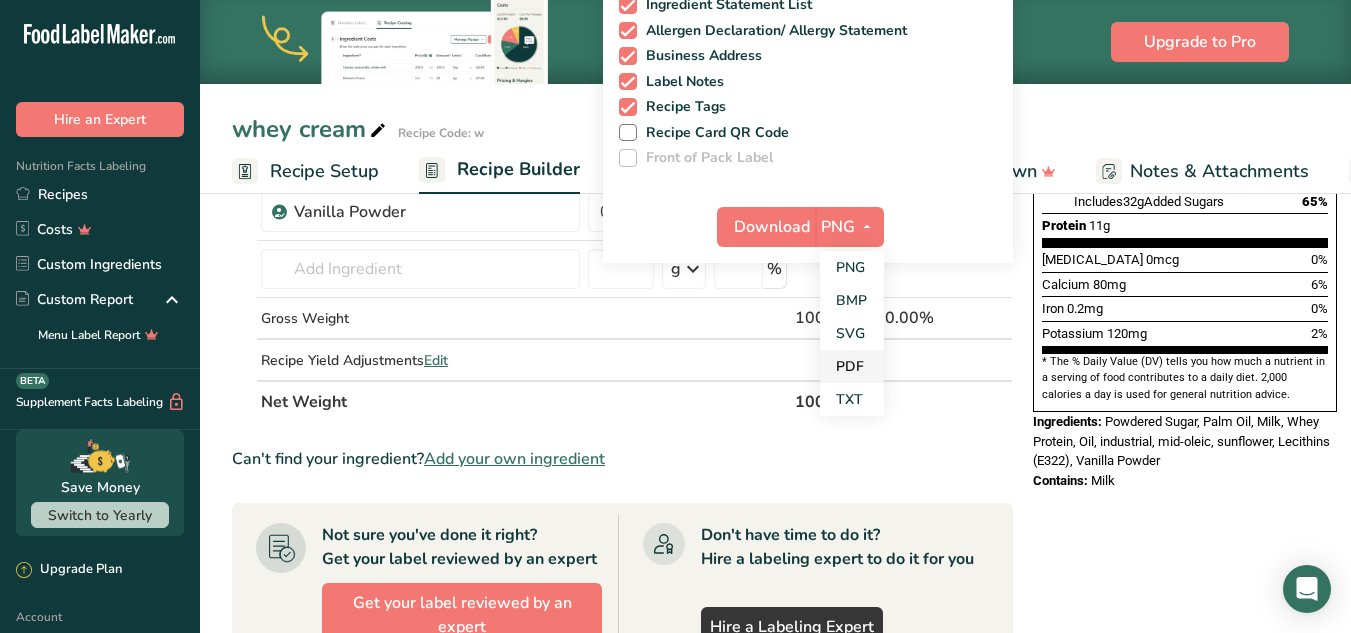 click on "PDF" at bounding box center [852, 366] 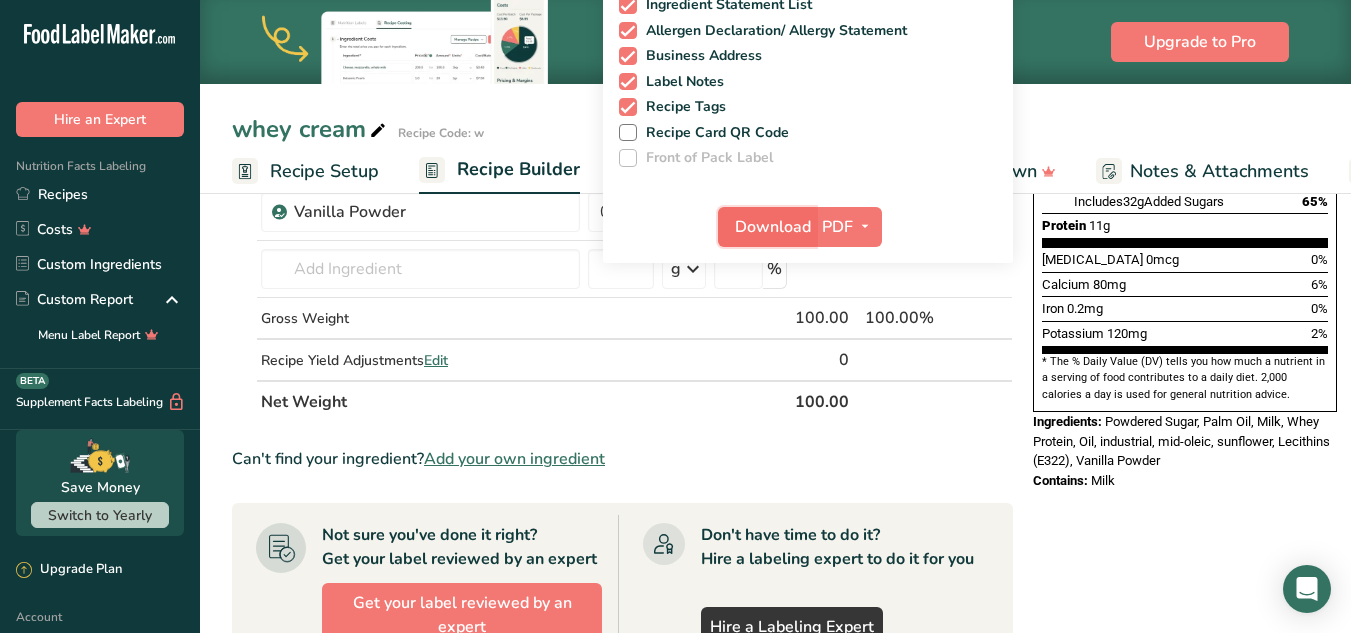 click on "Download" at bounding box center [773, 227] 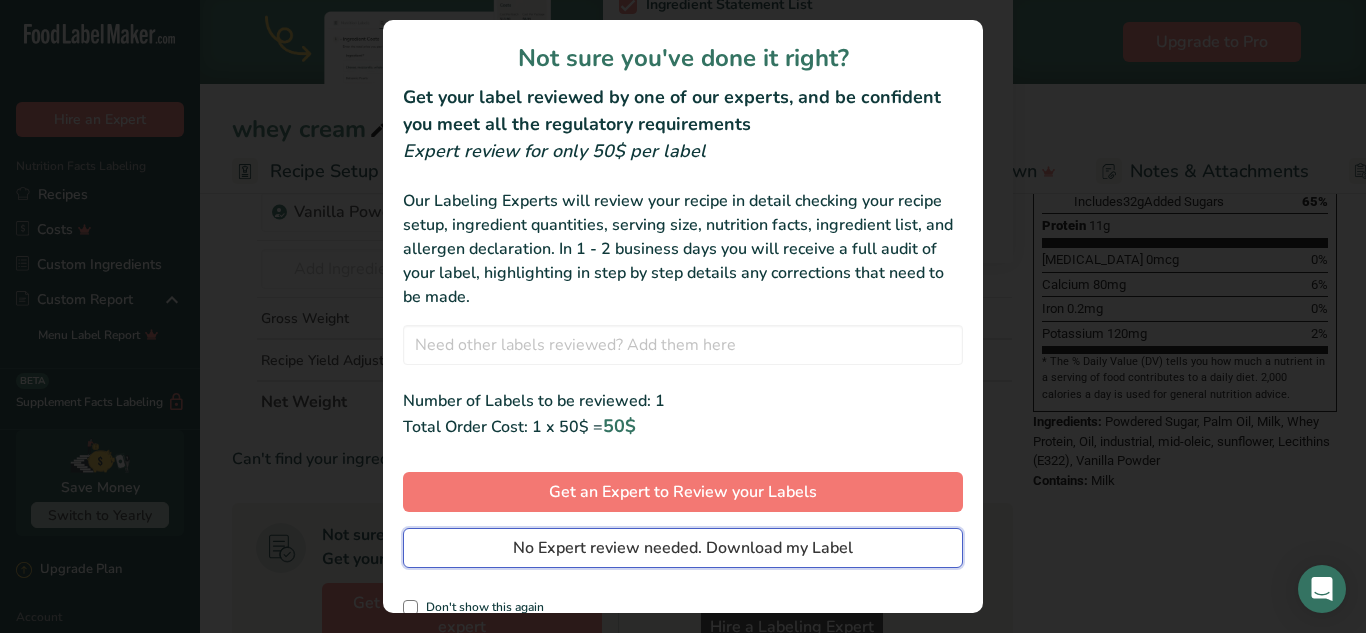 click on "No Expert review needed. Download my Label" at bounding box center [683, 548] 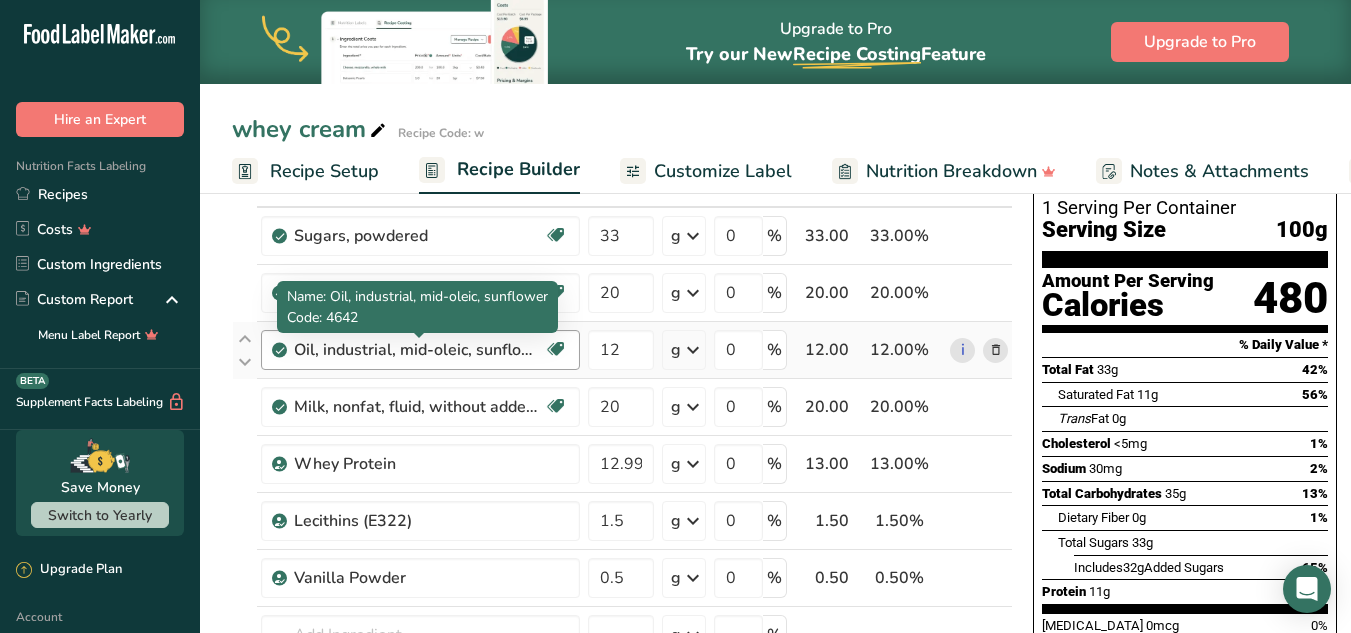 scroll, scrollTop: 0, scrollLeft: 0, axis: both 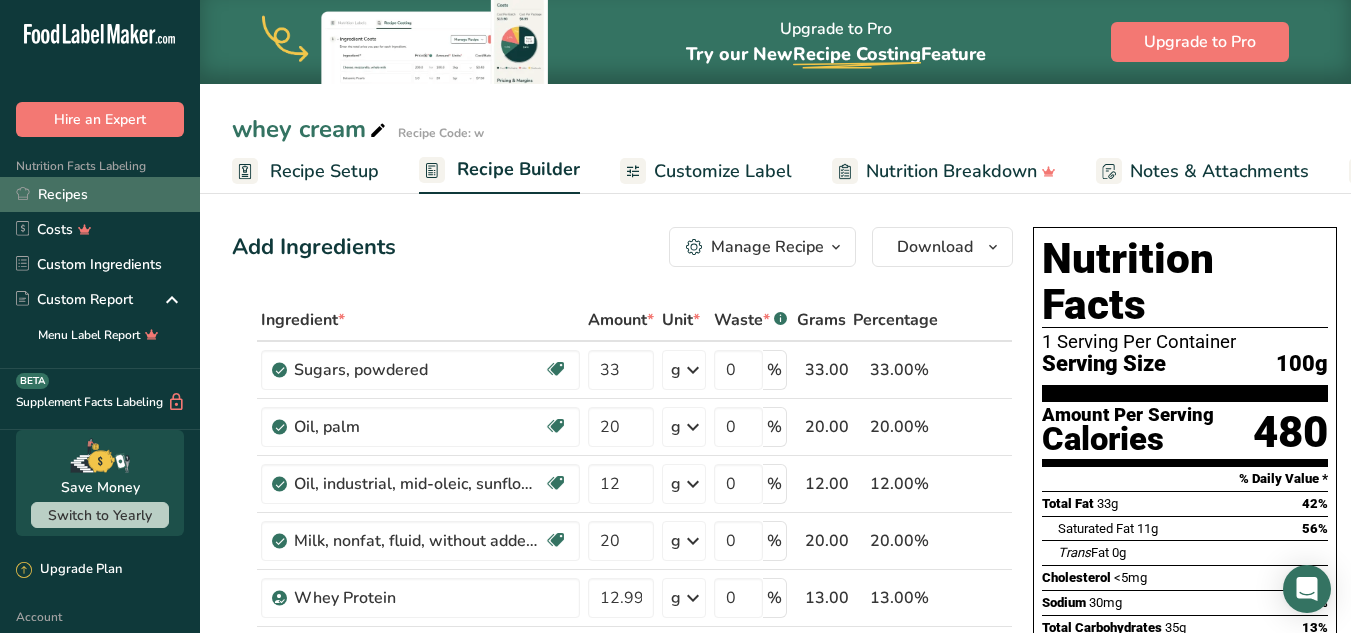 click on "Recipes" at bounding box center [100, 194] 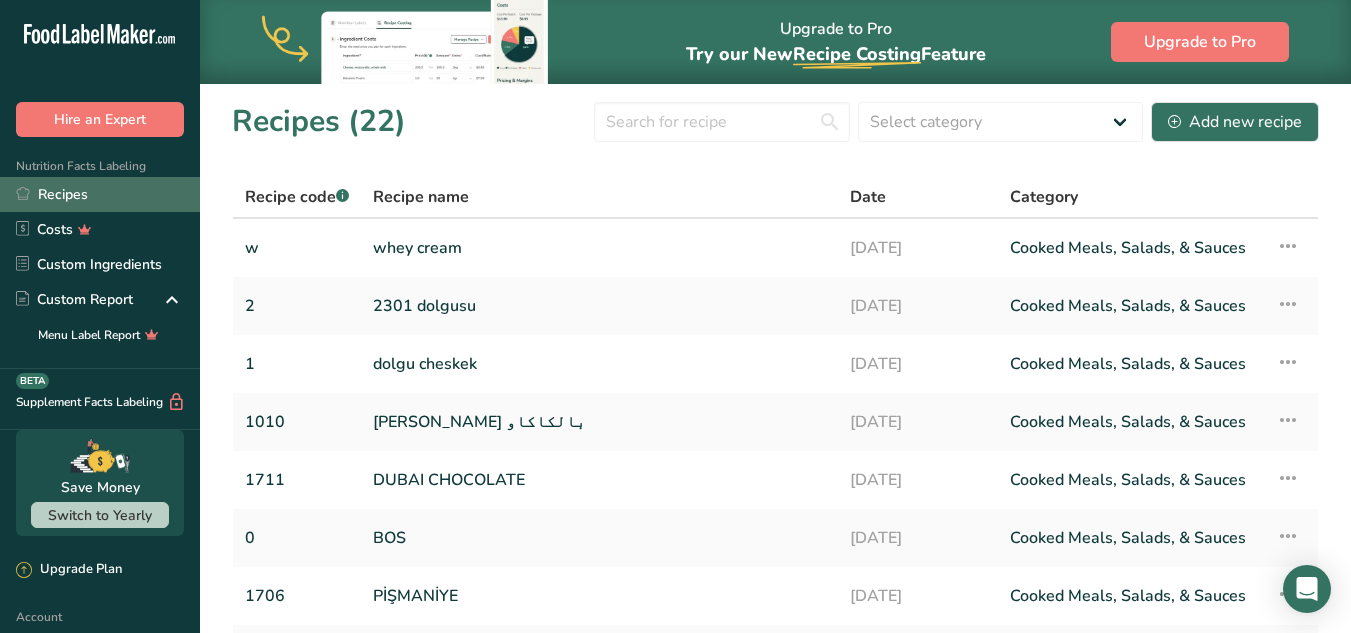 click on "Recipes" at bounding box center [100, 194] 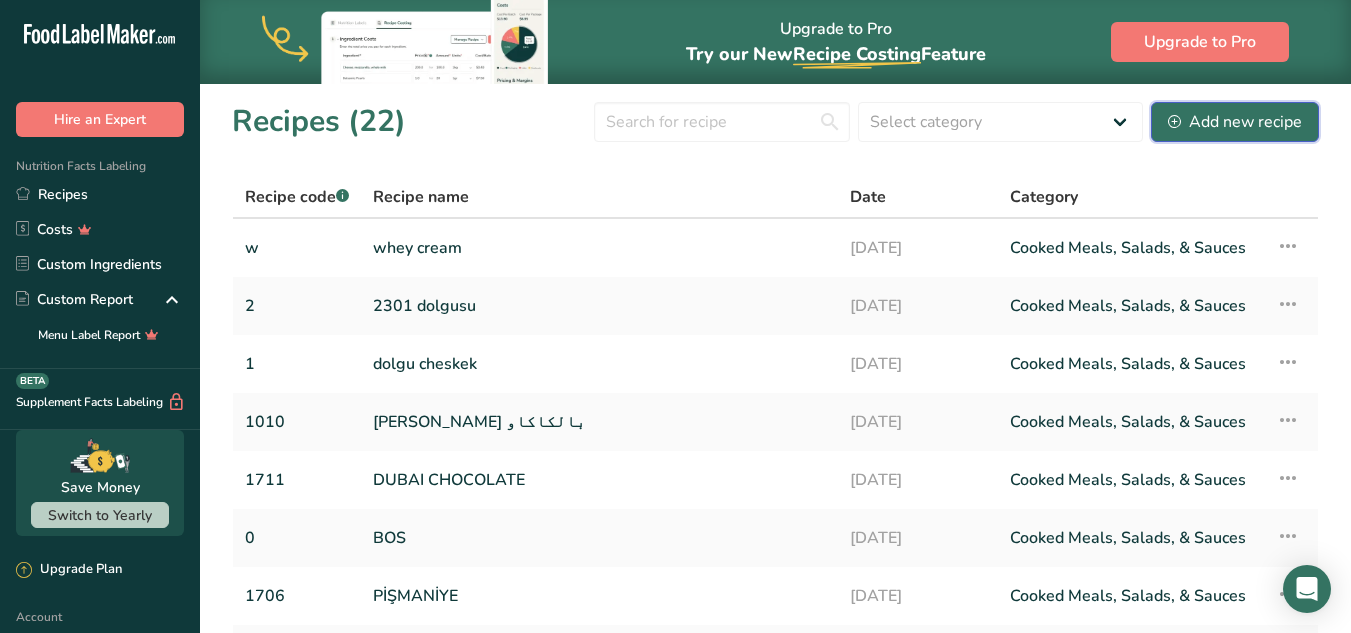 click on "Add new recipe" at bounding box center [1235, 122] 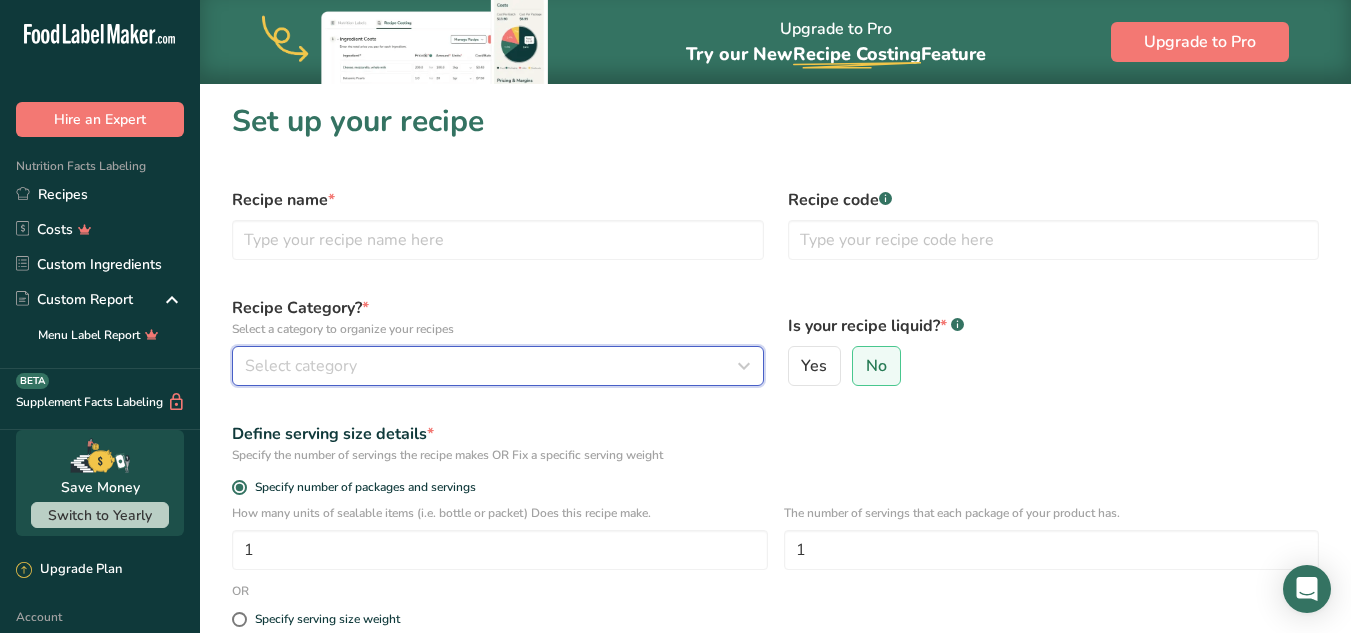 click on "Select category" at bounding box center [492, 366] 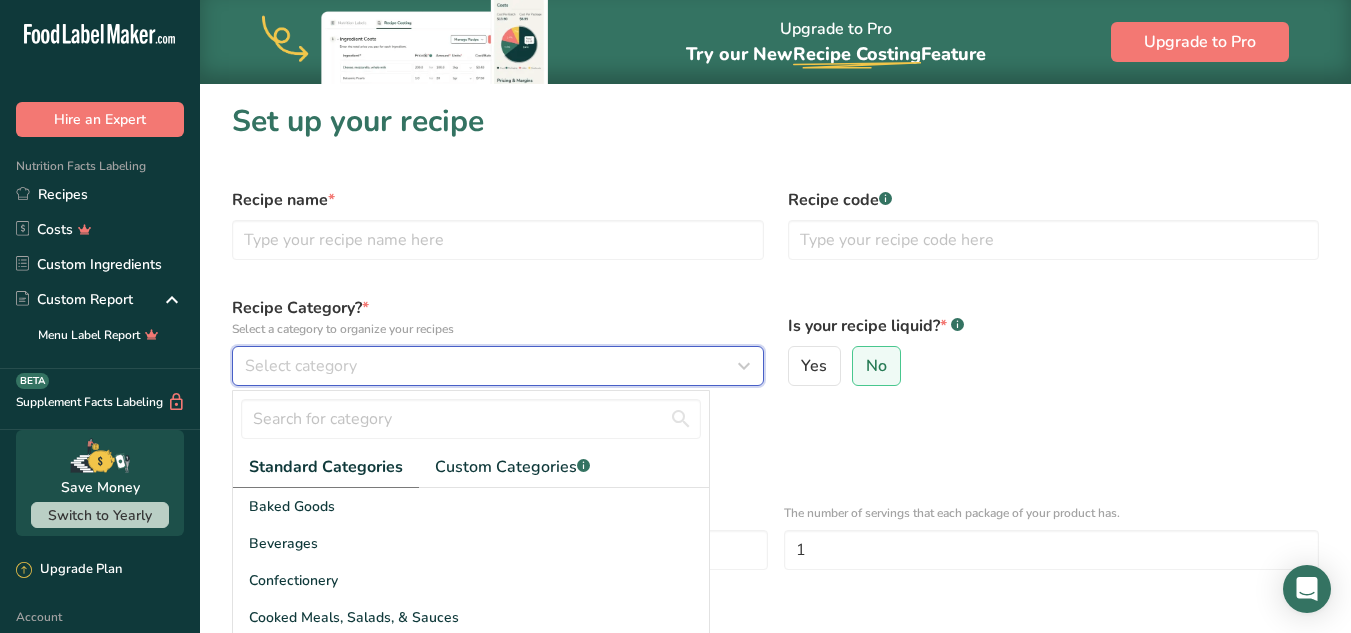 click on "Select category" at bounding box center (492, 366) 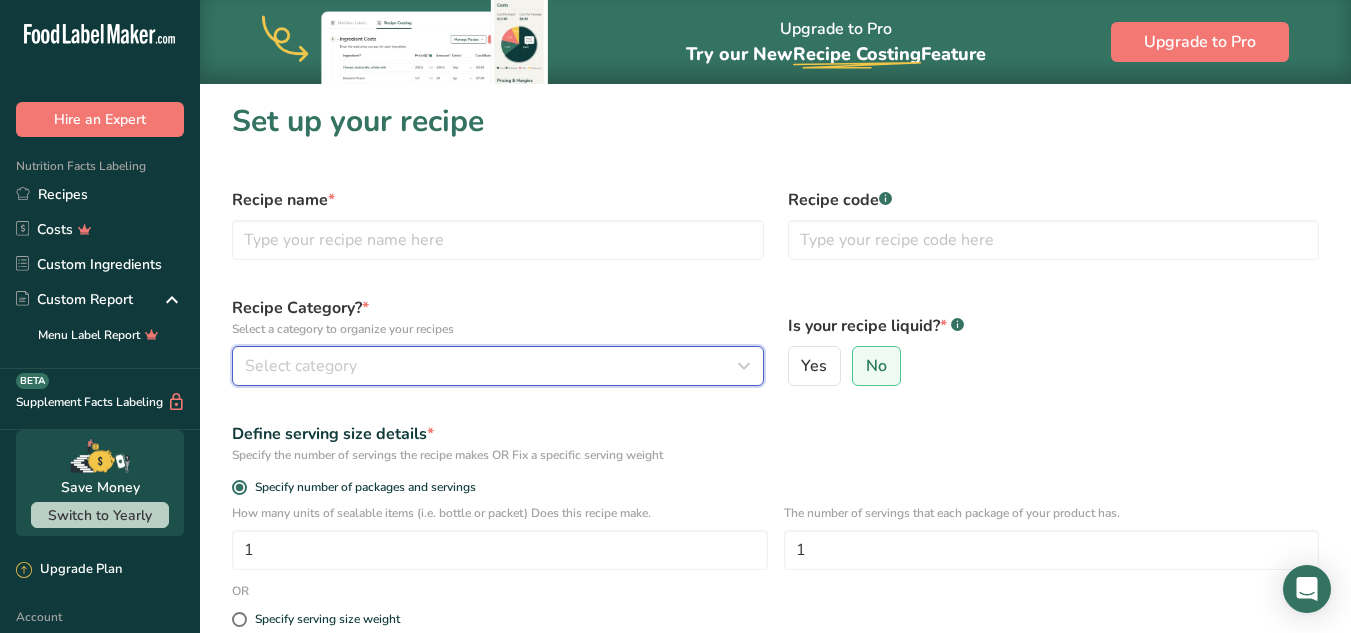 click on "Select category" at bounding box center [492, 366] 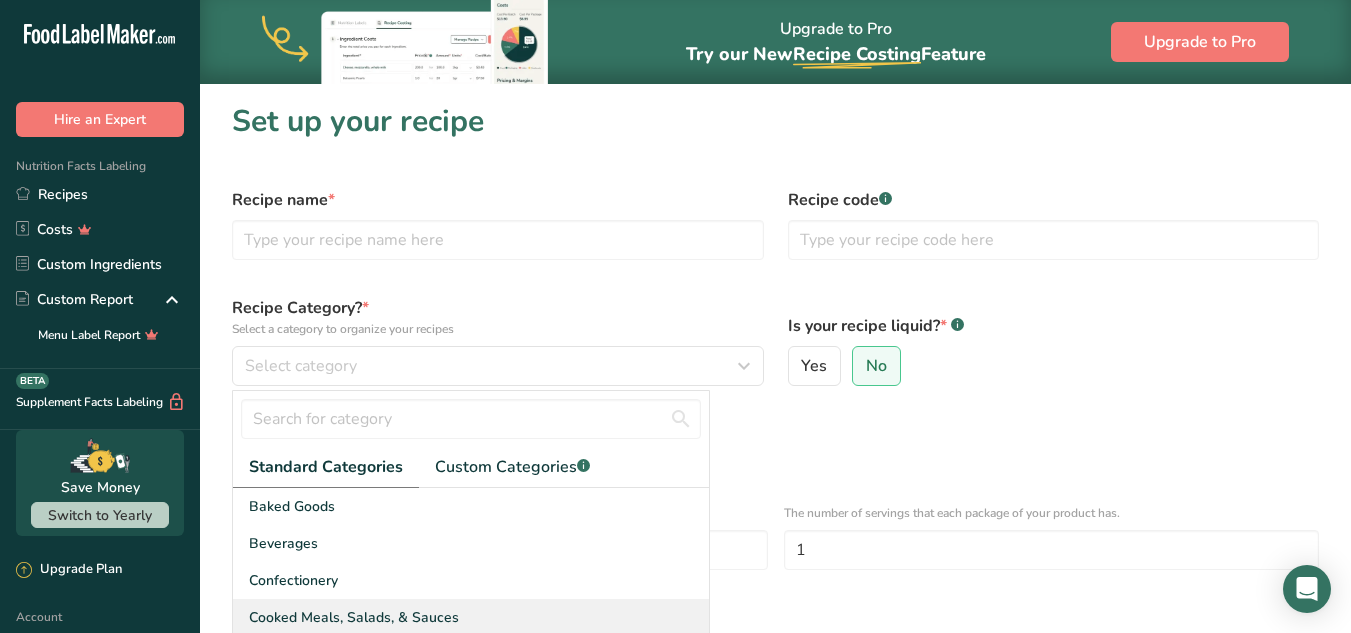 click on "Cooked Meals, Salads, & Sauces" at bounding box center [354, 617] 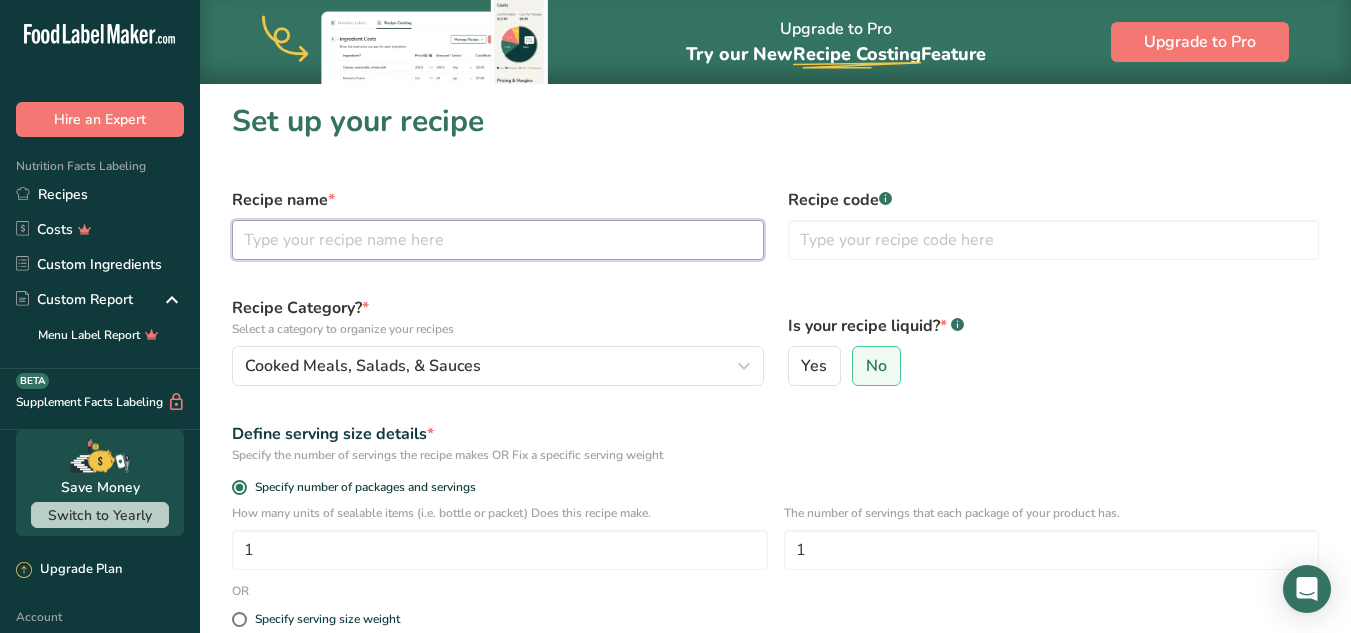 click at bounding box center (498, 240) 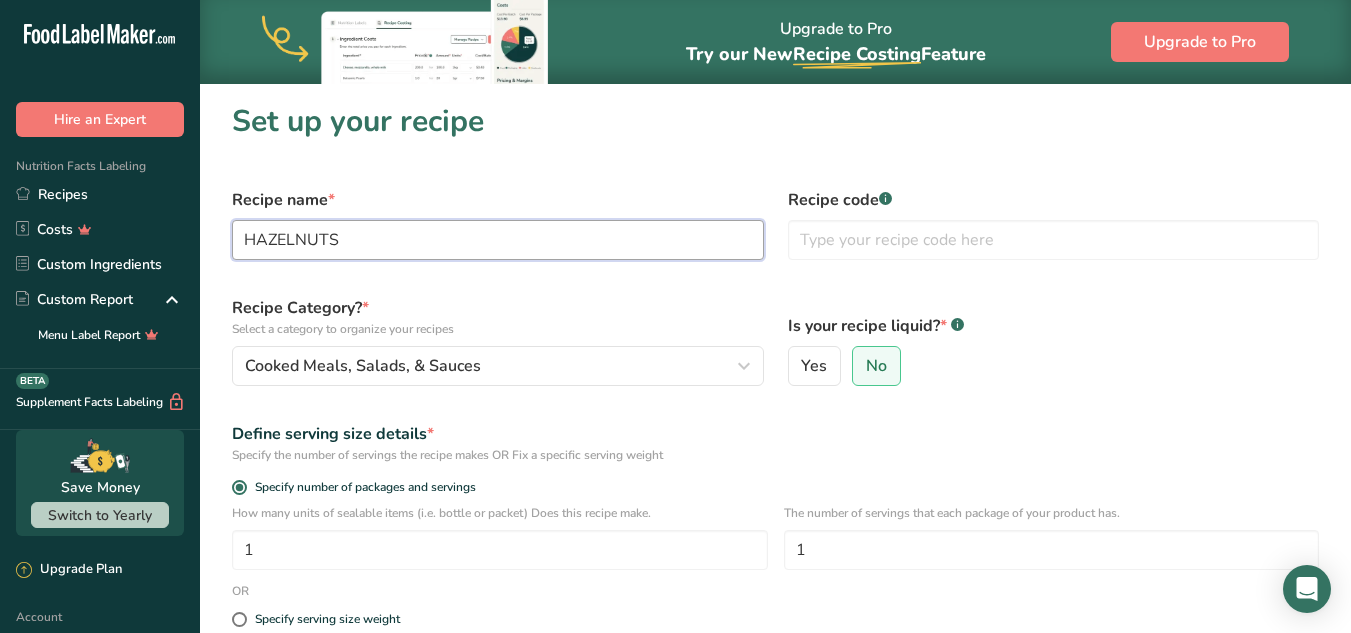 click on "HAZELNUTS" at bounding box center [498, 240] 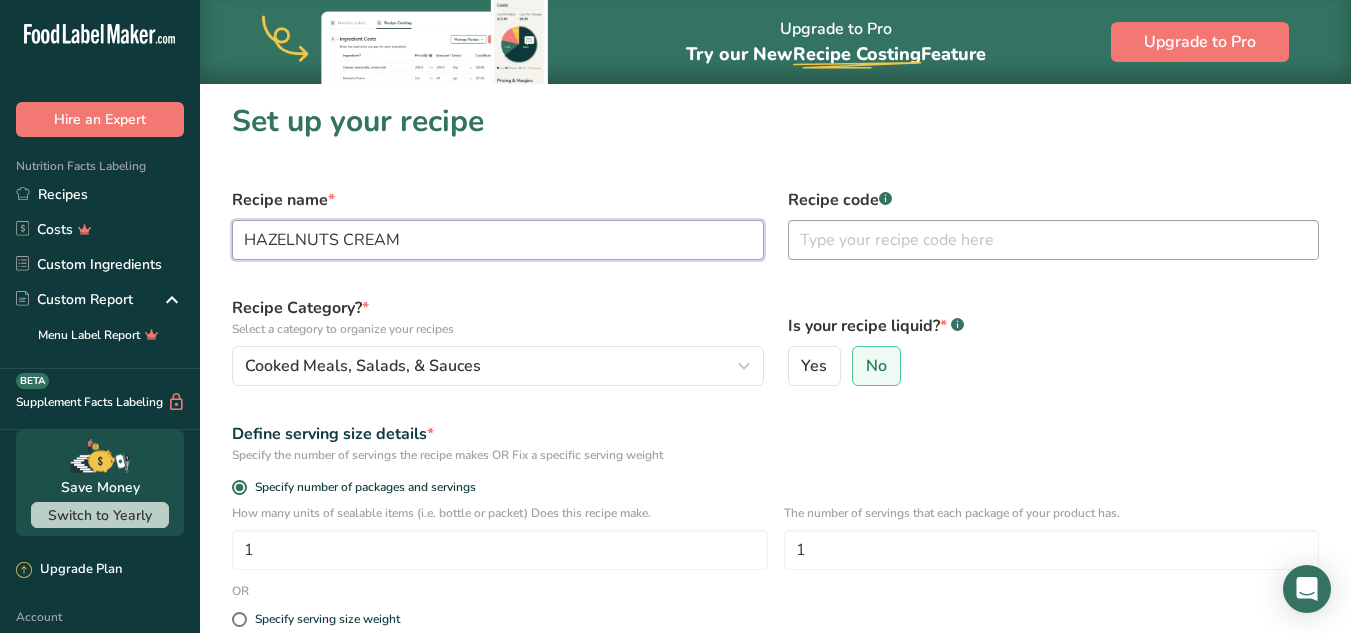 type on "HAZELNUTS CREAM" 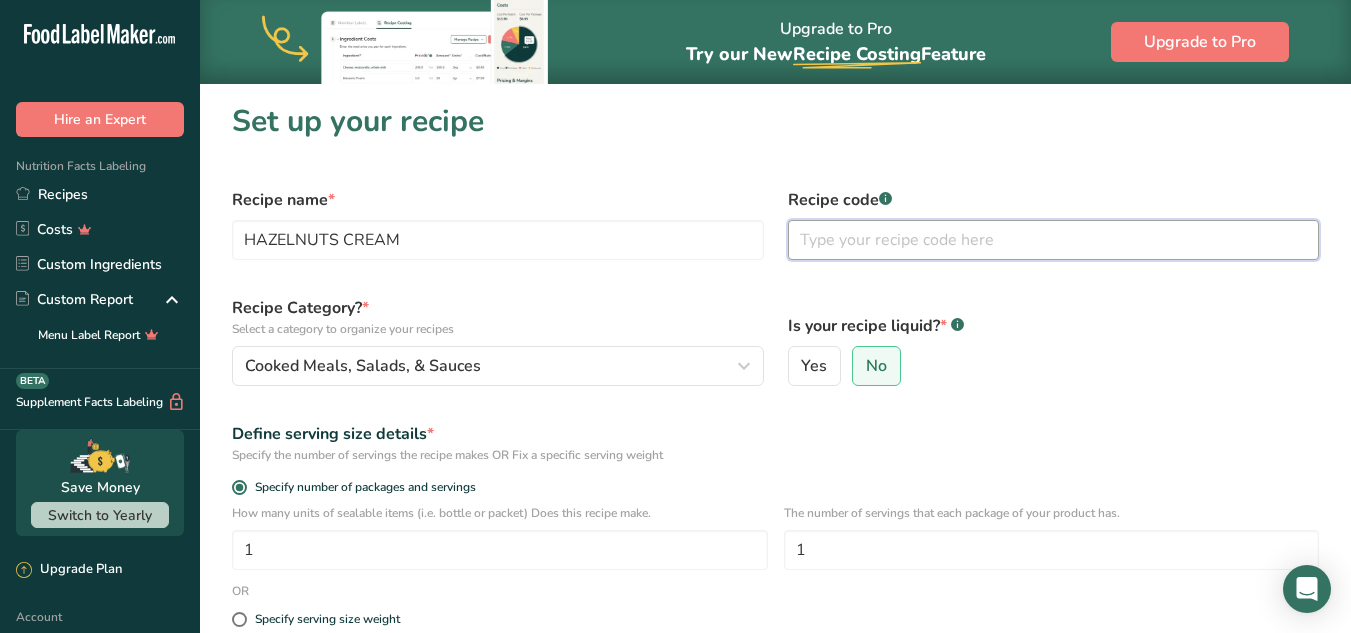 click at bounding box center (1054, 240) 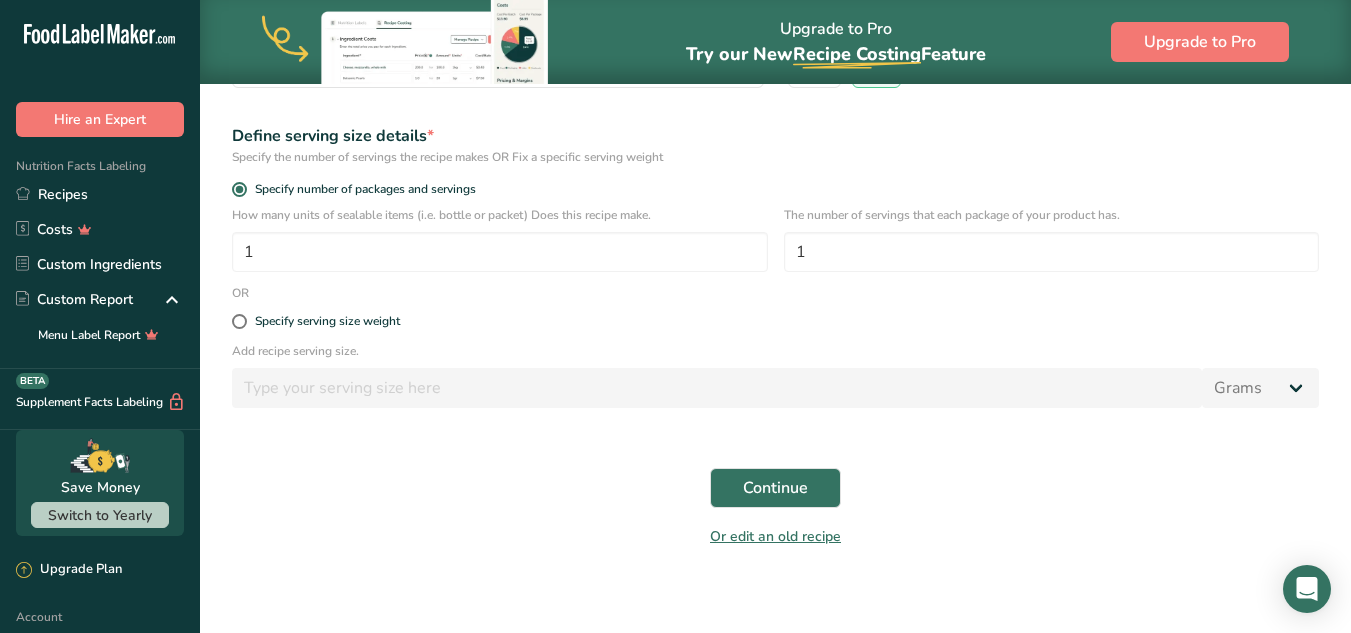 scroll, scrollTop: 300, scrollLeft: 0, axis: vertical 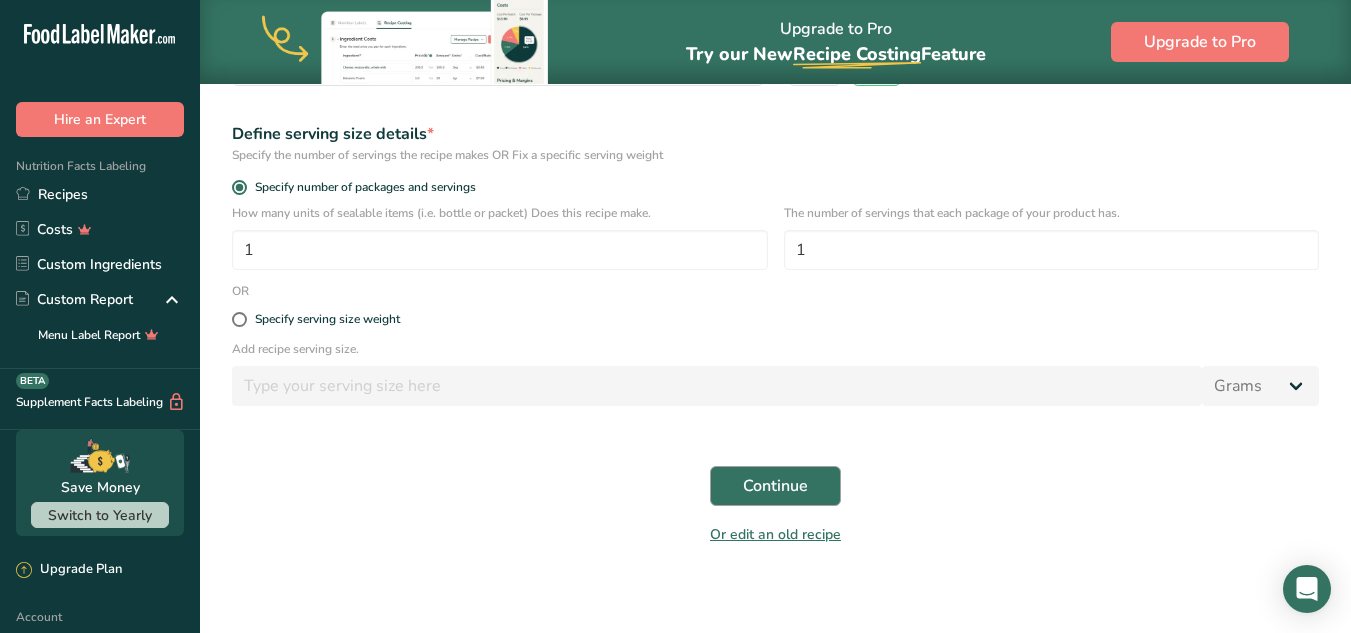 type on "H" 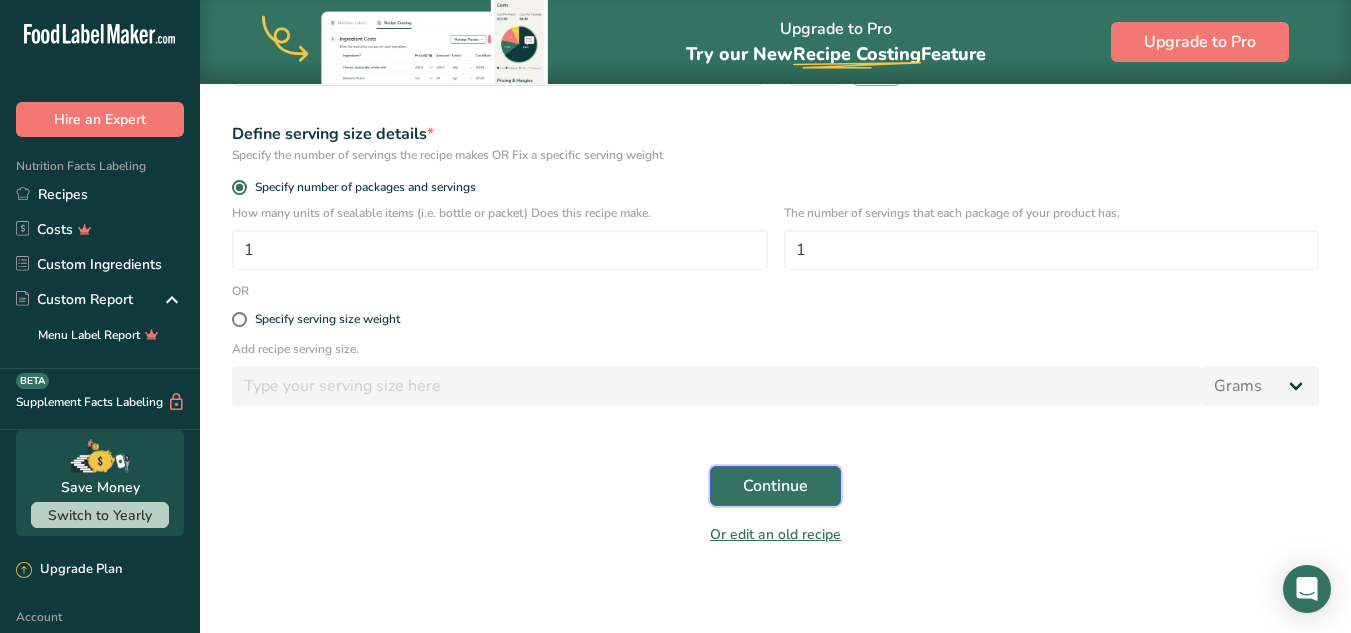 click on "Continue" at bounding box center (775, 486) 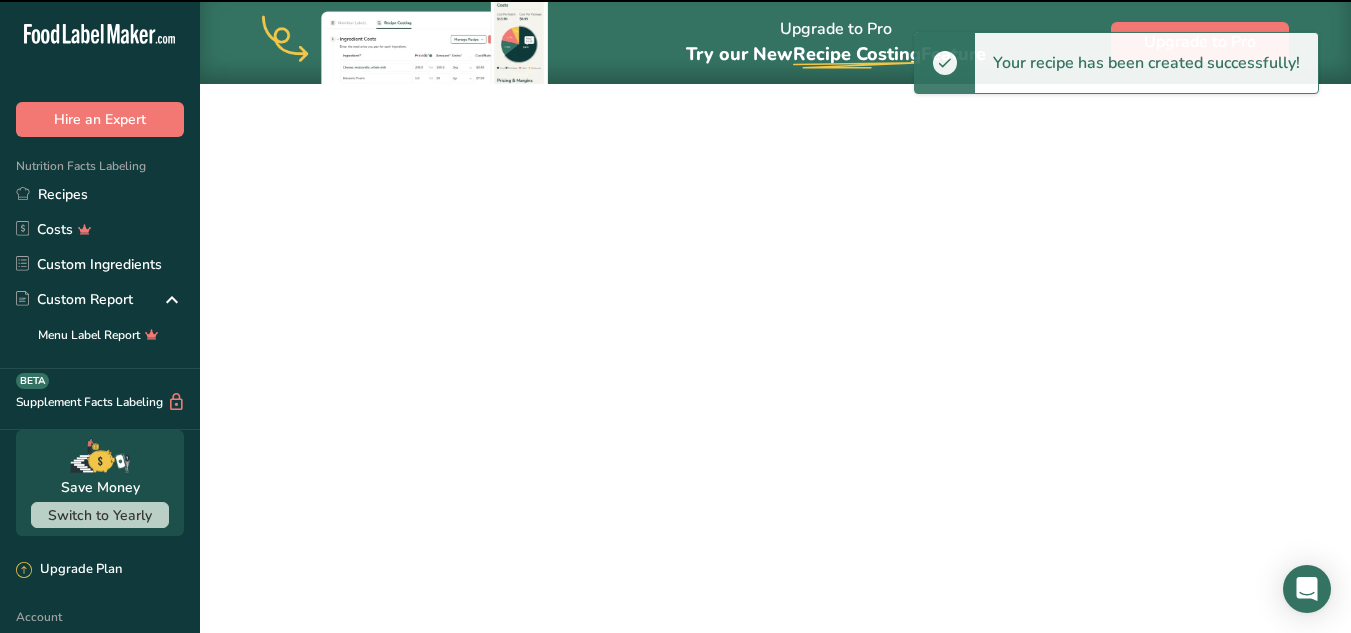 scroll, scrollTop: 0, scrollLeft: 0, axis: both 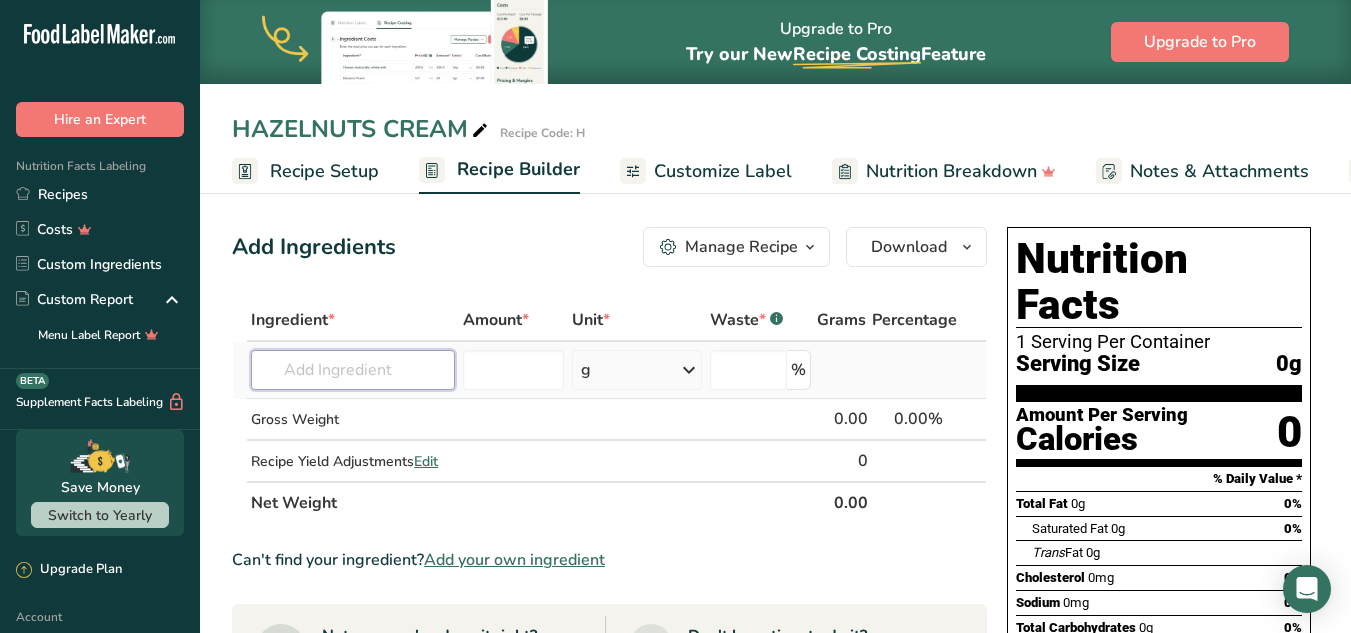 click at bounding box center (353, 370) 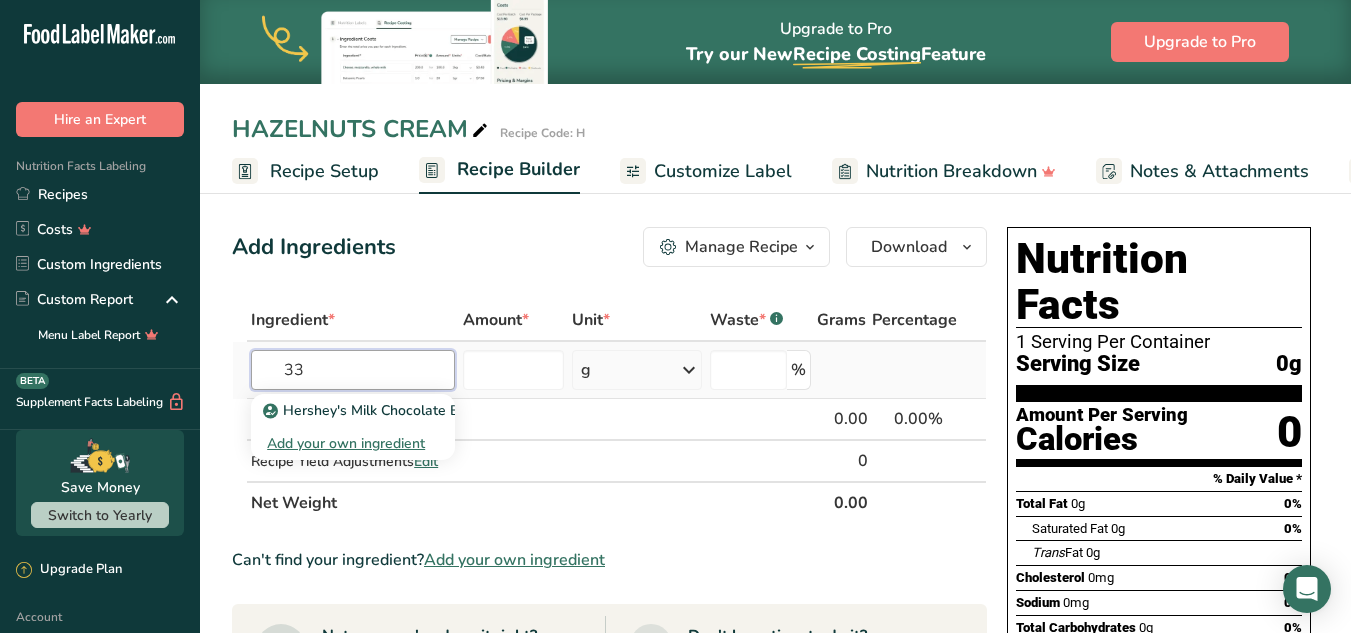 type on "3" 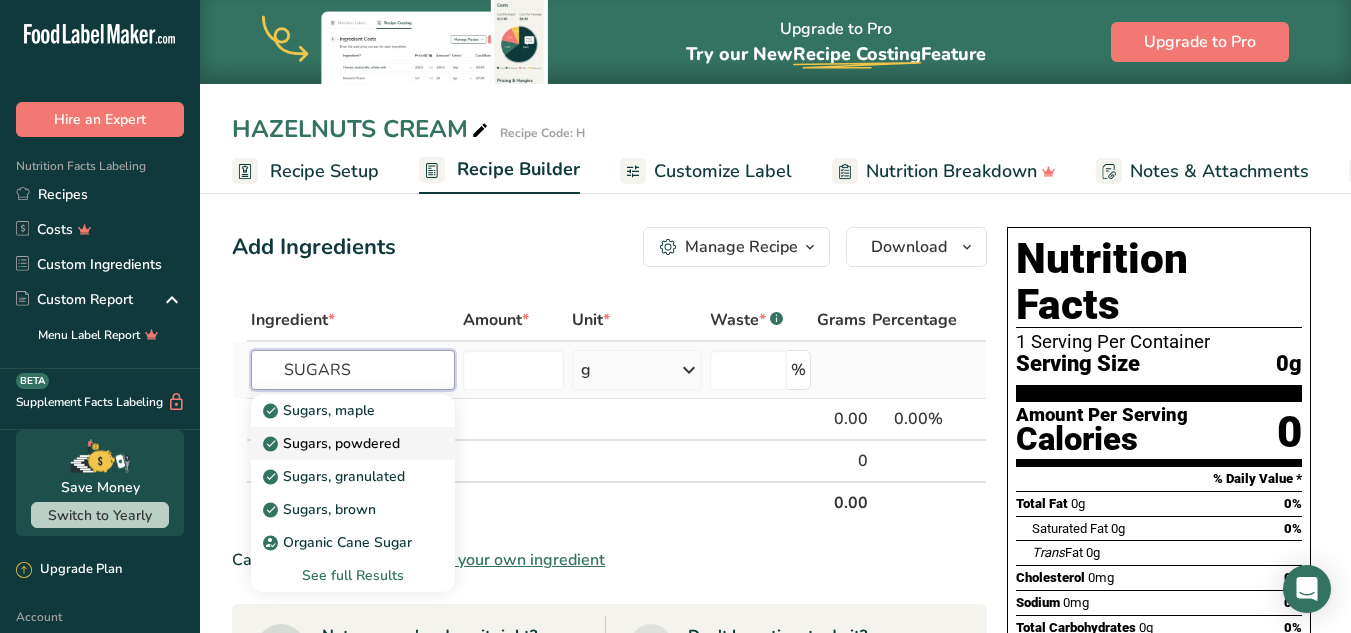 type on "SUGARS" 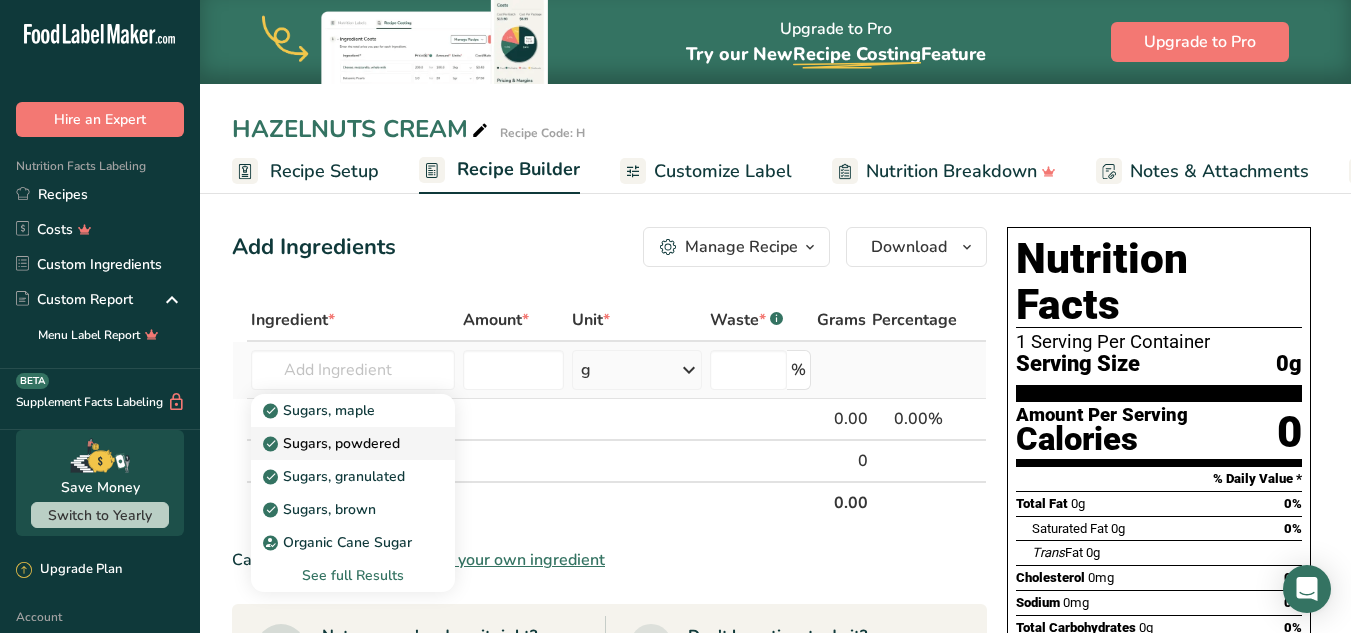 click on "Sugars, powdered" at bounding box center (333, 443) 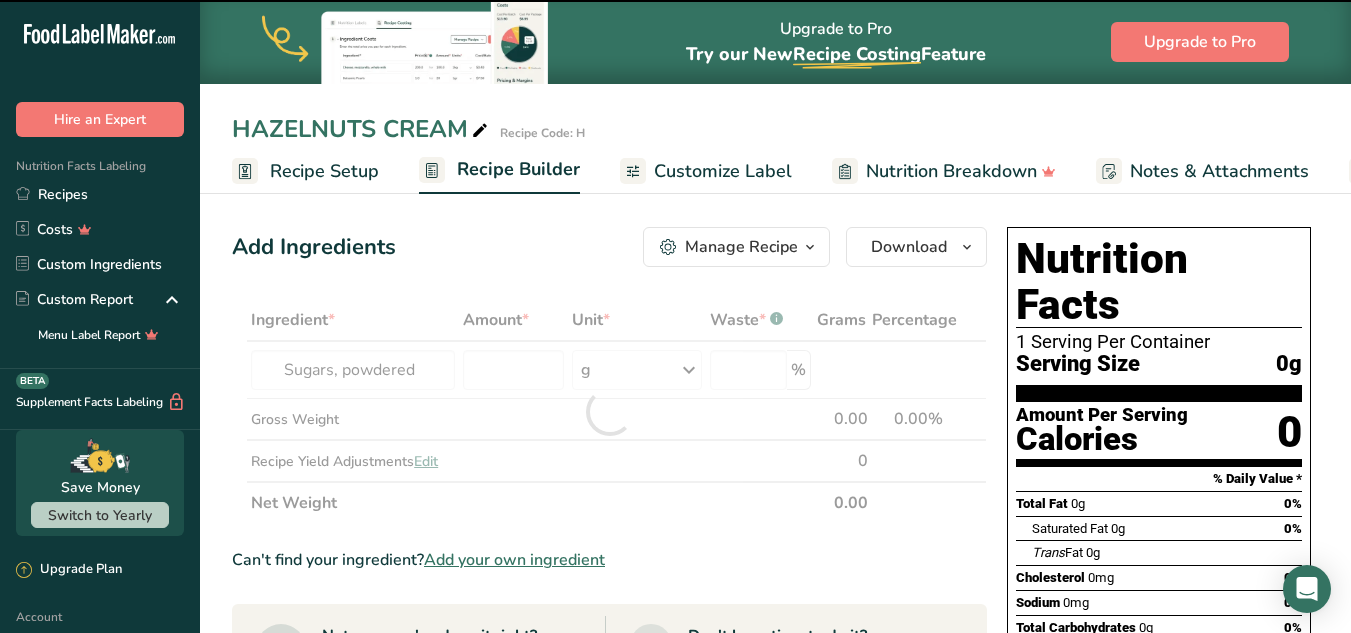 type on "0" 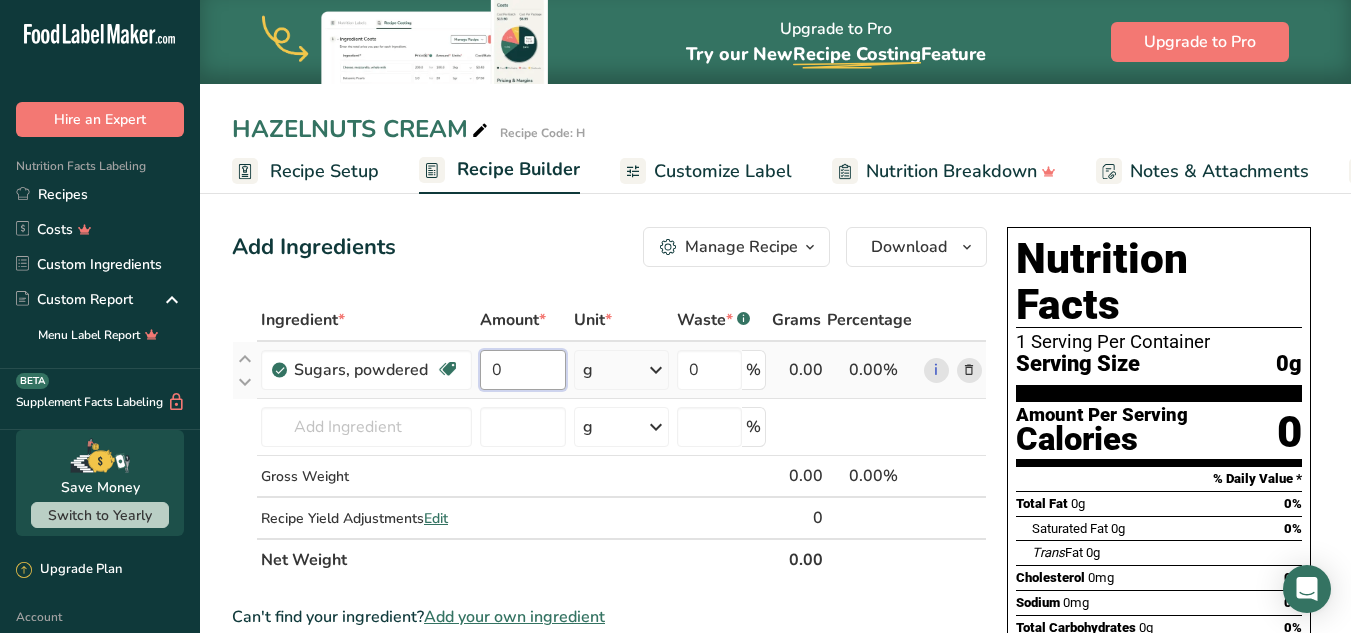 click on "0" at bounding box center (523, 370) 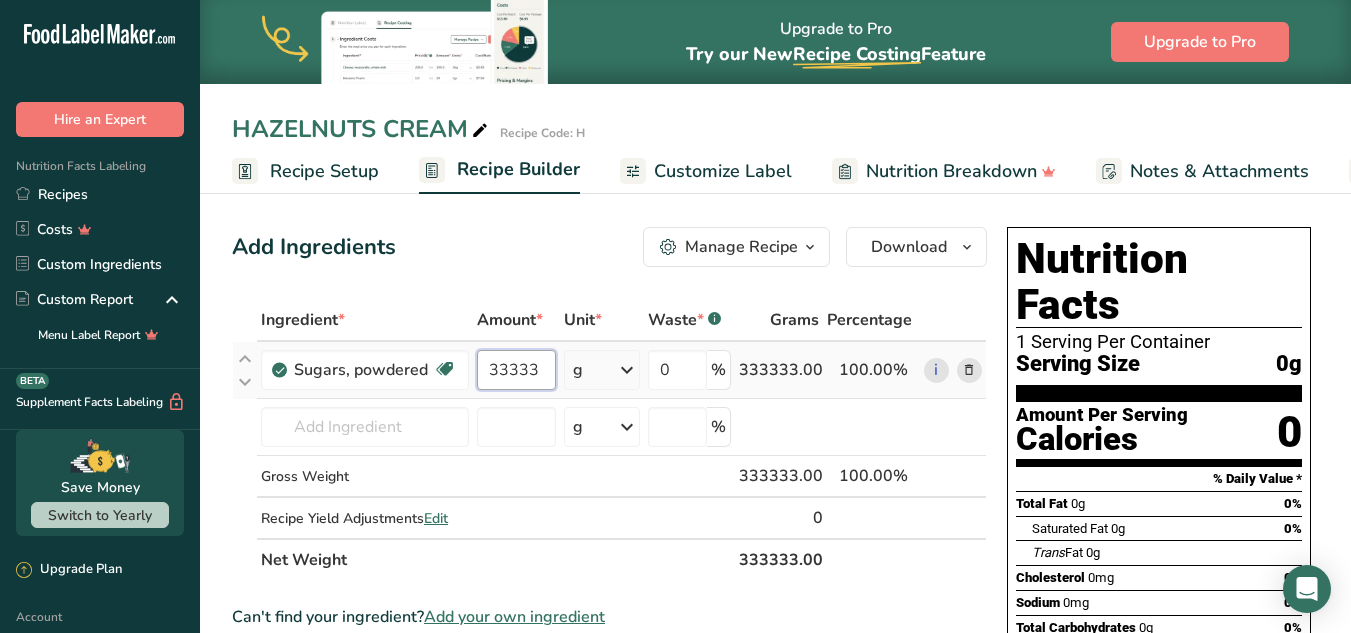 scroll, scrollTop: 0, scrollLeft: 0, axis: both 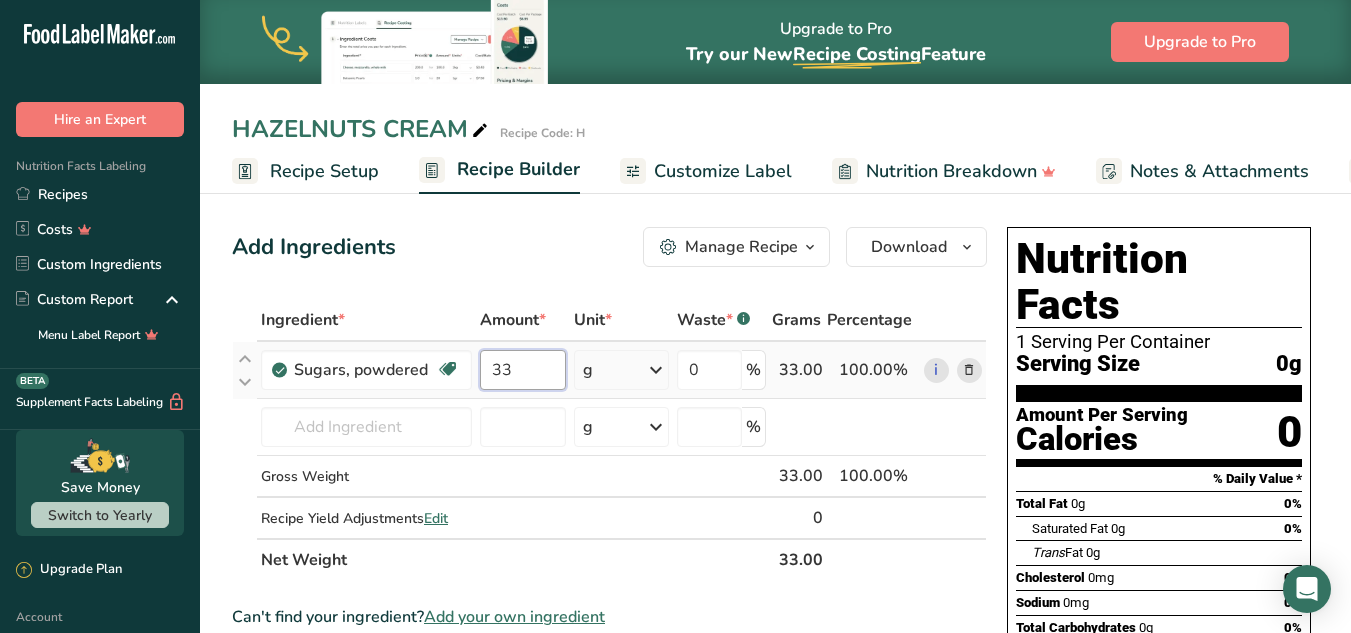 type on "3" 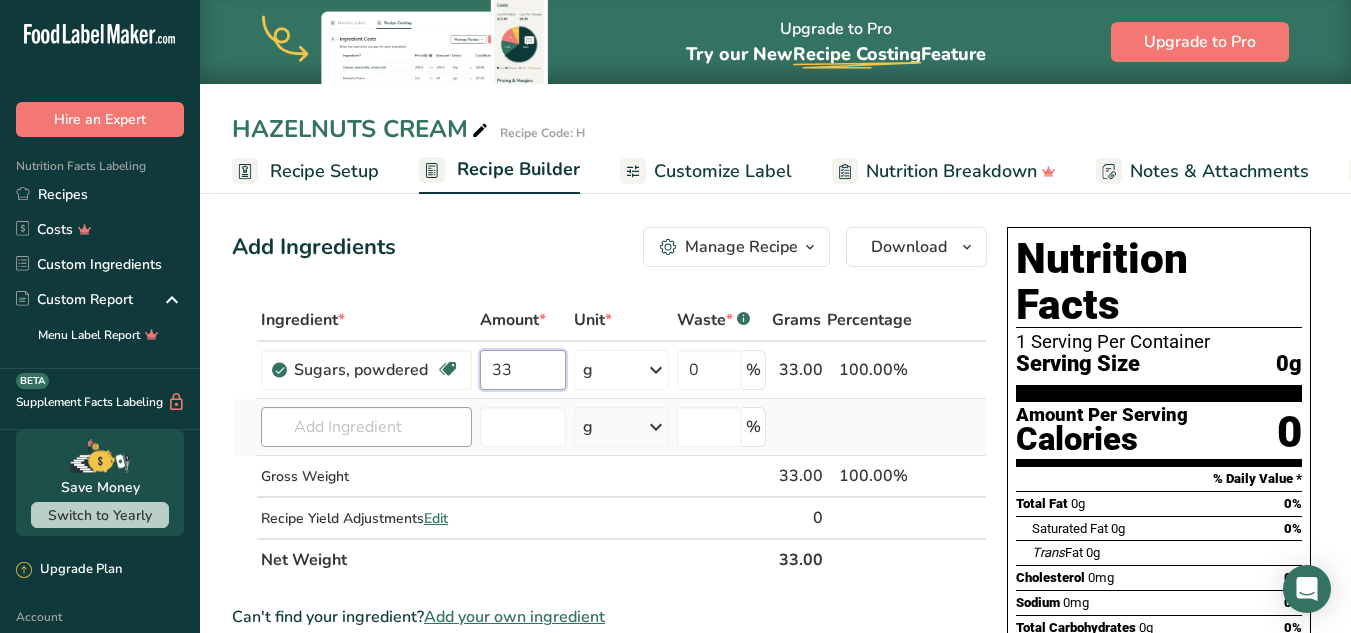 type on "33" 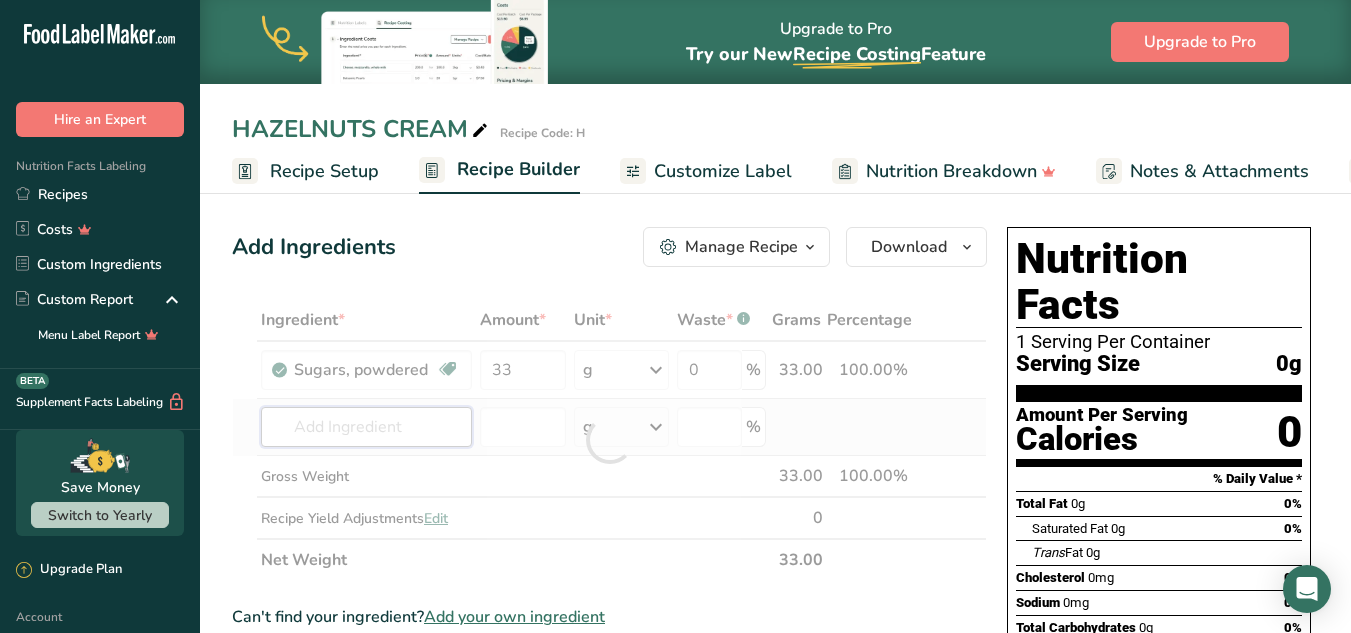 click on "Ingredient *
Amount *
Unit *
Waste *   .a-a{fill:#347362;}.b-a{fill:#fff;}          Grams
Percentage
Sugars, powdered
Dairy free
Gluten free
Vegan
Vegetarian
Soy free
33
g
Portions
1 cup unsifted
1 cup sifted
1 tbsp unsifted
See more
Weight Units
g
kg
mg
See more
Volume Units
l
Volume units require a density conversion. If you know your ingredient's density enter it below. Otherwise, click on "RIA" our AI Regulatory bot - she will be able to help you
lb/ft3
g/cm3
Confirm
mL" at bounding box center [609, 440] 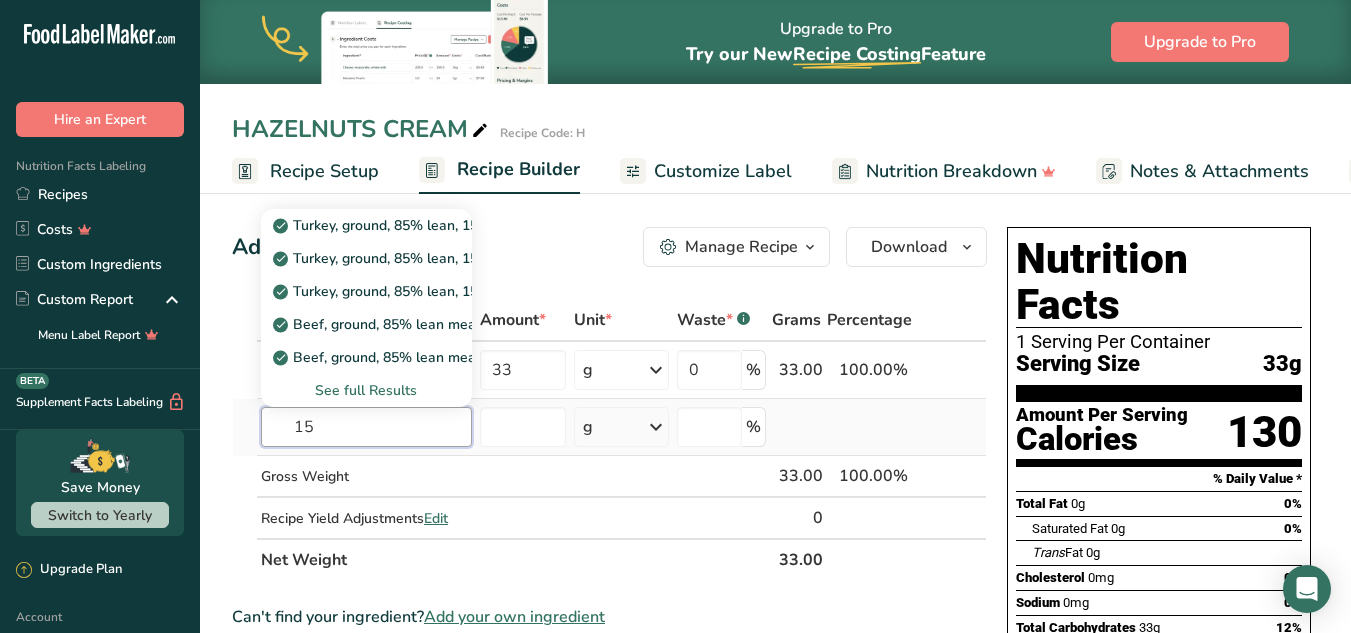 type on "1" 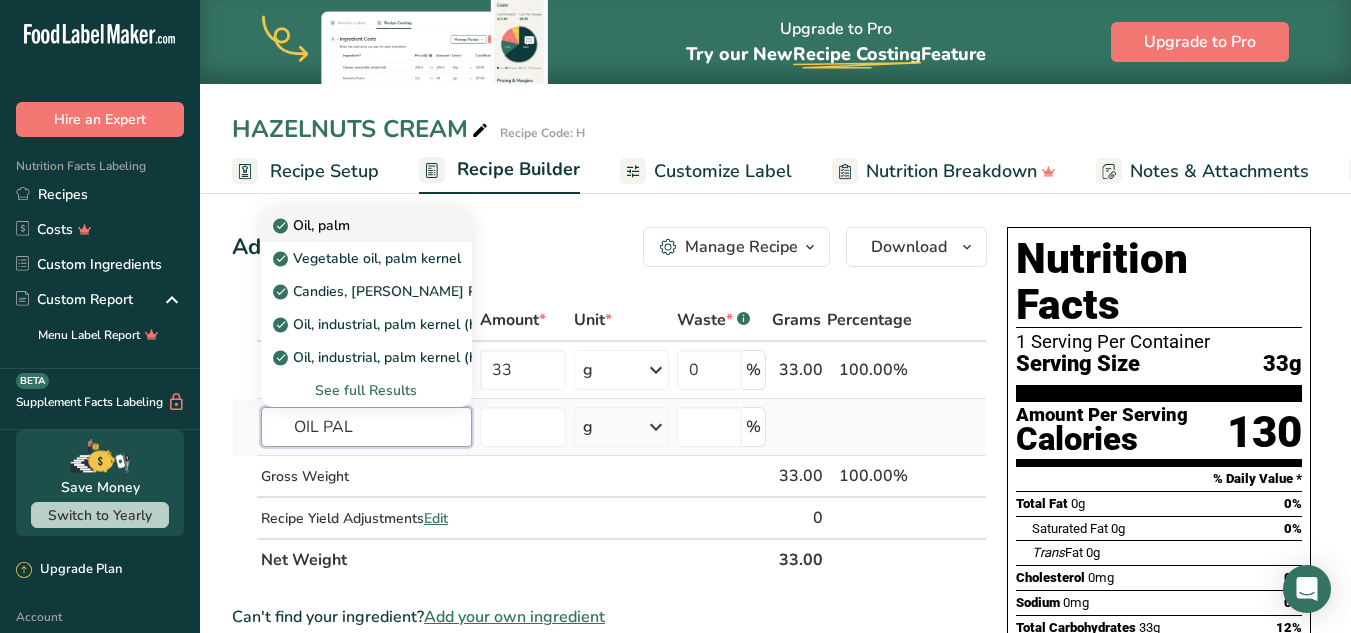 type on "OIL PAL" 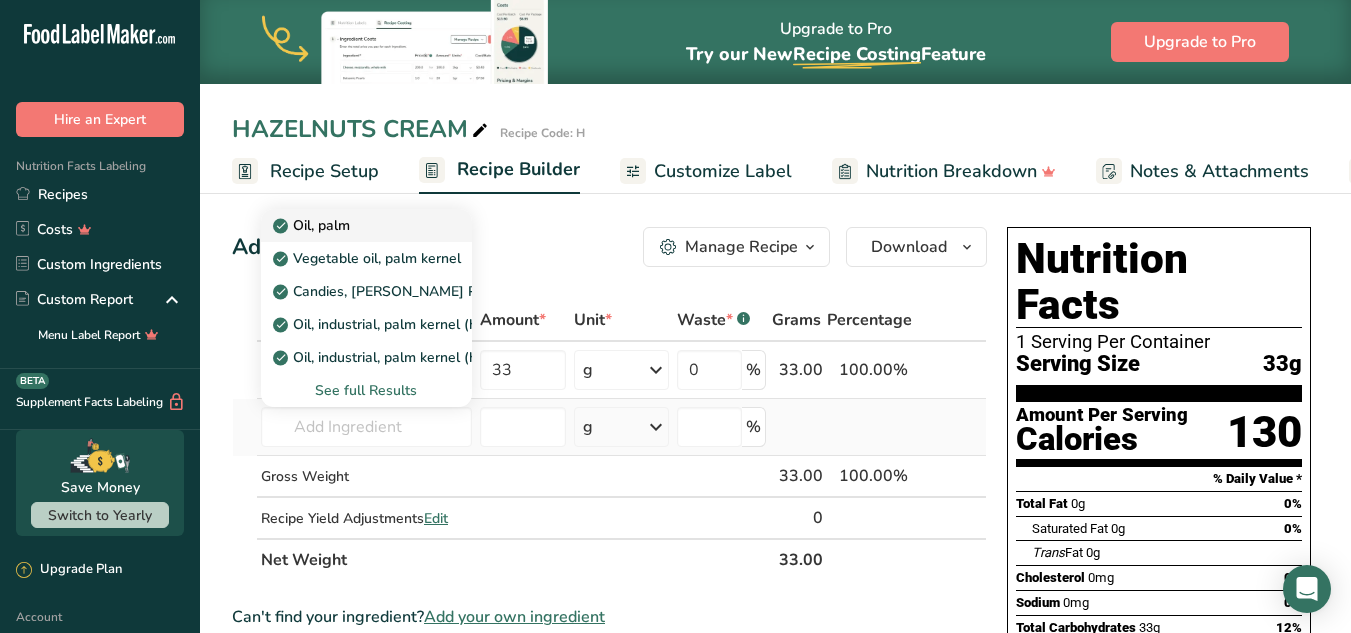 click on "Oil, palm" at bounding box center (350, 225) 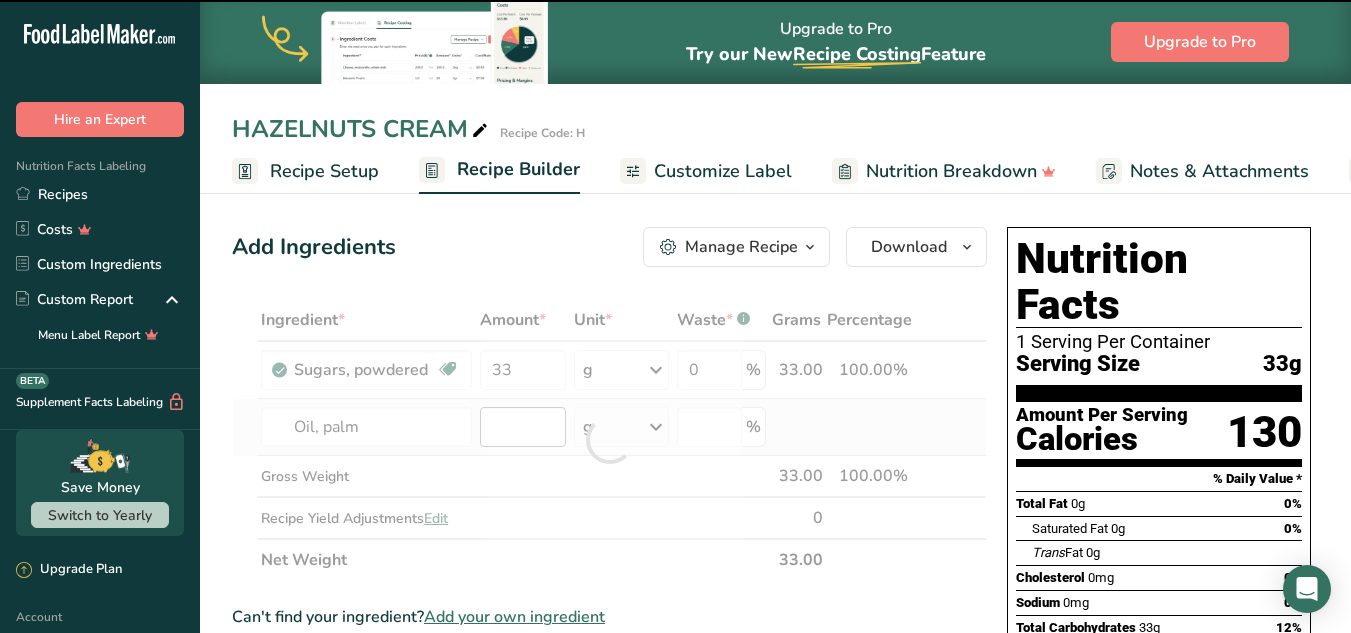 type on "0" 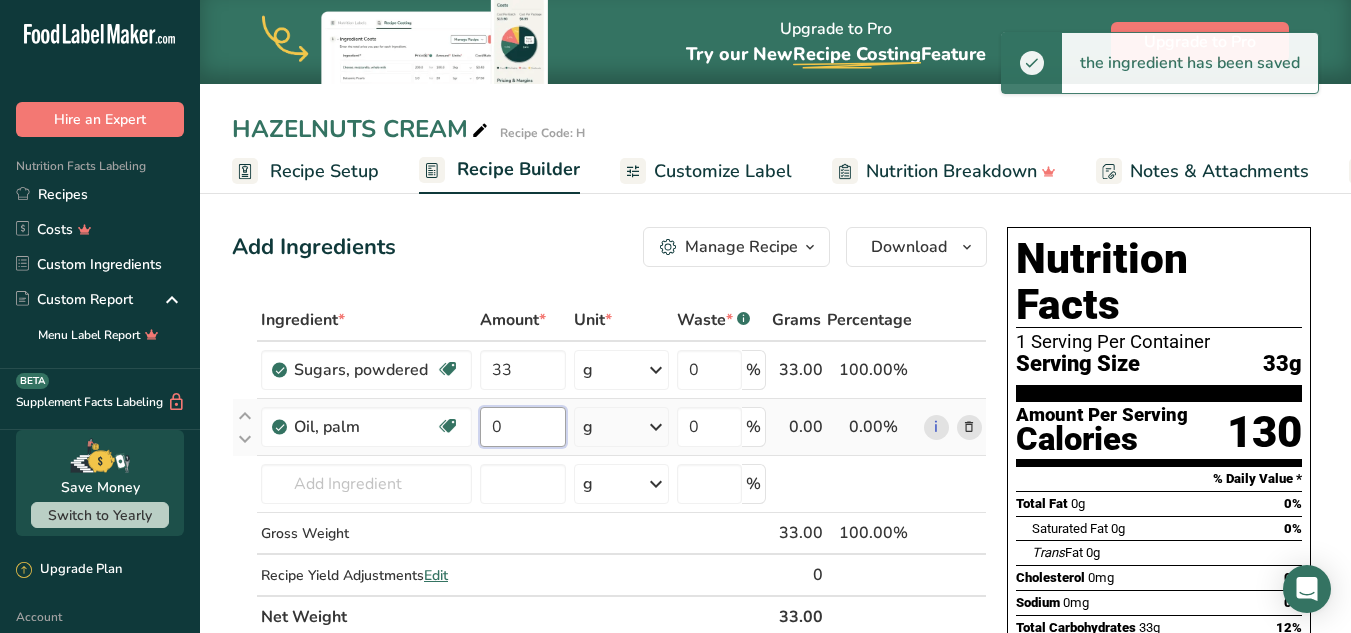 click on "0" at bounding box center [523, 427] 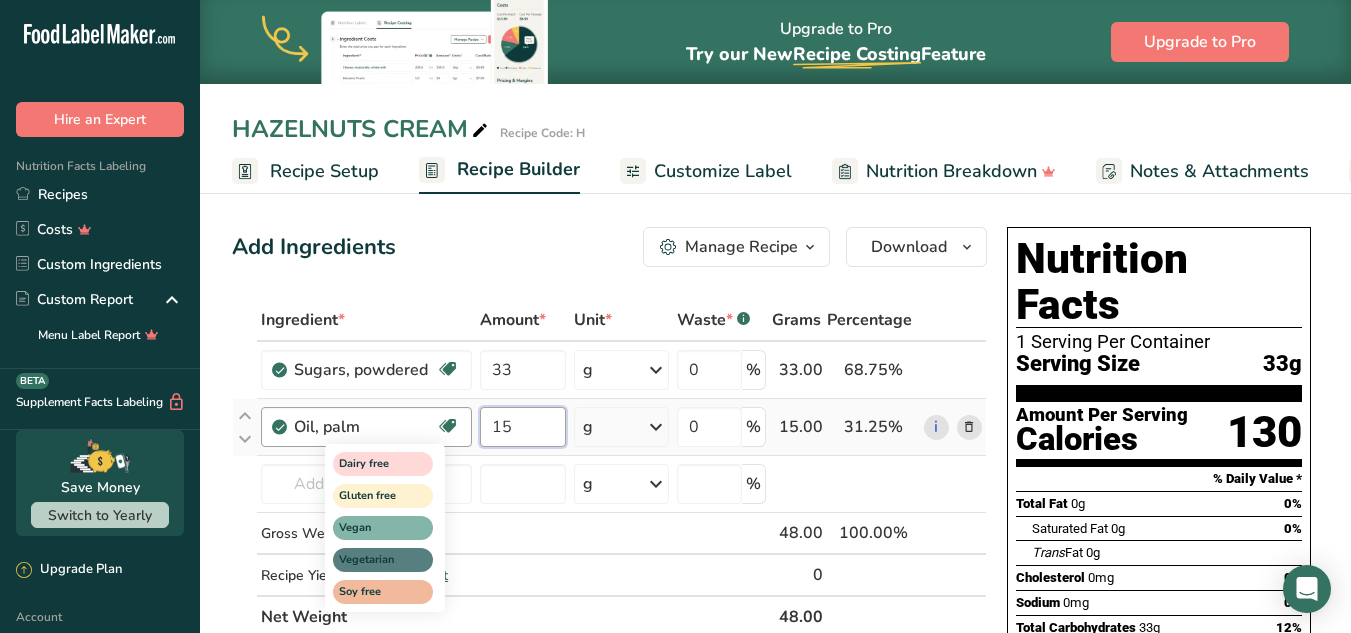 type on "15" 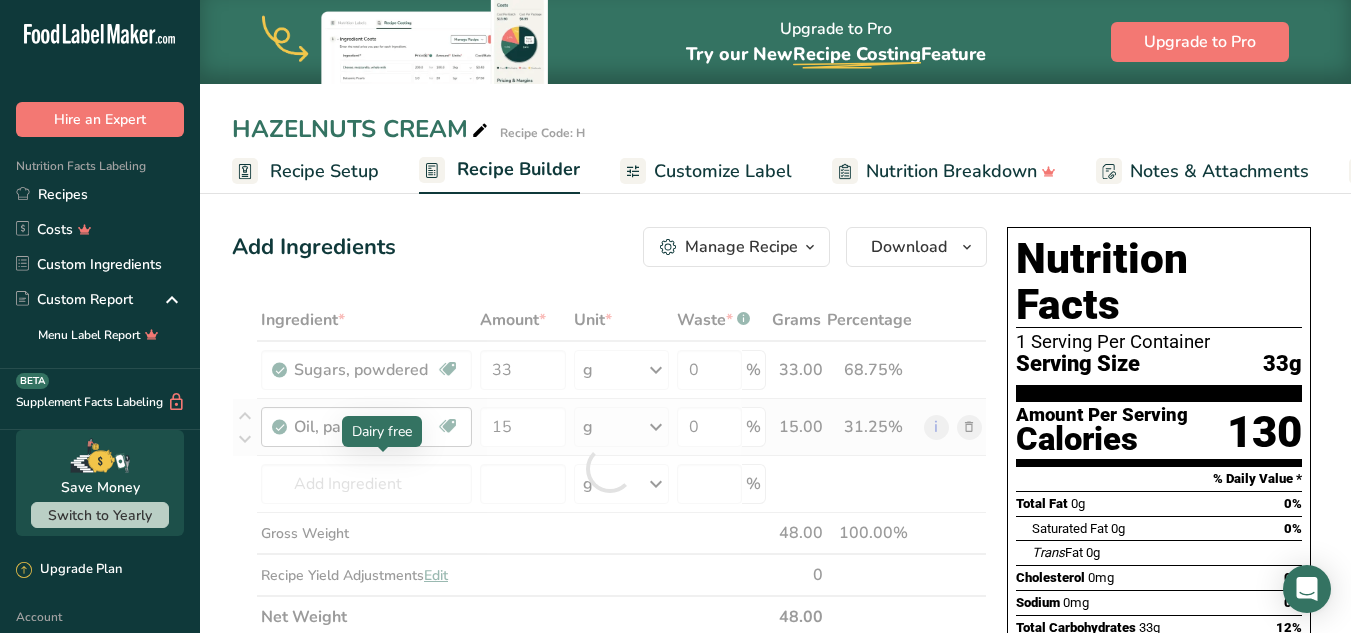 click on "Ingredient *
Amount *
Unit *
Waste *   .a-a{fill:#347362;}.b-a{fill:#fff;}          Grams
Percentage
Sugars, powdered
Dairy free
Gluten free
Vegan
Vegetarian
Soy free
33
g
Portions
1 cup unsifted
1 cup sifted
1 tbsp unsifted
See more
Weight Units
g
kg
mg
See more
Volume Units
l
Volume units require a density conversion. If you know your ingredient's density enter it below. Otherwise, click on "RIA" our AI Regulatory bot - she will be able to help you
lb/ft3
g/cm3
Confirm
mL" at bounding box center (609, 468) 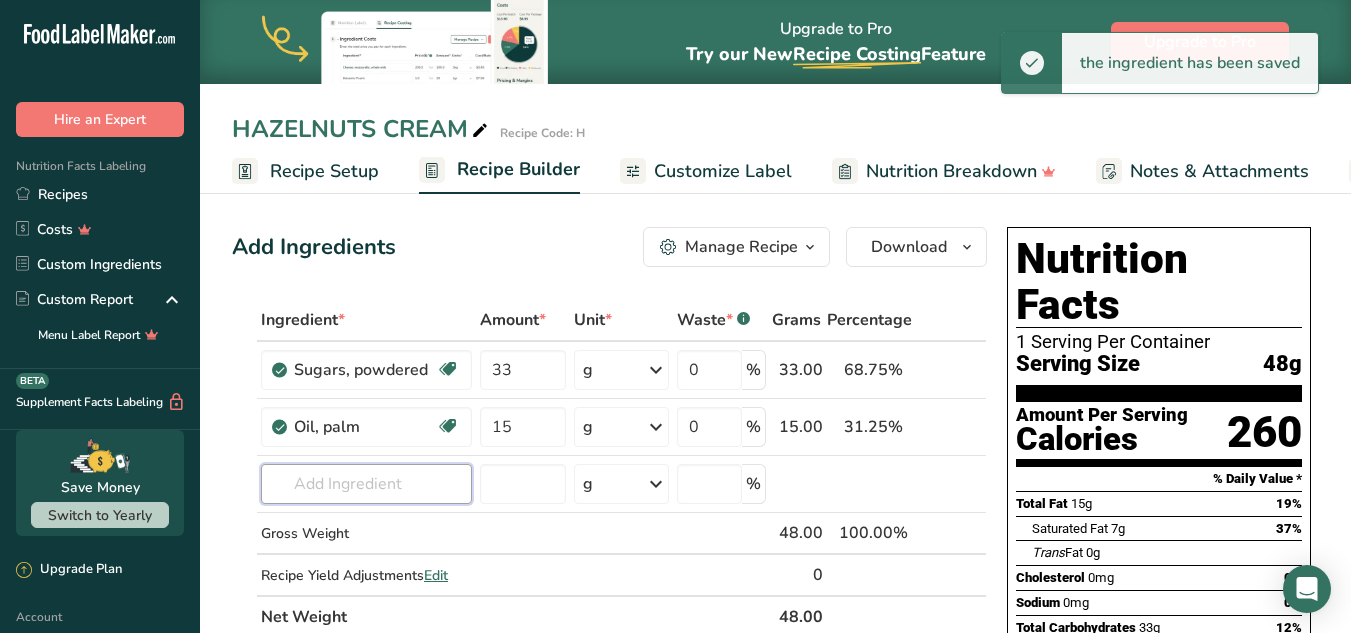 click at bounding box center (366, 484) 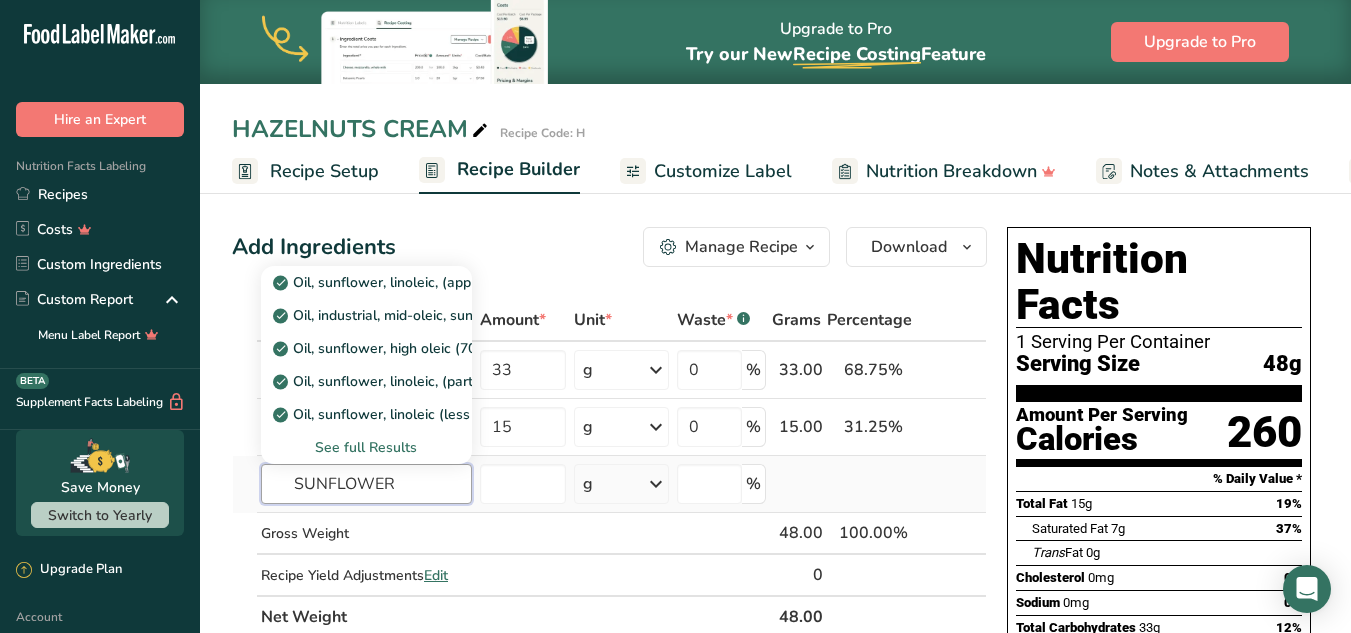type on "SUNFLOWER" 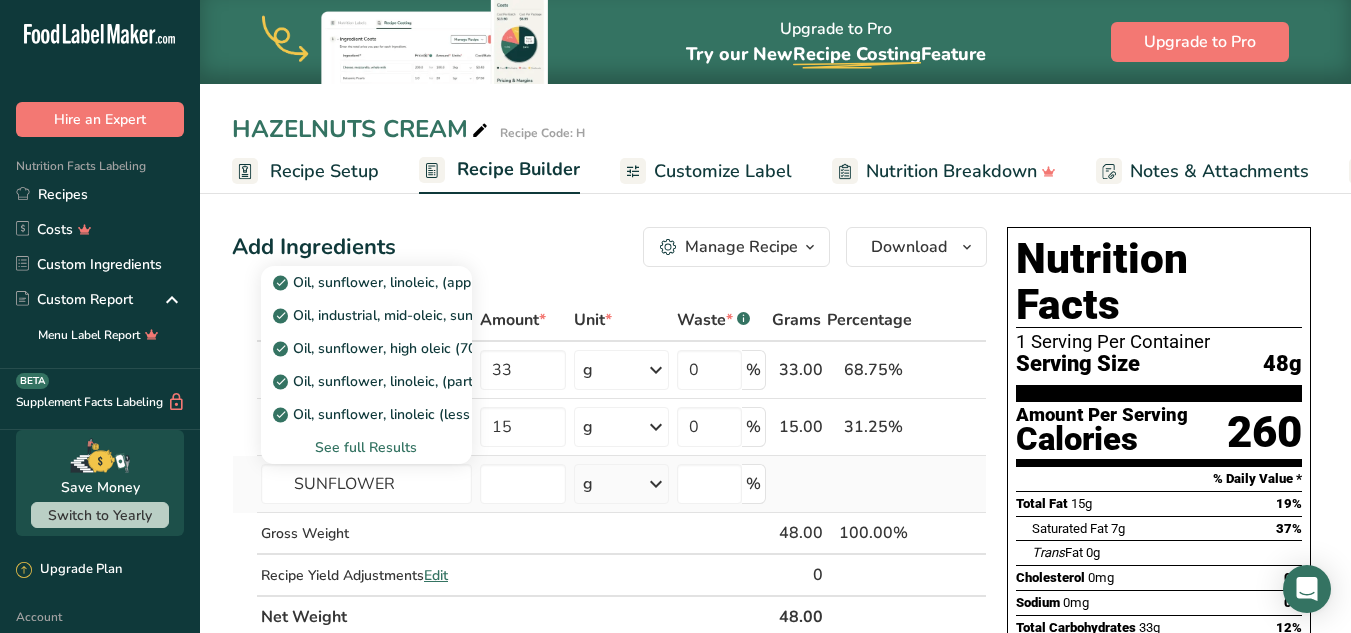 type 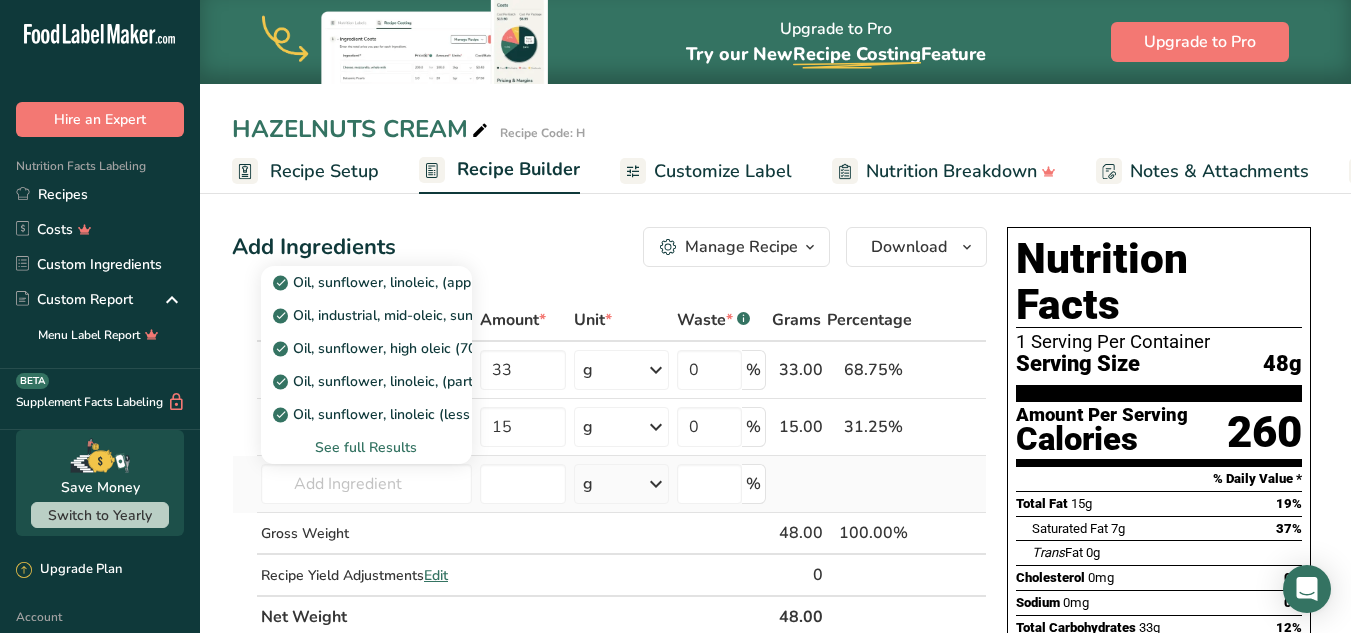 click on "See full Results" at bounding box center [366, 447] 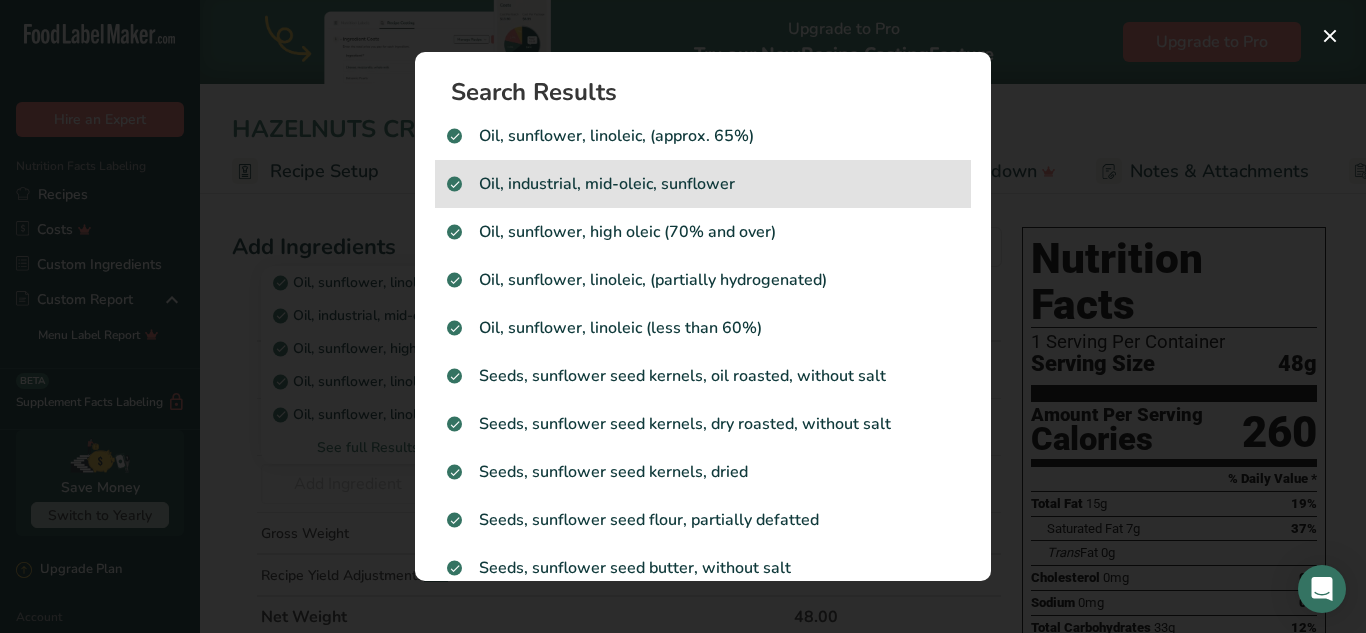 click on "Oil, industrial, mid-oleic, sunflower" at bounding box center [703, 184] 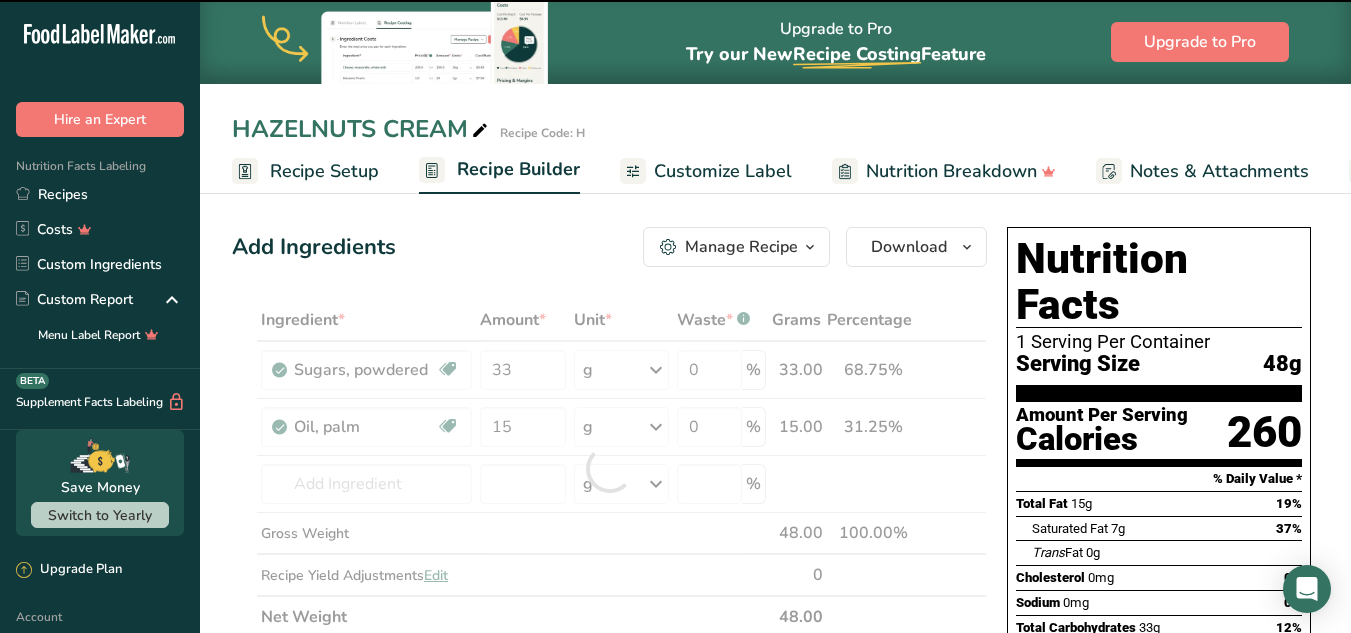 type on "0" 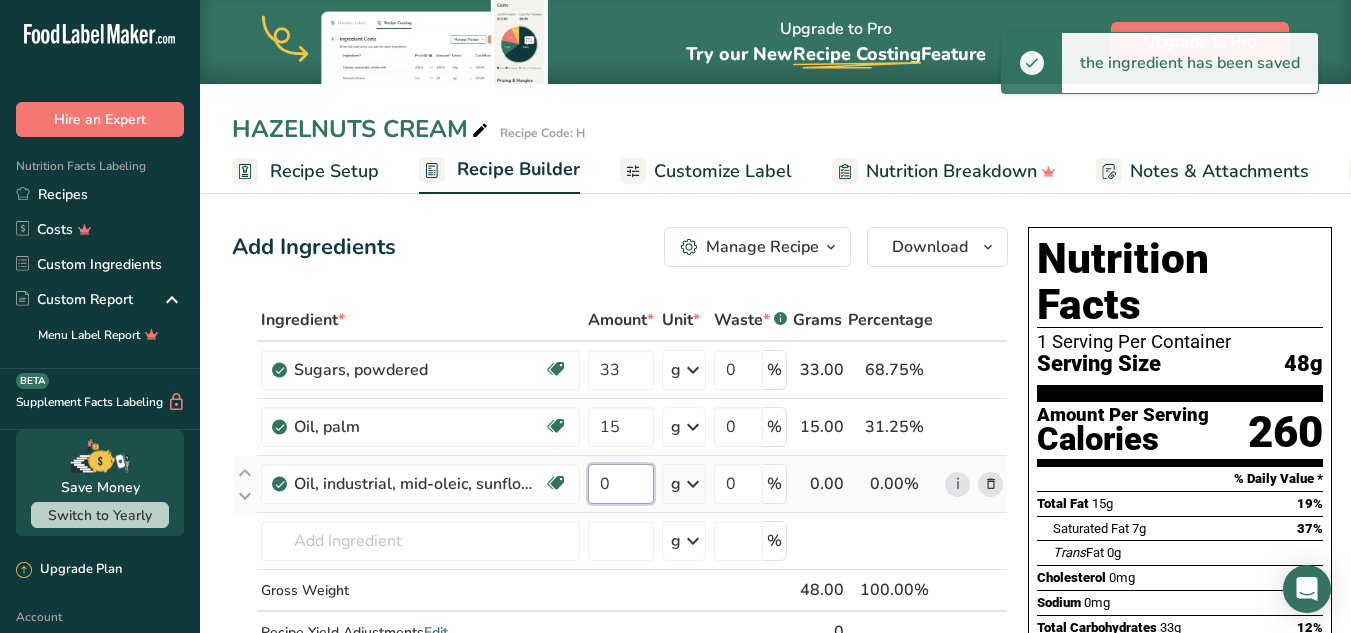 click on "0" at bounding box center [621, 484] 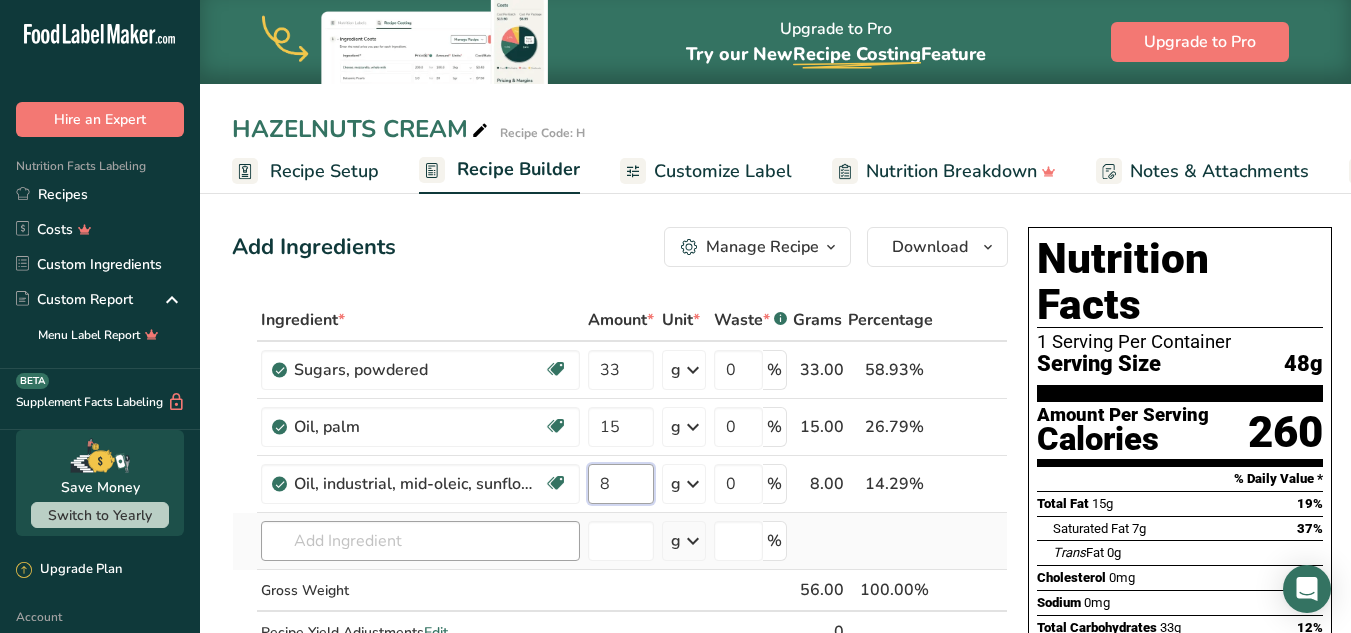 type on "8" 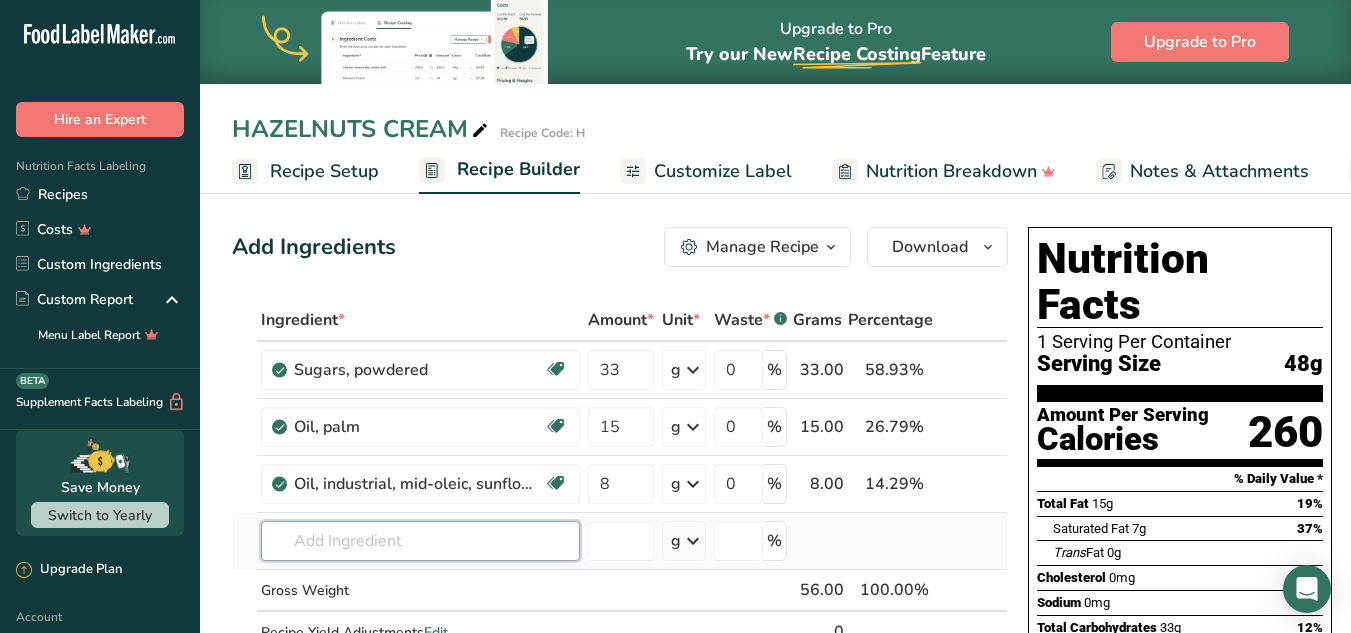 click on "Ingredient *
Amount *
Unit *
Waste *   .a-a{fill:#347362;}.b-a{fill:#fff;}          Grams
Percentage
Sugars, powdered
Dairy free
Gluten free
Vegan
Vegetarian
Soy free
33
g
Portions
1 cup unsifted
1 cup sifted
1 tbsp unsifted
See more
Weight Units
g
kg
mg
See more
Volume Units
l
Volume units require a density conversion. If you know your ingredient's density enter it below. Otherwise, click on "RIA" our AI Regulatory bot - she will be able to help you
lb/ft3
g/cm3
Confirm
mL" at bounding box center [620, 497] 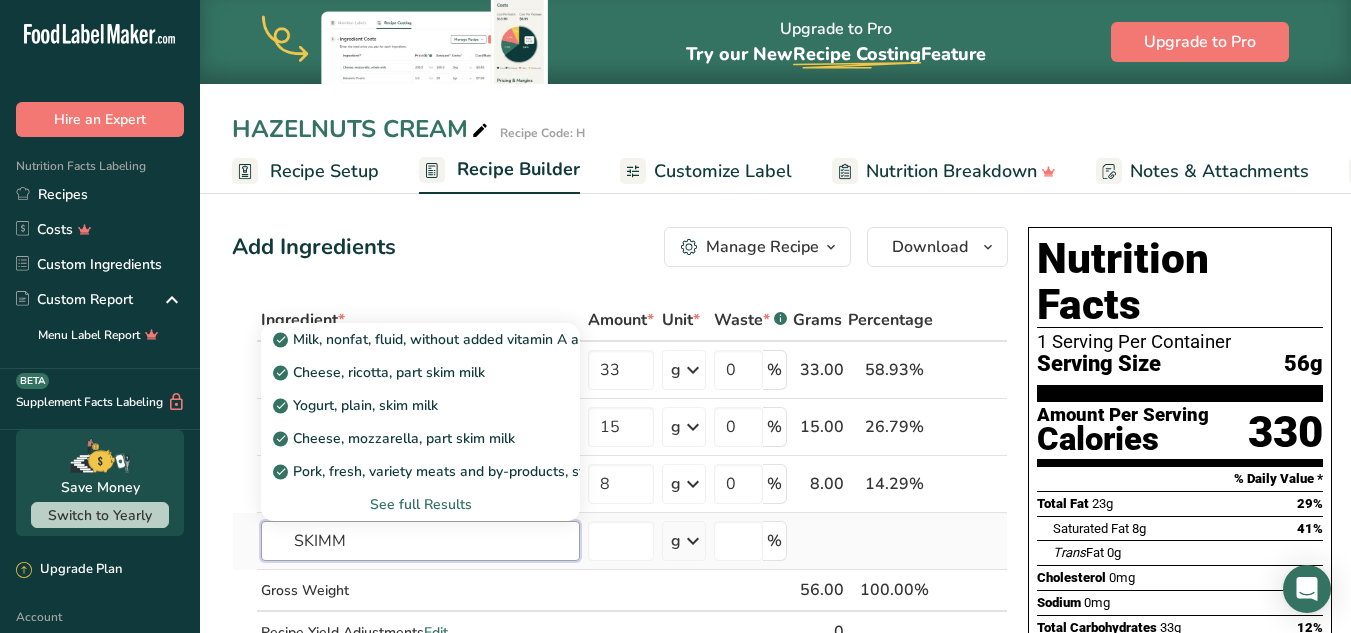 type on "SKIMM" 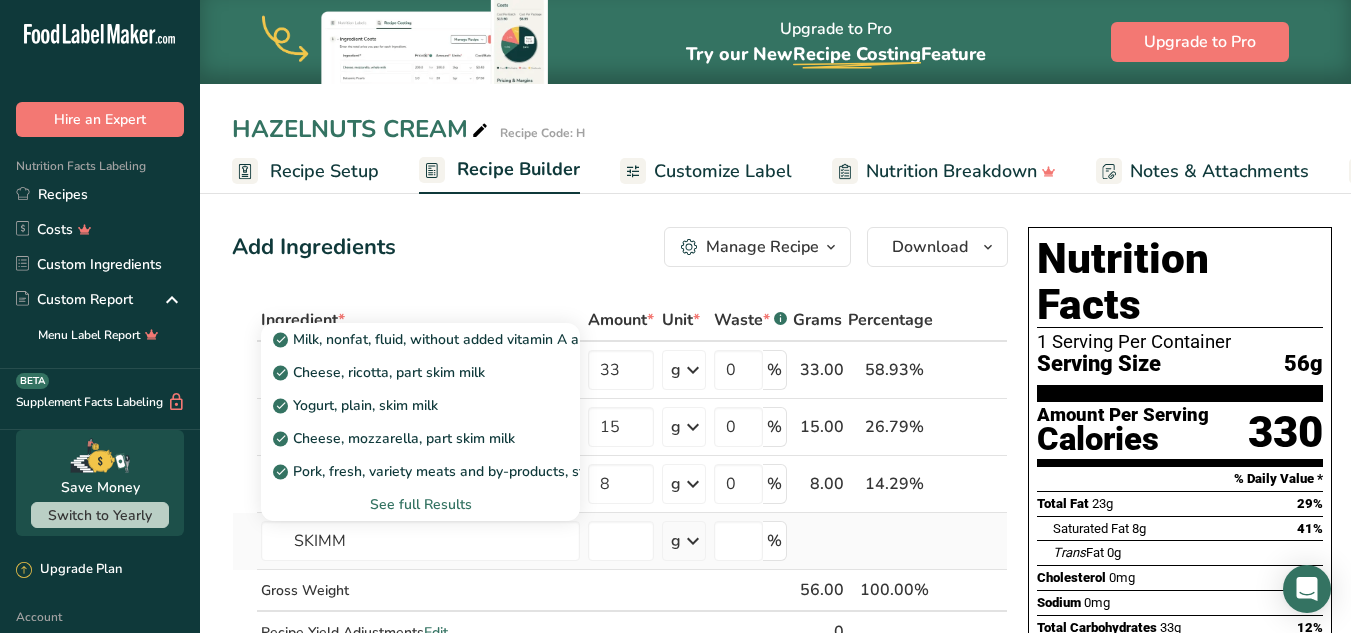 type 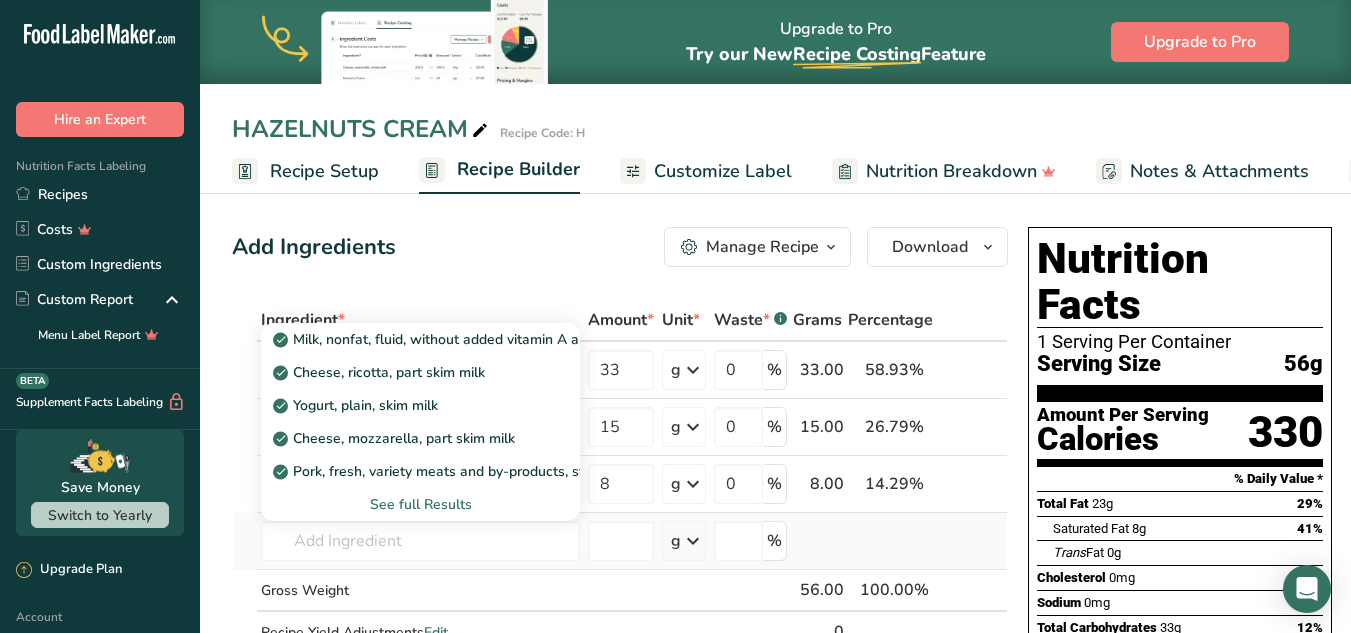 click on "See full Results" at bounding box center [420, 504] 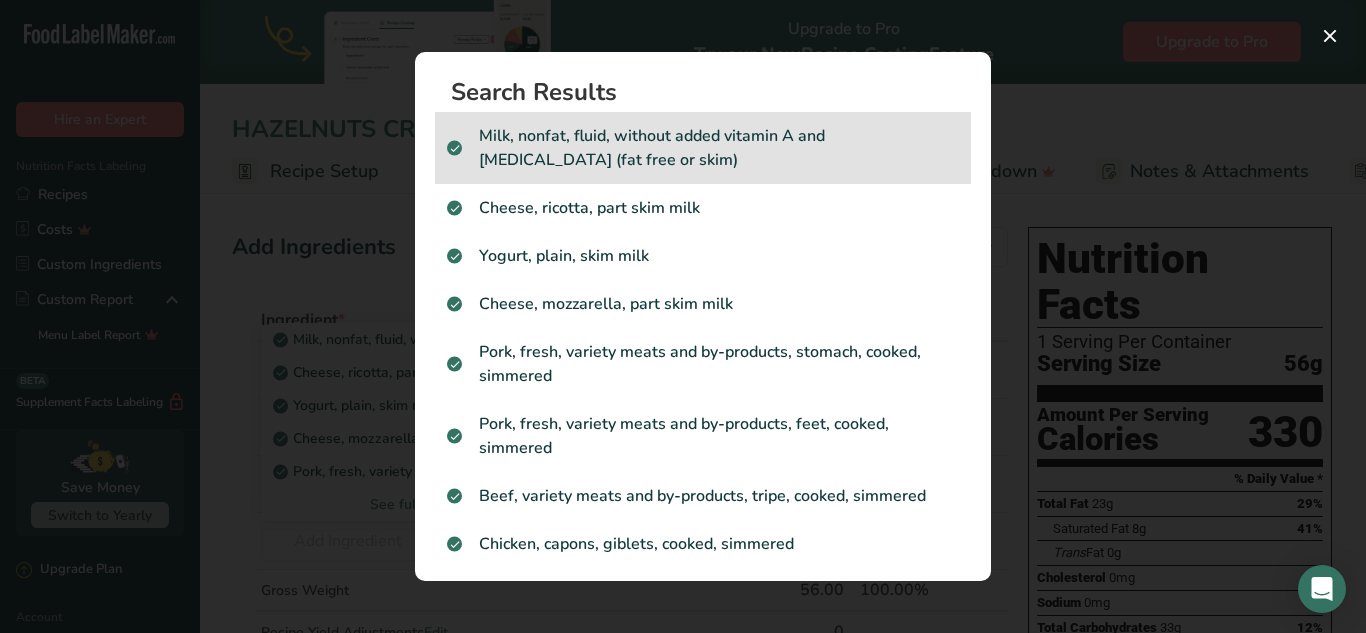 click on "Milk, nonfat, fluid, without added vitamin A and [MEDICAL_DATA] (fat free or skim)" at bounding box center (703, 148) 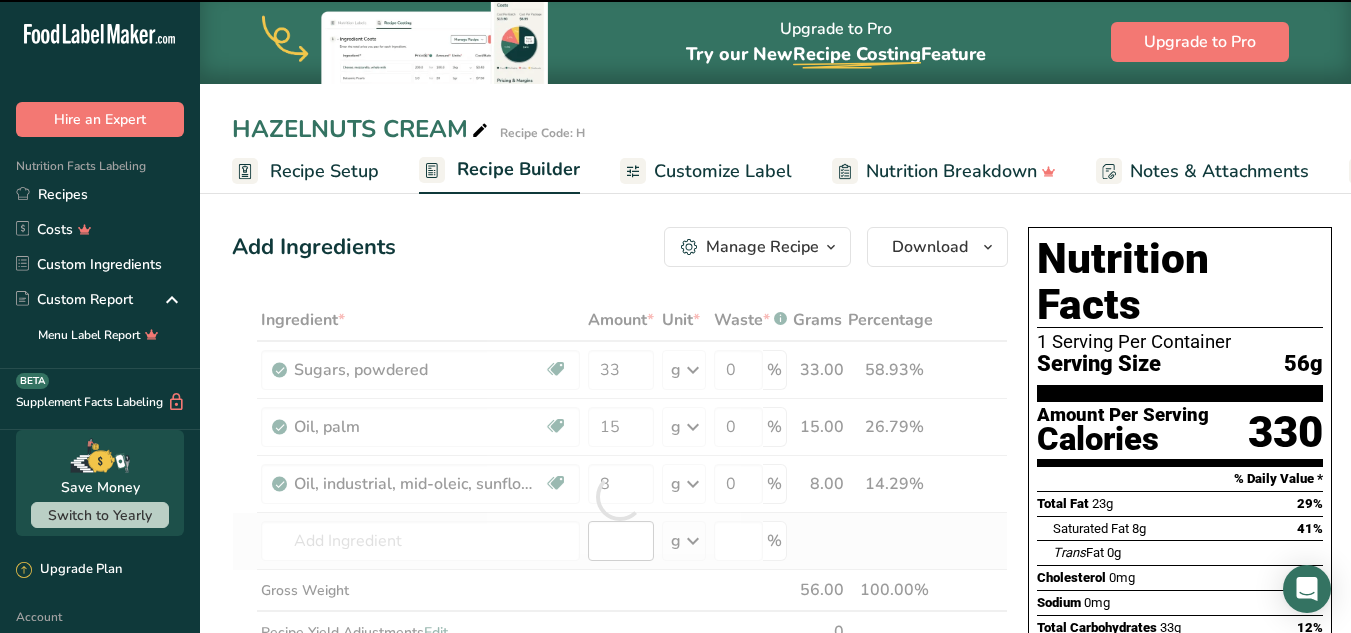 type on "0" 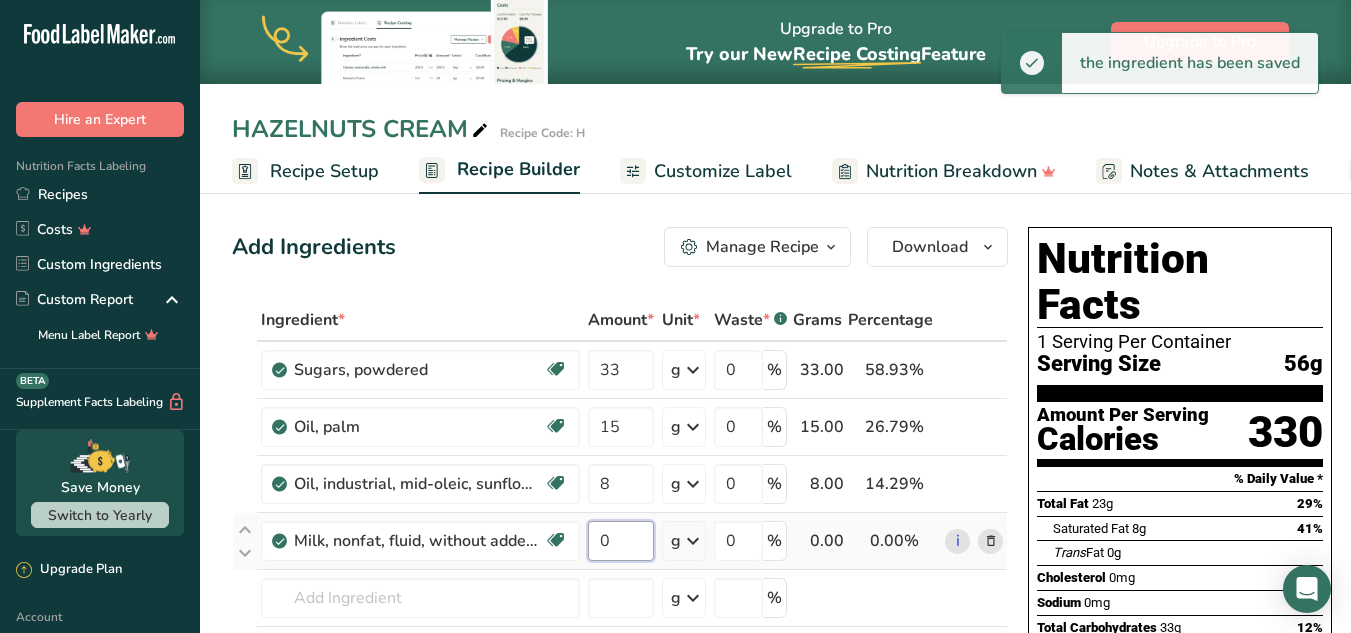 click on "0" at bounding box center (621, 541) 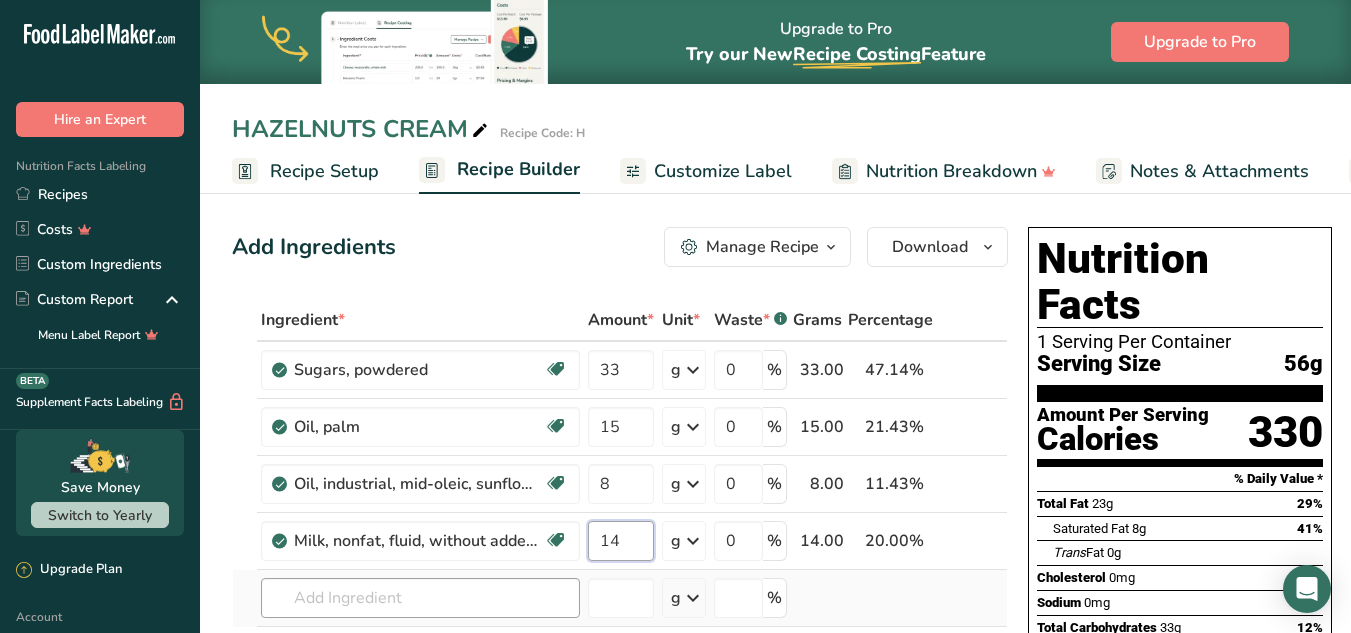 type on "14" 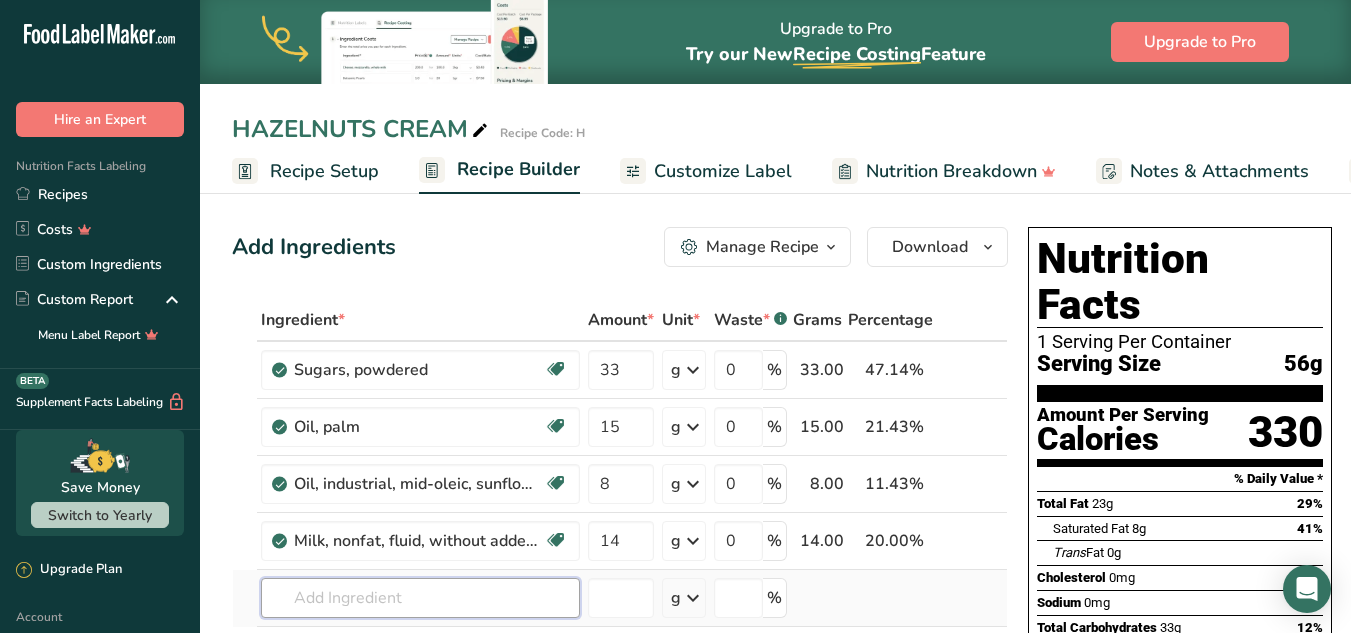 click on "Ingredient *
Amount *
Unit *
Waste *   .a-a{fill:#347362;}.b-a{fill:#fff;}          Grams
Percentage
Sugars, powdered
Dairy free
Gluten free
Vegan
Vegetarian
Soy free
33
g
Portions
1 cup unsifted
1 cup sifted
1 tbsp unsifted
See more
Weight Units
g
kg
mg
See more
Volume Units
l
Volume units require a density conversion. If you know your ingredient's density enter it below. Otherwise, click on "RIA" our AI Regulatory bot - she will be able to help you
lb/ft3
g/cm3
Confirm
mL" at bounding box center [620, 525] 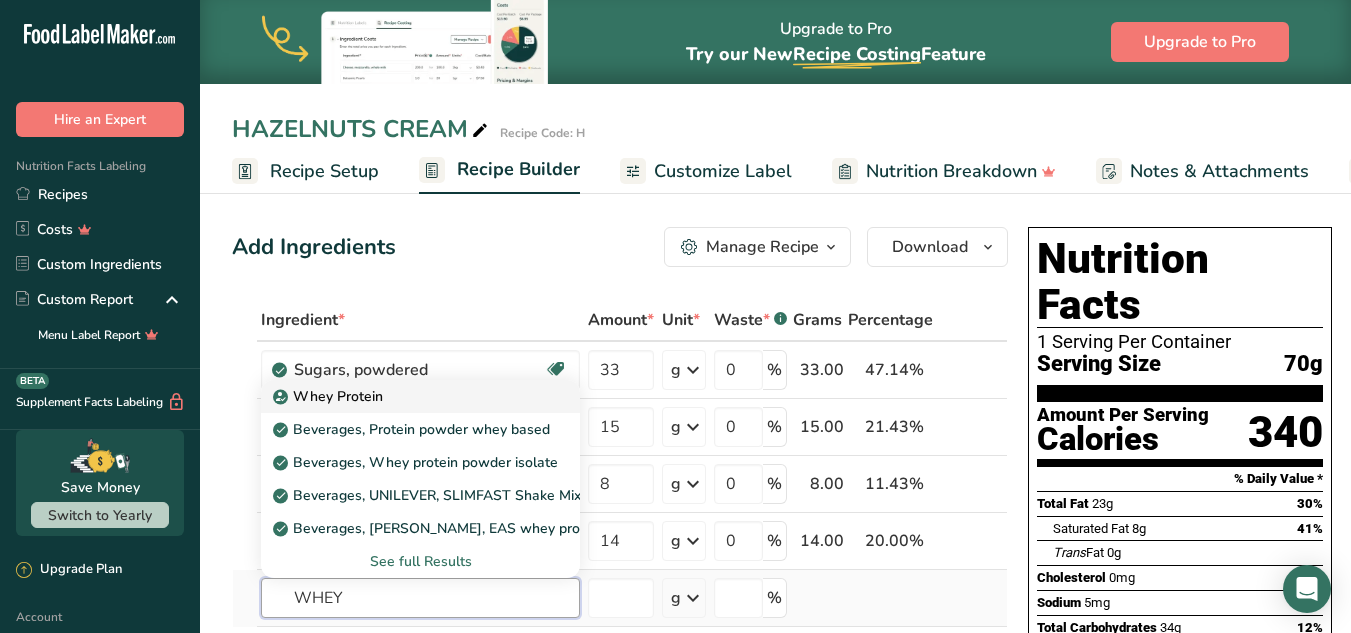 type on "WHEY" 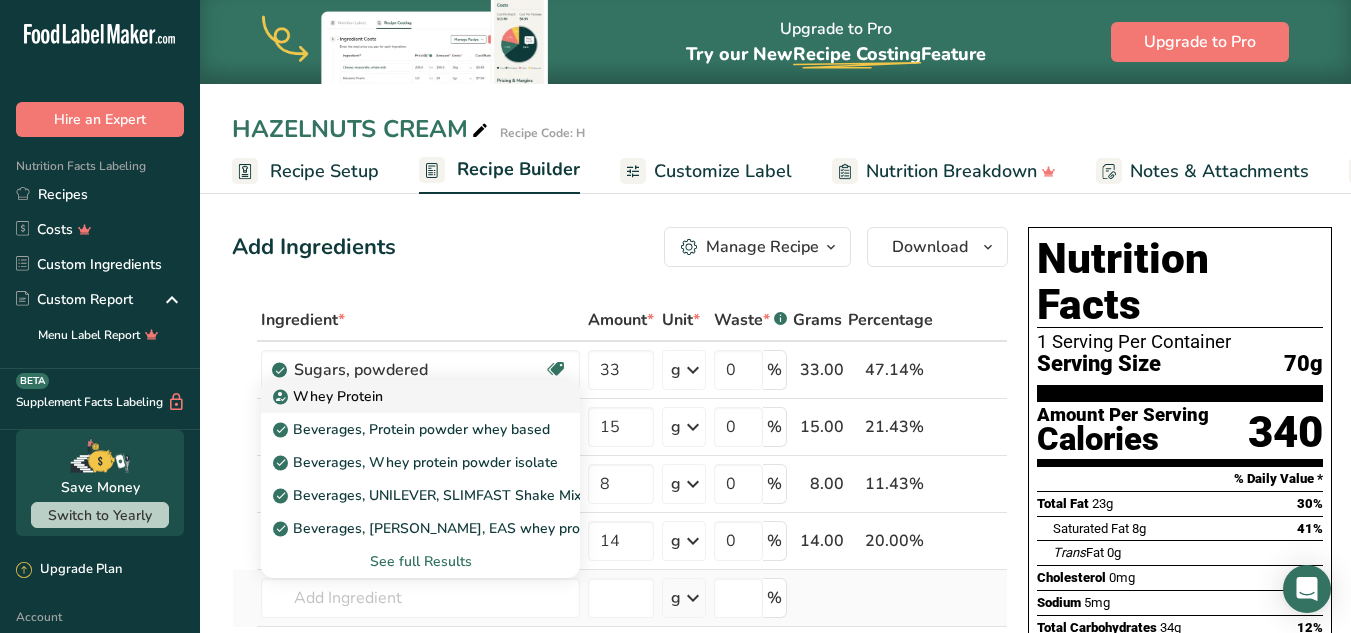 click on "Whey Protein" at bounding box center [330, 396] 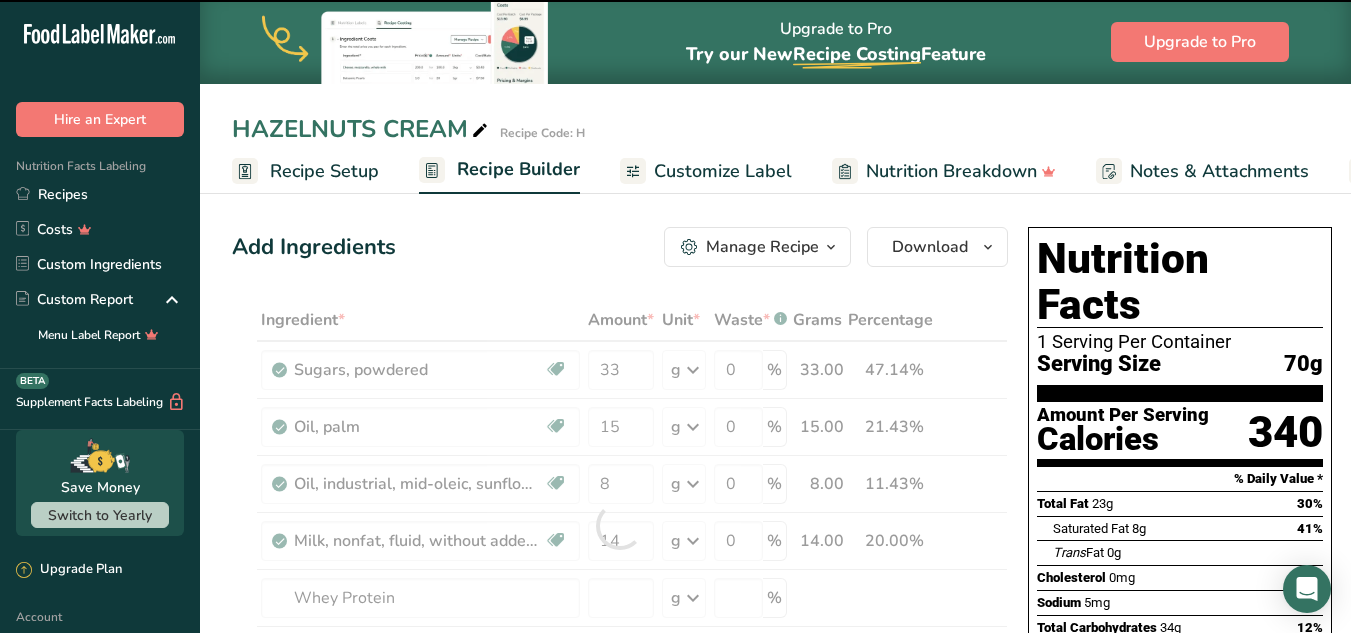 type on "0" 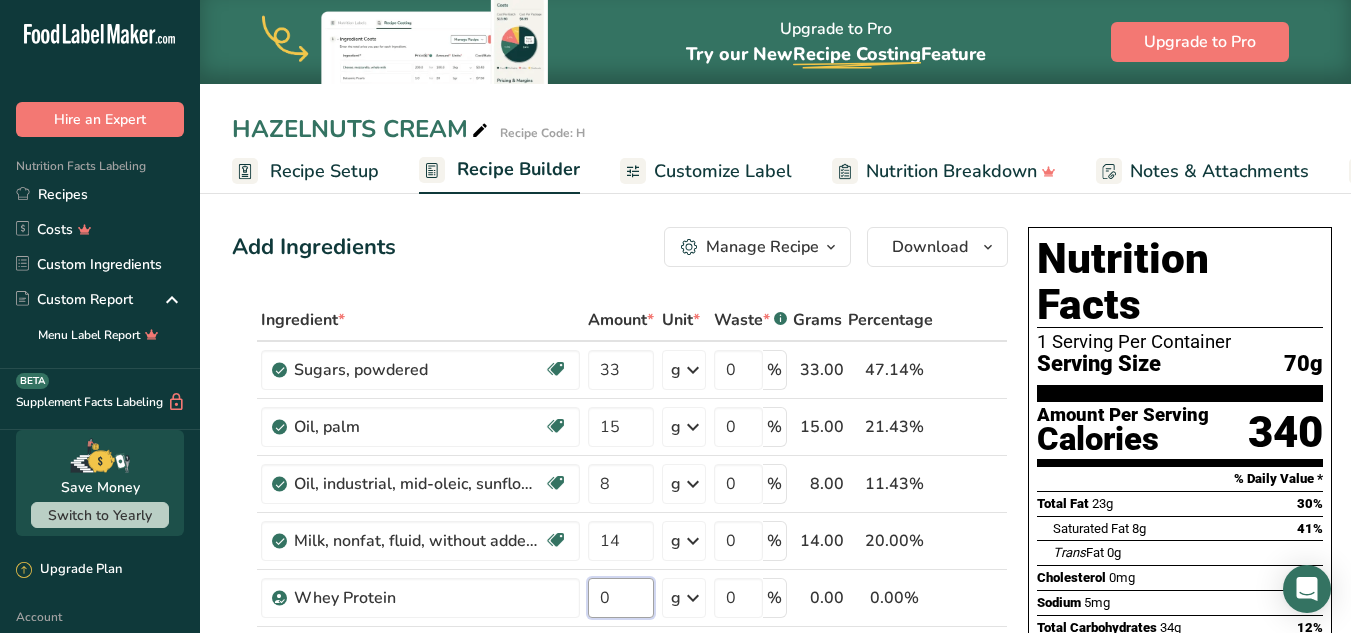 click on "0" at bounding box center (621, 598) 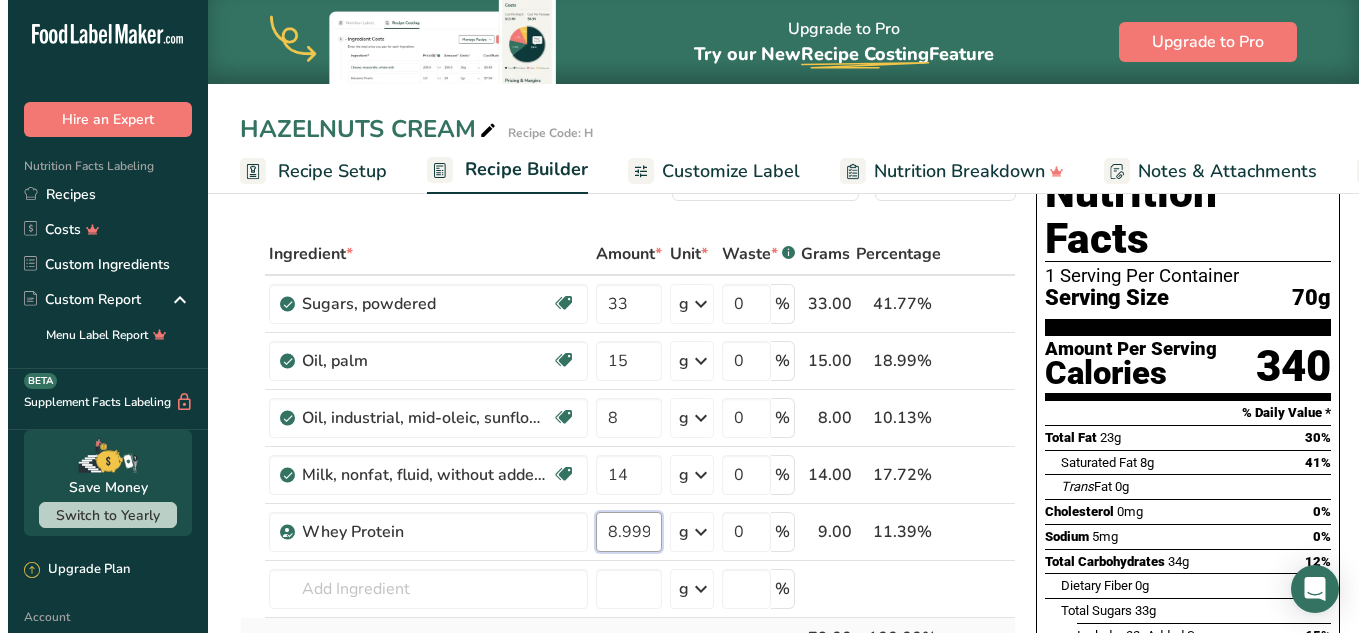 scroll, scrollTop: 100, scrollLeft: 0, axis: vertical 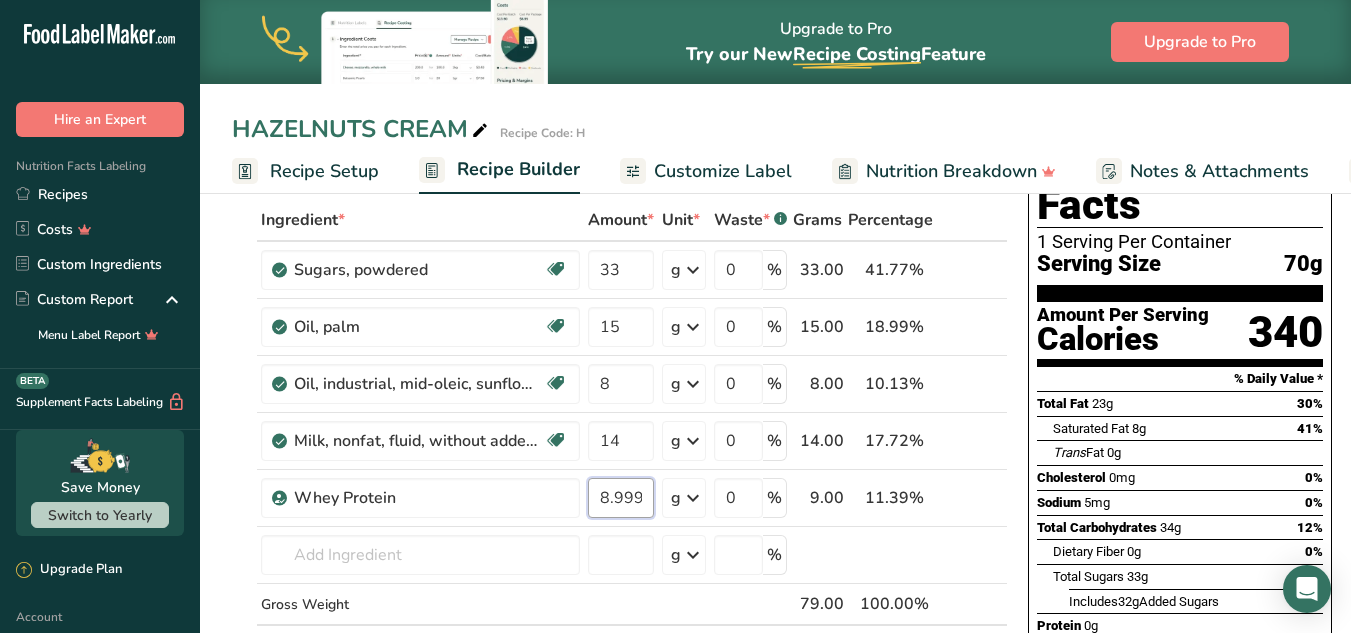 type on "8.999999" 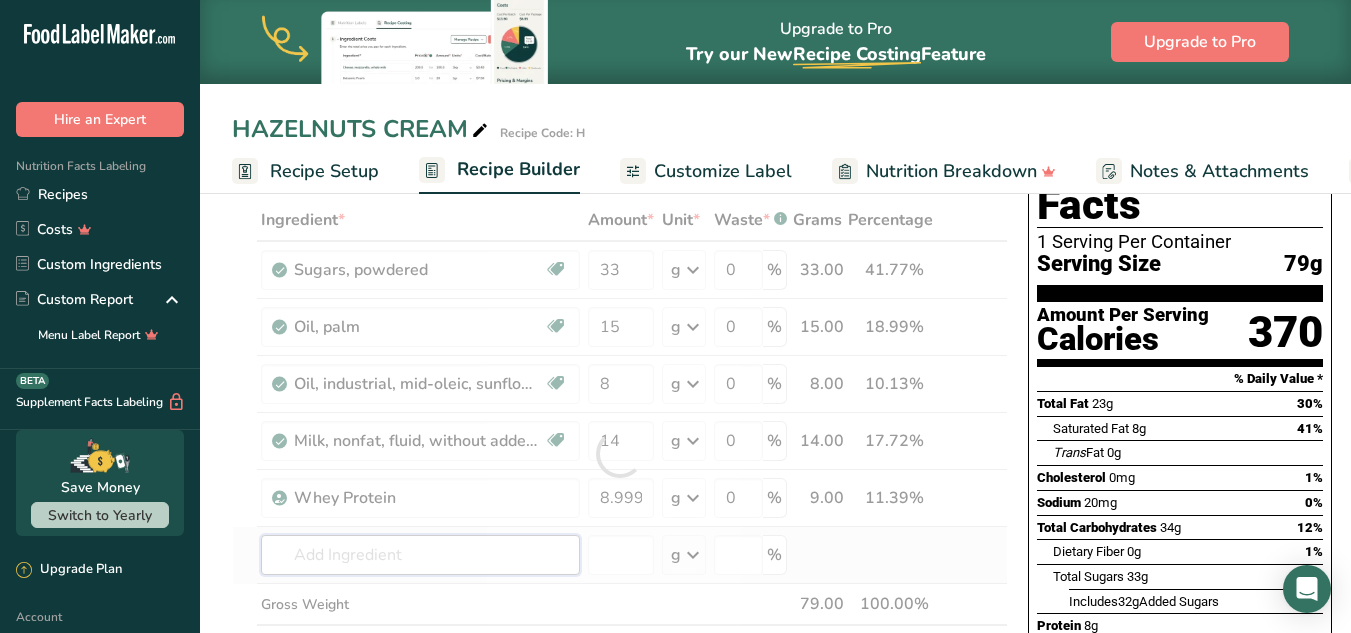 click on "Ingredient *
Amount *
Unit *
Waste *   .a-a{fill:#347362;}.b-a{fill:#fff;}          Grams
Percentage
Sugars, powdered
Dairy free
Gluten free
Vegan
Vegetarian
Soy free
33
g
Portions
1 cup unsifted
1 cup sifted
1 tbsp unsifted
See more
Weight Units
g
kg
mg
See more
Volume Units
l
Volume units require a density conversion. If you know your ingredient's density enter it below. Otherwise, click on "RIA" our AI Regulatory bot - she will be able to help you
lb/ft3
g/cm3
Confirm
mL" at bounding box center (620, 454) 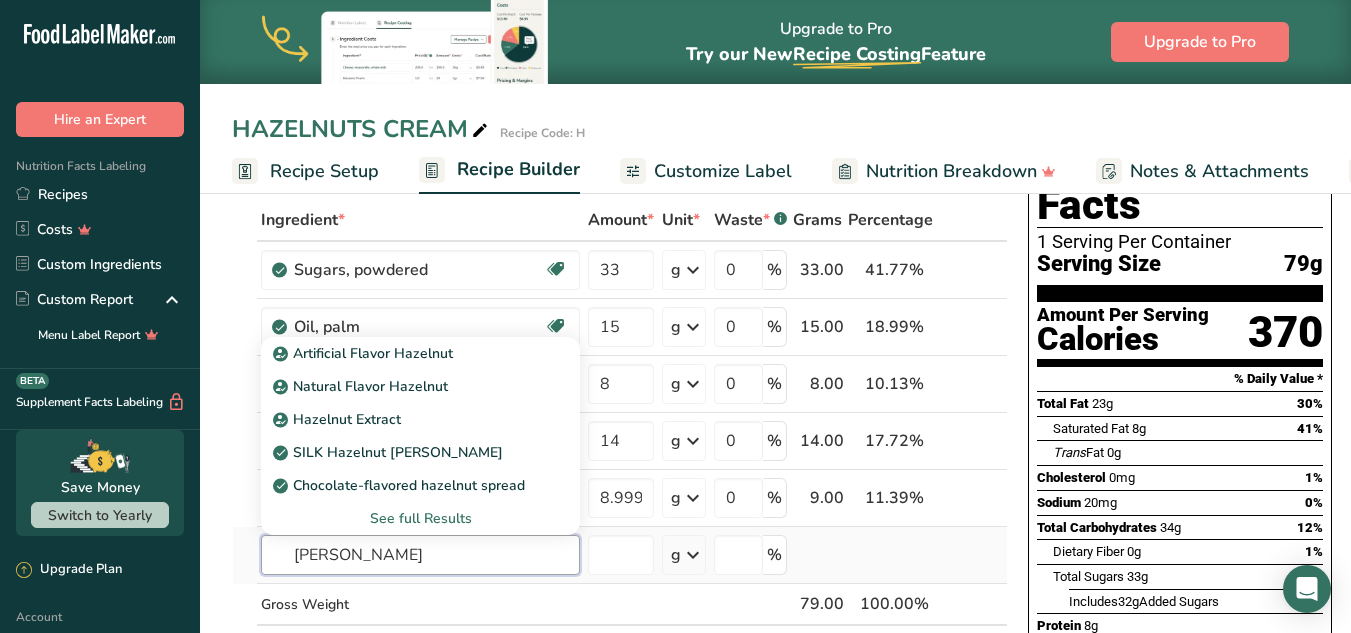 type on "[PERSON_NAME]" 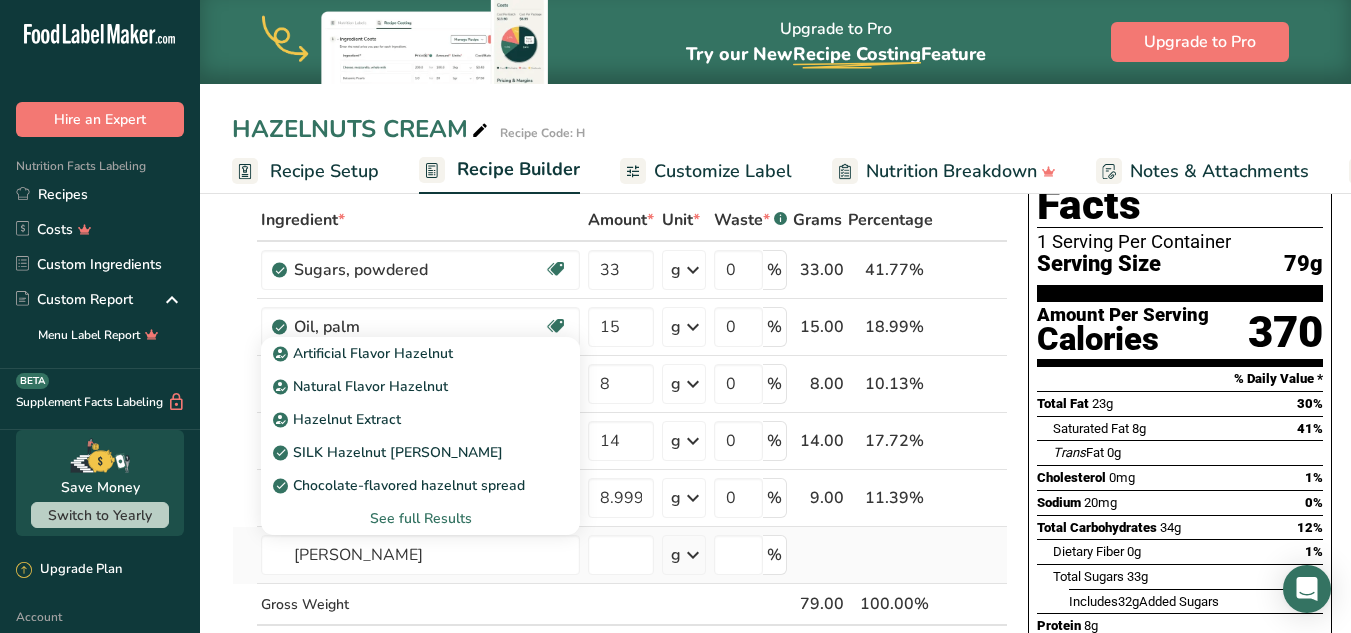type 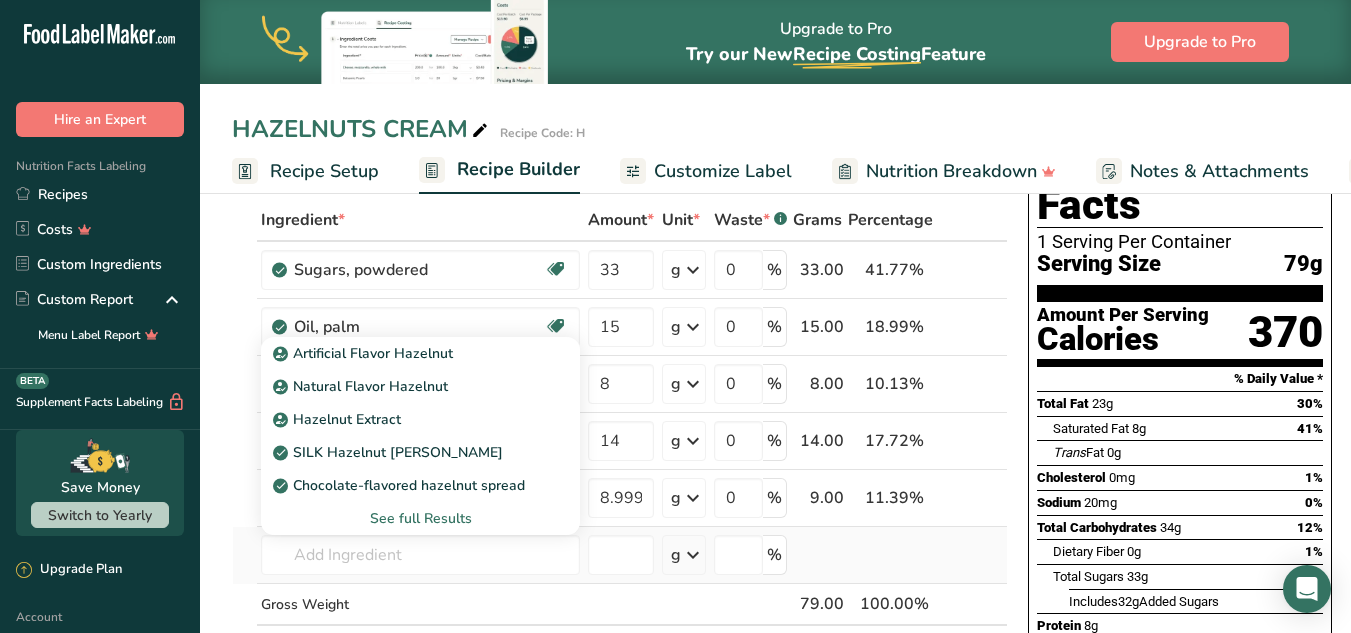 click on "See full Results" at bounding box center (420, 518) 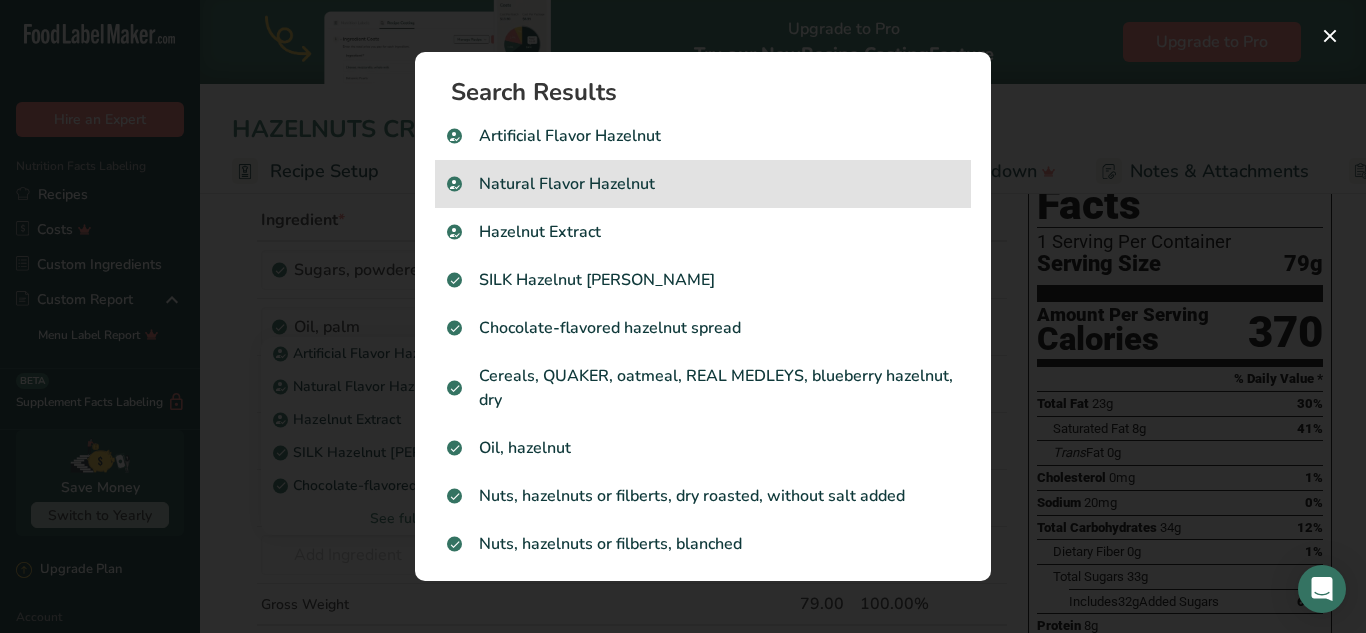 drag, startPoint x: 667, startPoint y: 179, endPoint x: 469, endPoint y: 200, distance: 199.11052 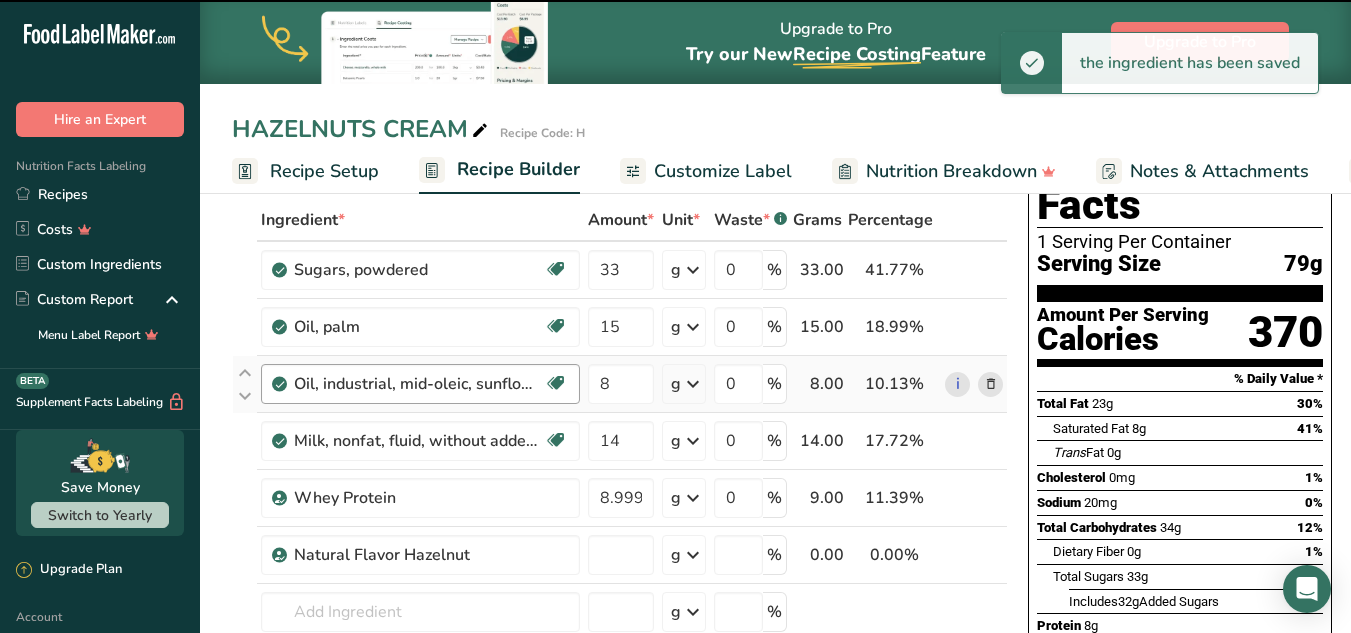 type on "0" 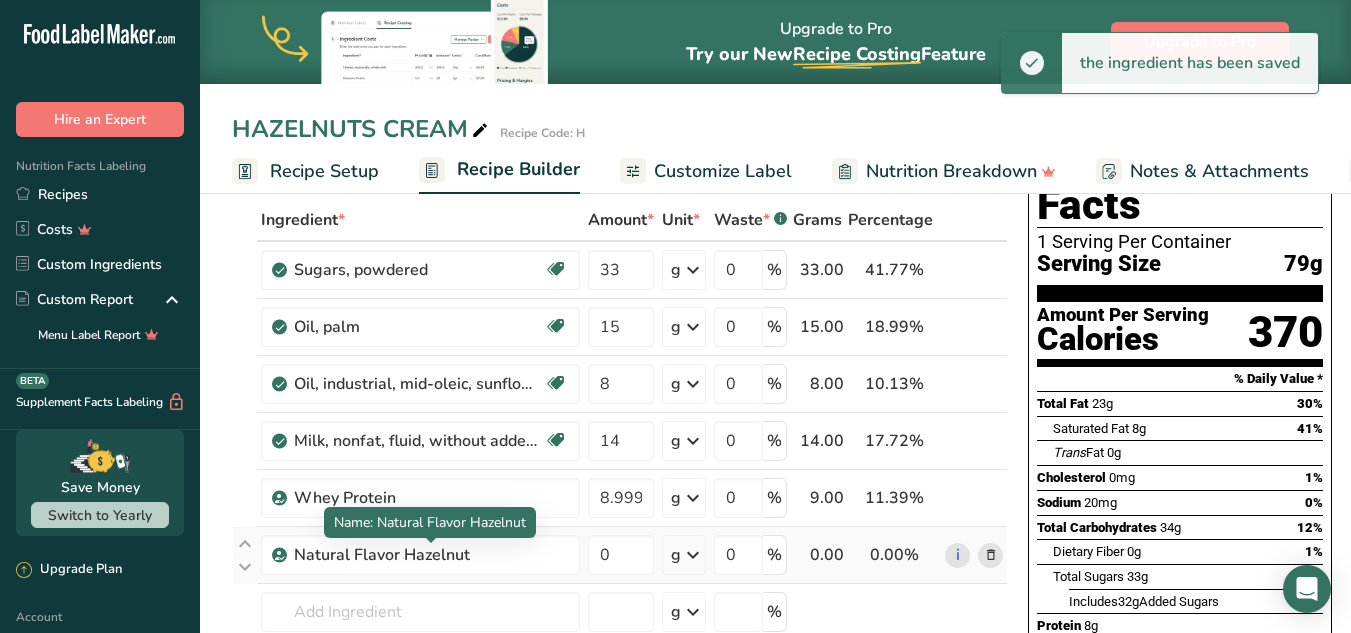 drag, startPoint x: 484, startPoint y: 552, endPoint x: 272, endPoint y: 561, distance: 212.19095 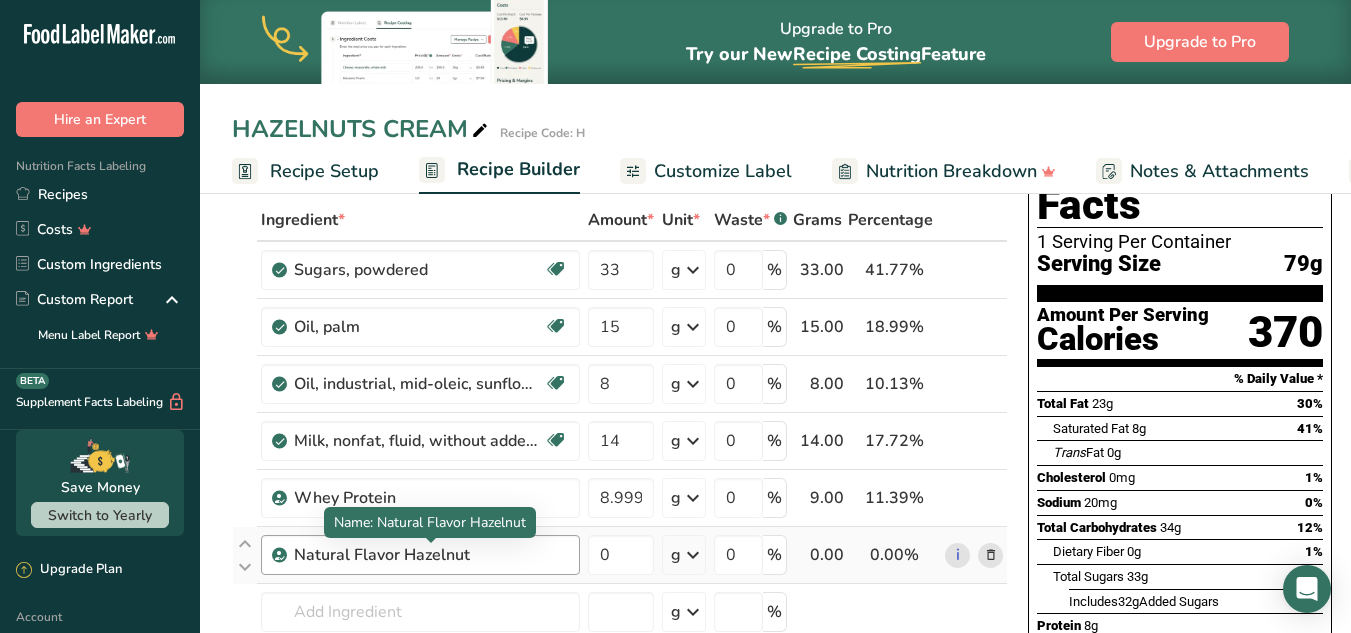 copy on "Natural Flavor Hazelnut" 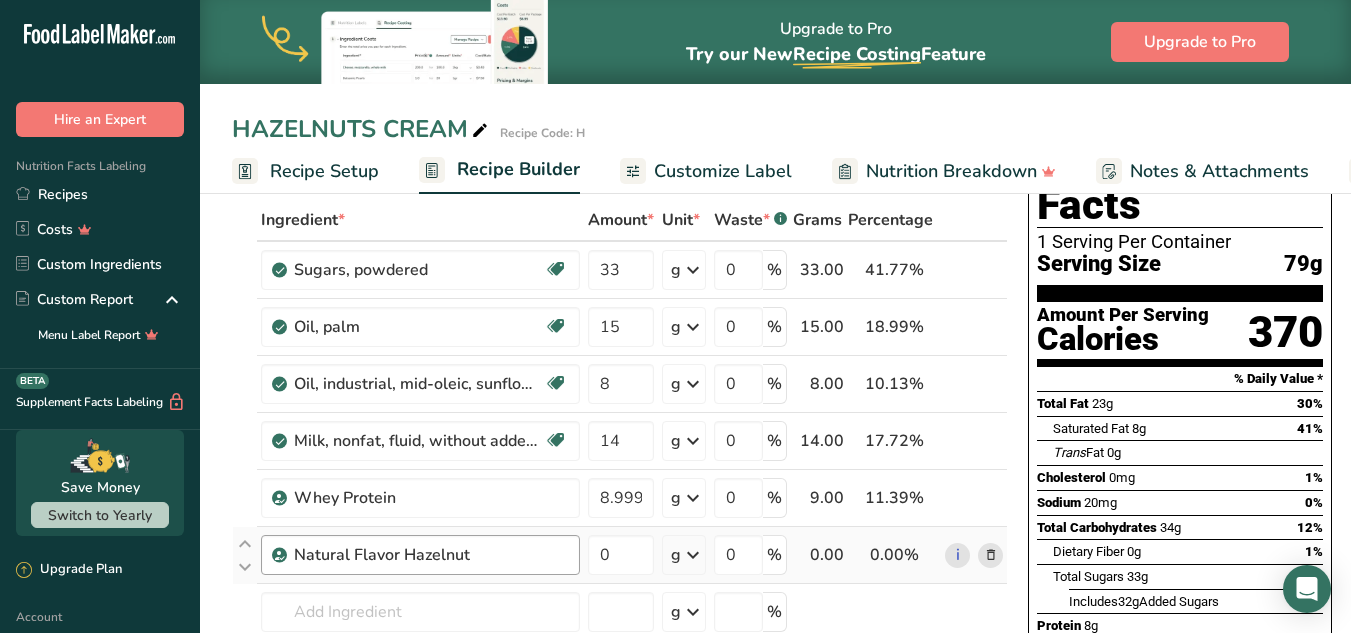 click on "Natural Flavor Hazelnut" at bounding box center [419, 555] 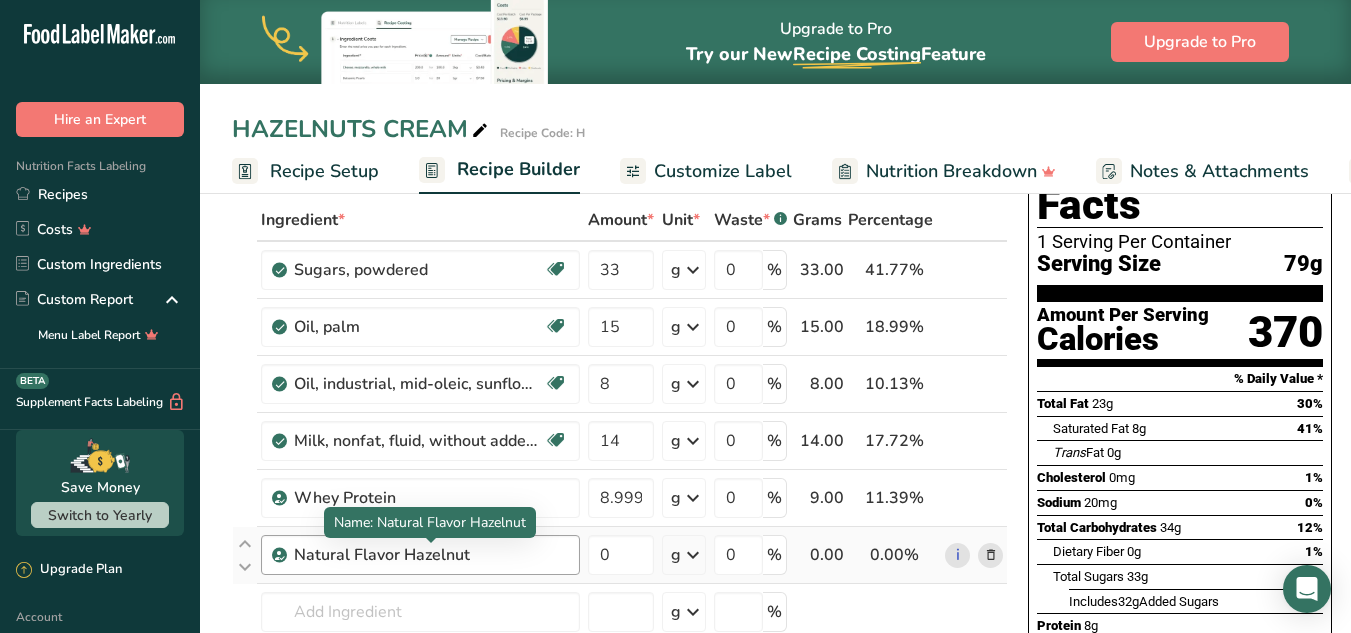 click on "Natural Flavor Hazelnut" at bounding box center (419, 555) 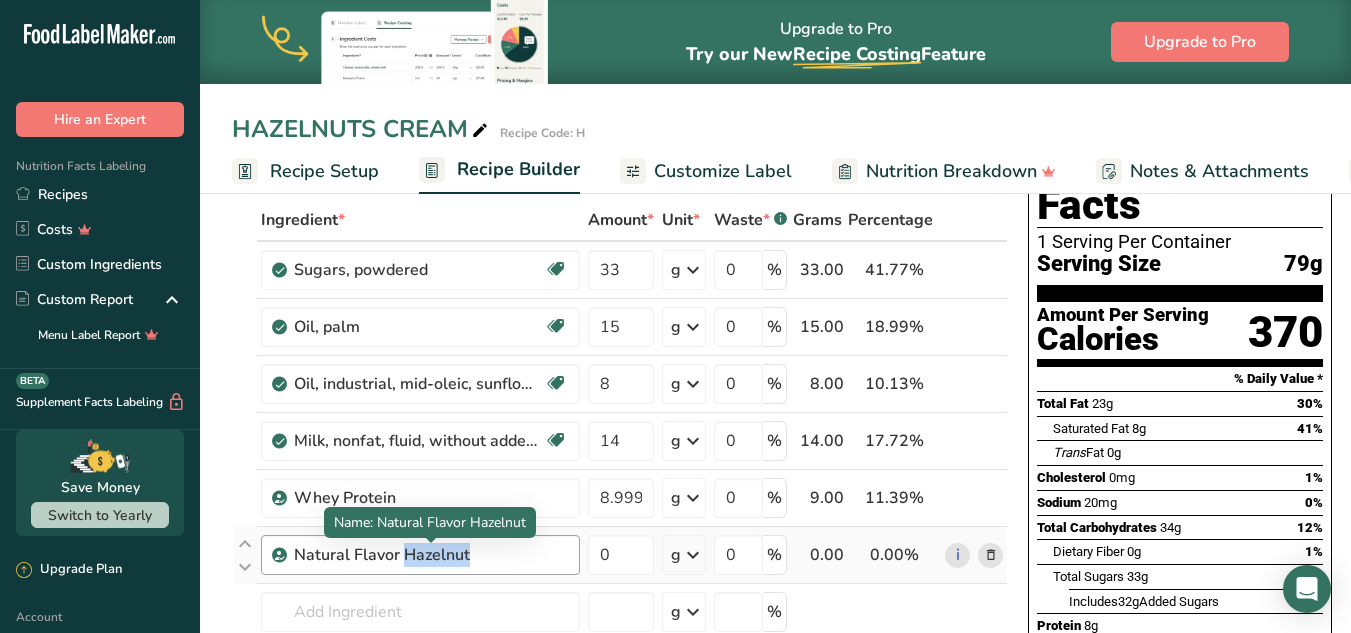 click on "Natural Flavor Hazelnut" at bounding box center (419, 555) 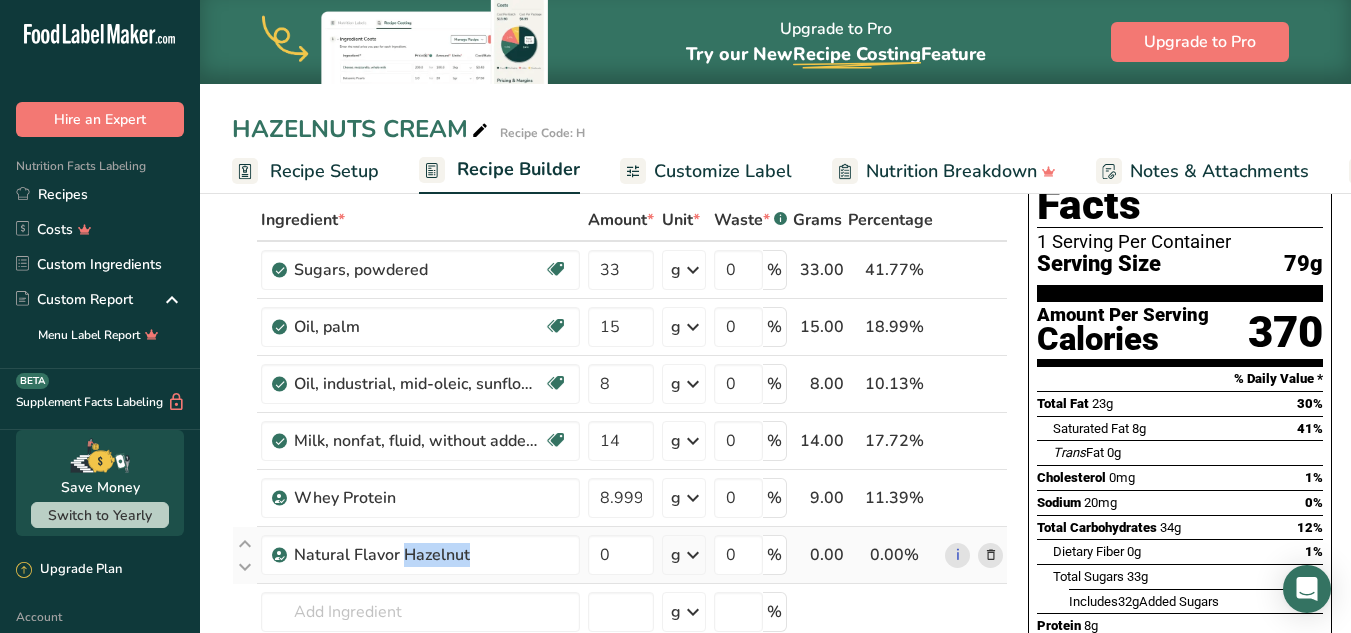click at bounding box center [991, 555] 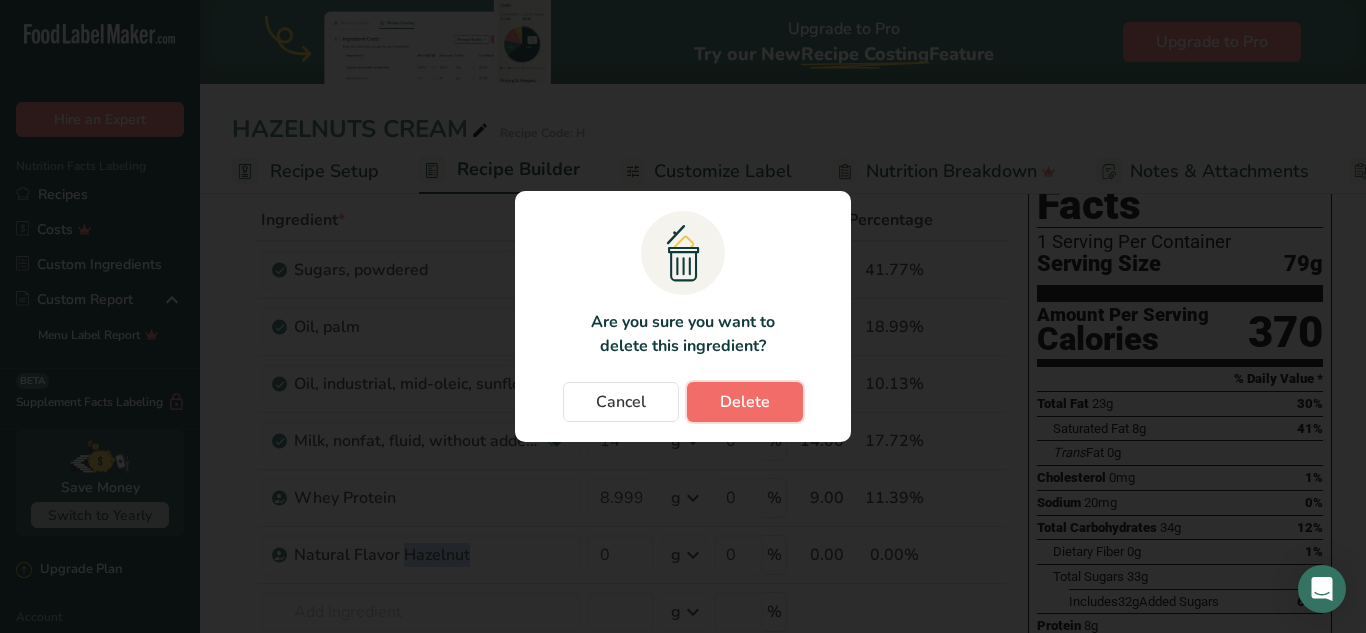 click on "Delete" at bounding box center (745, 402) 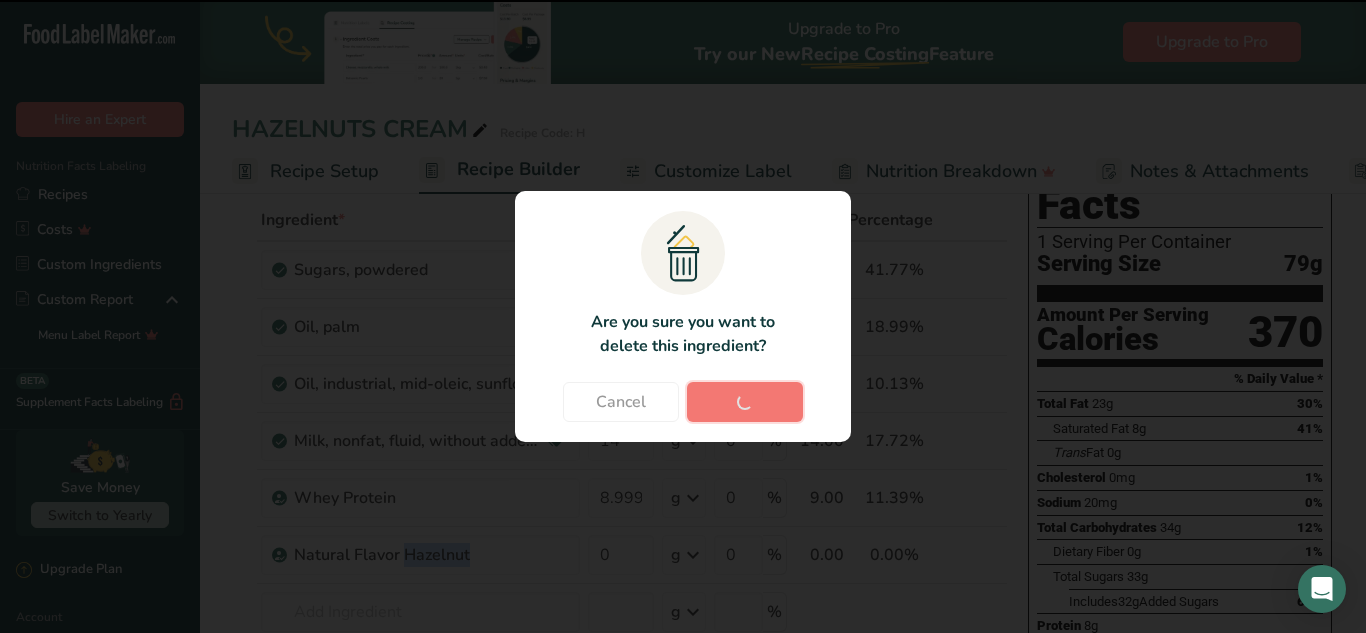 type 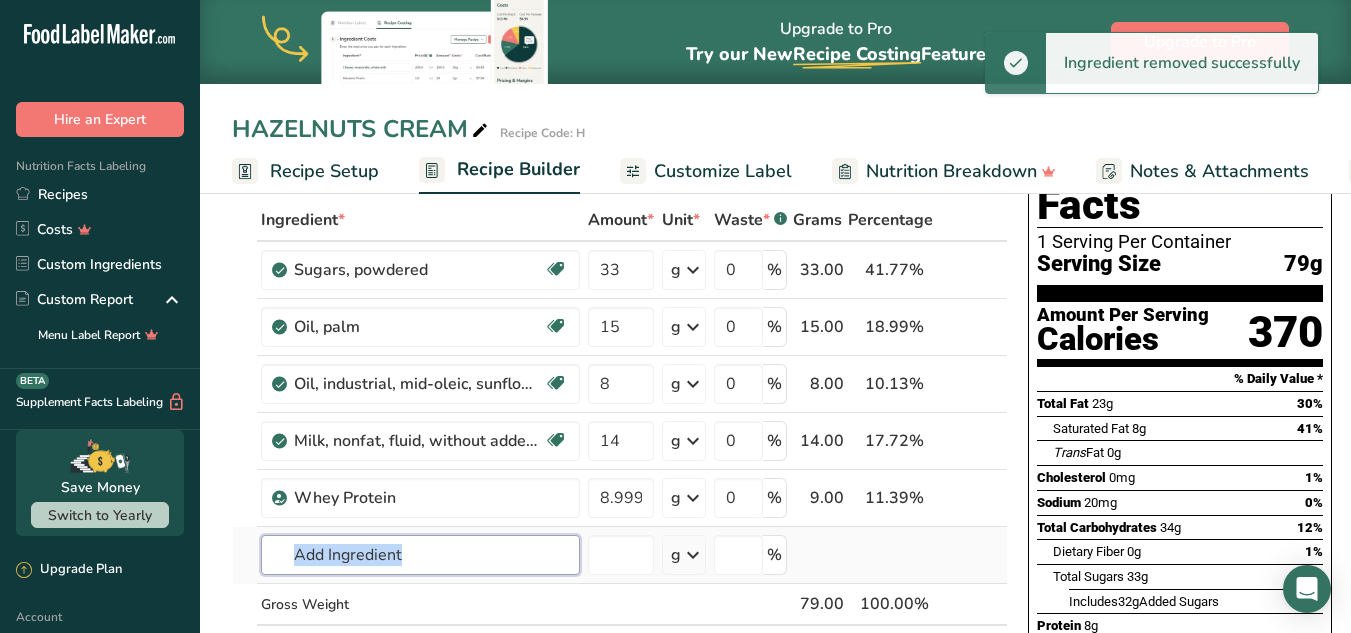click at bounding box center [420, 555] 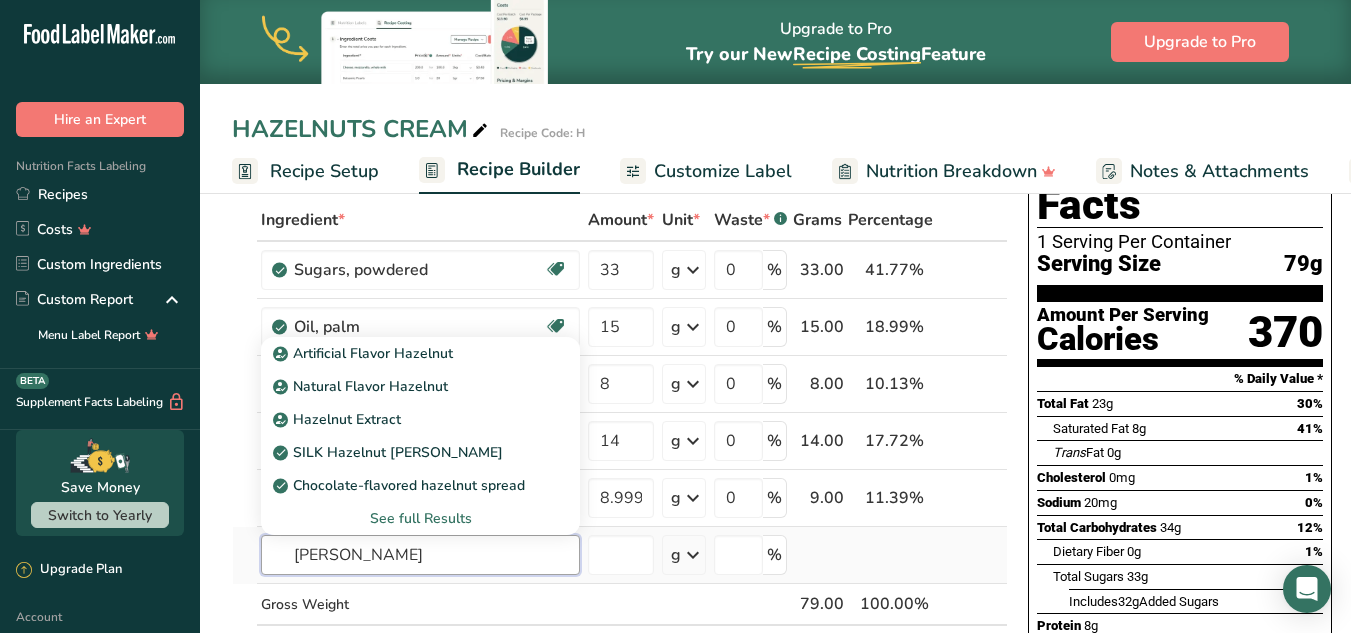 type on "[PERSON_NAME]" 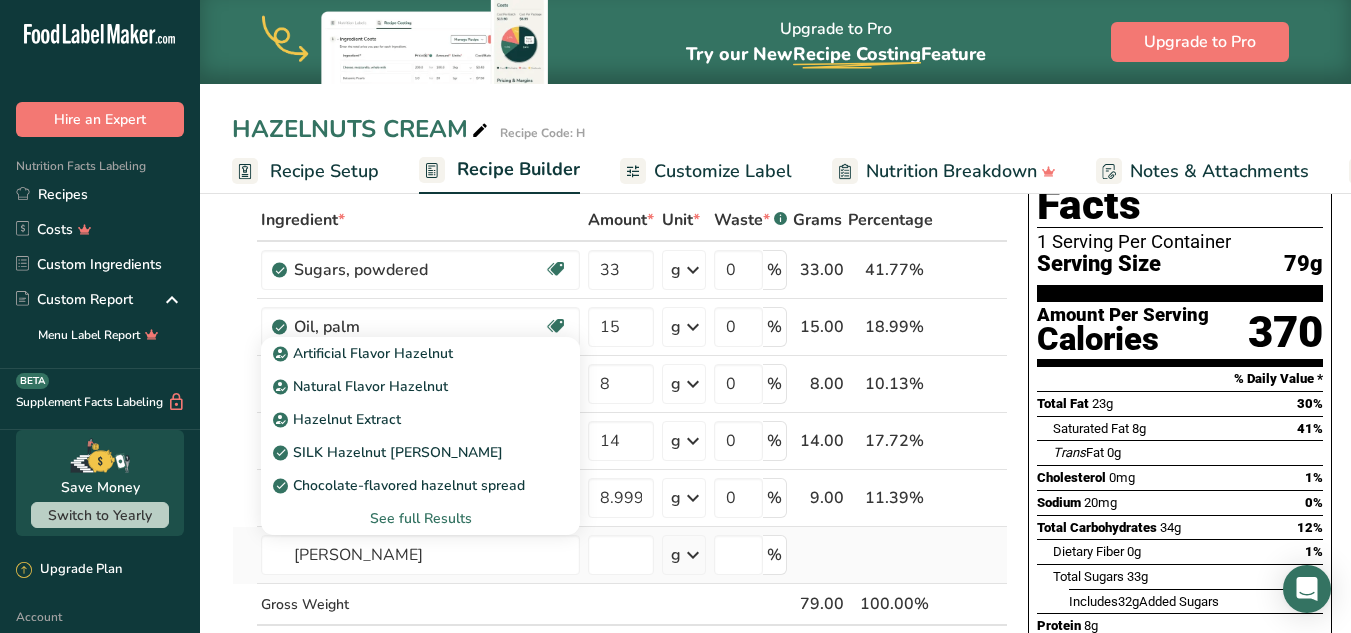 type 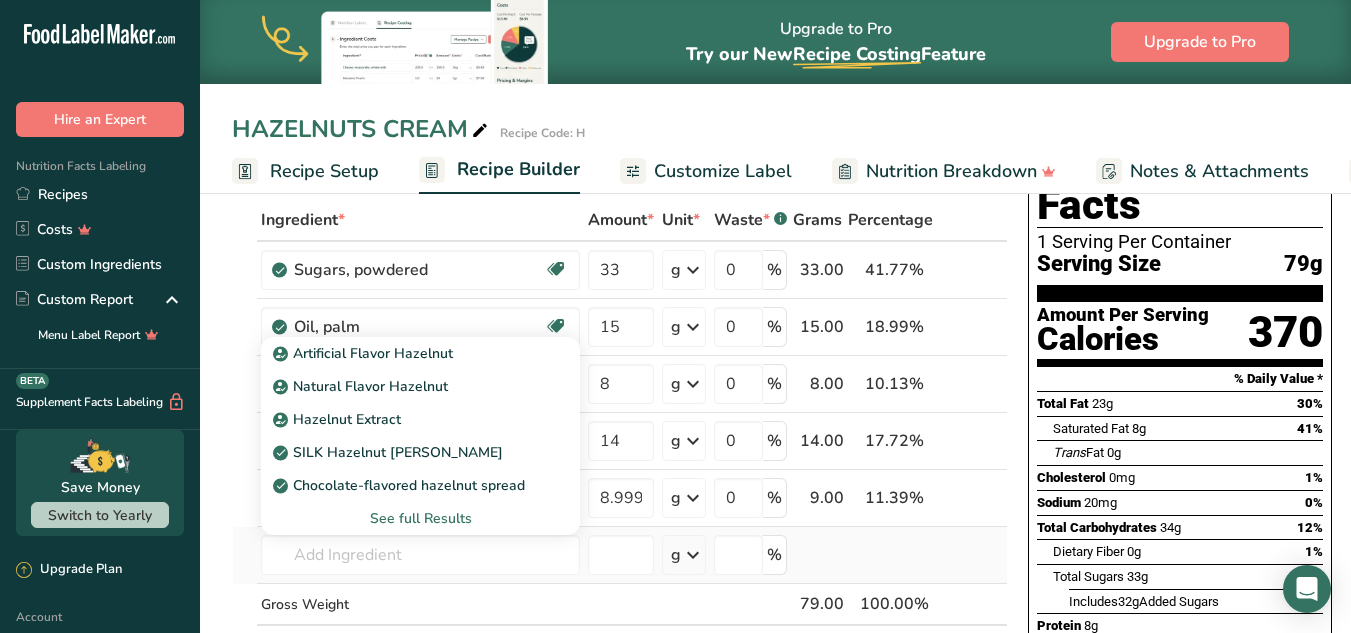 click on "See full Results" at bounding box center (420, 518) 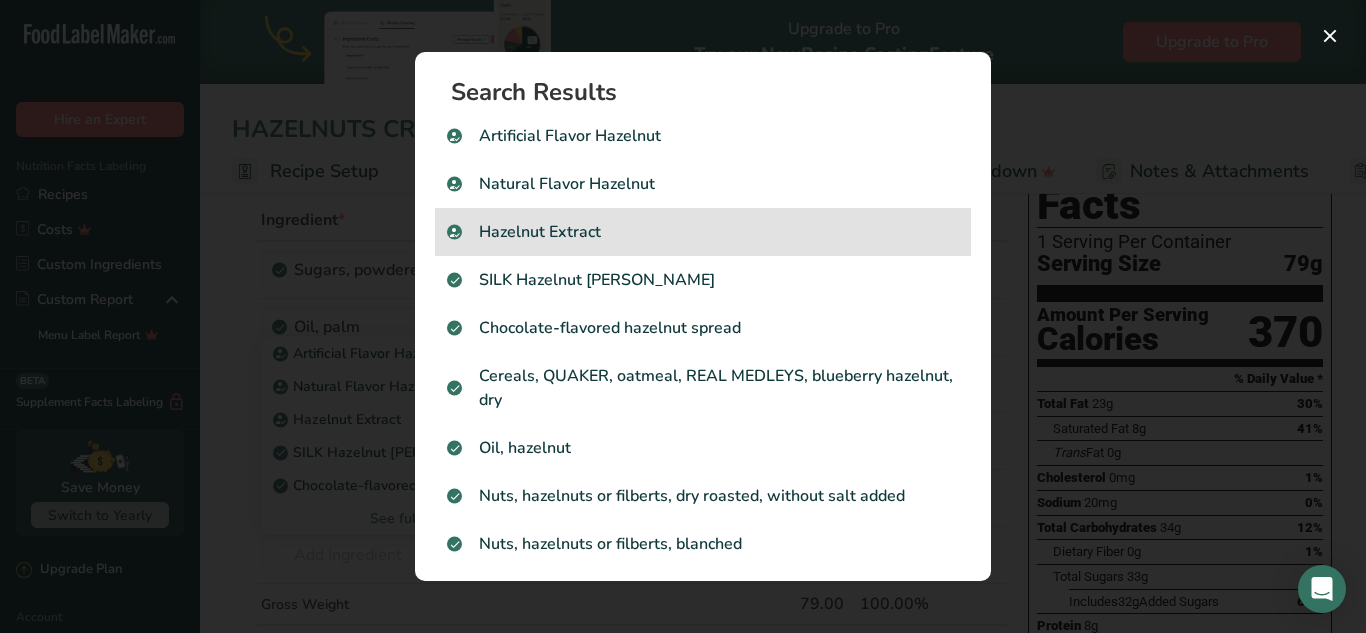 click on "Hazelnut Extract" at bounding box center [703, 232] 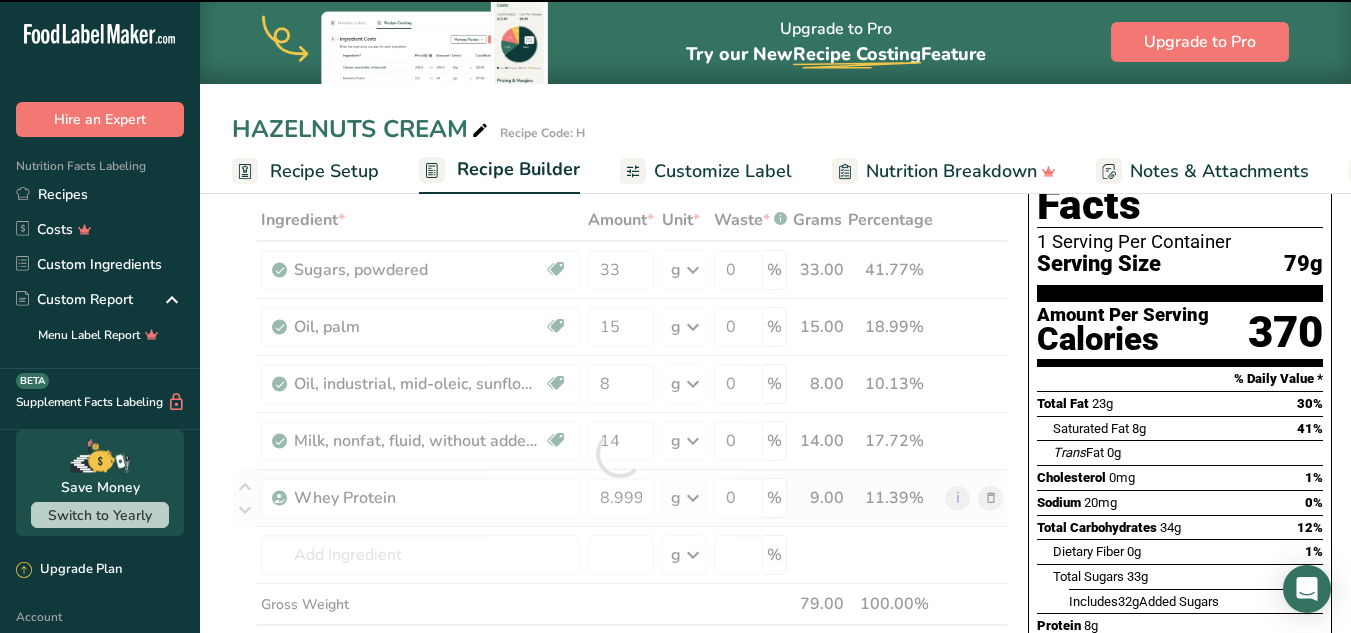 type on "0" 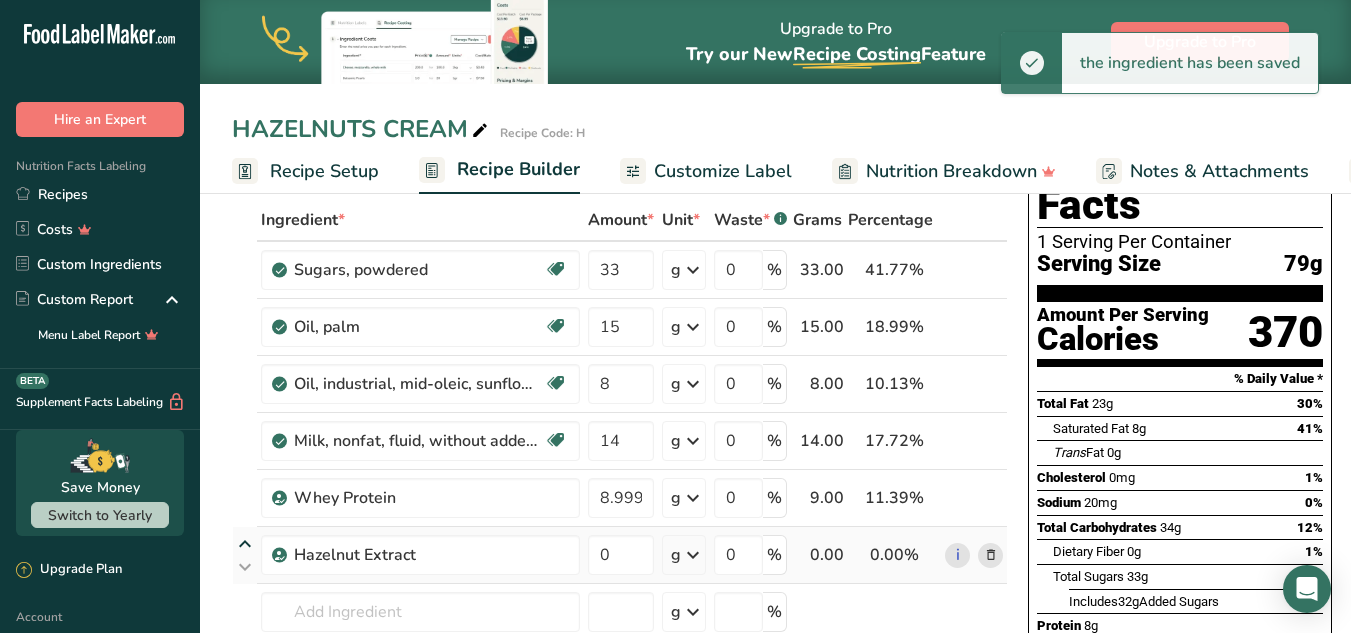 drag, startPoint x: 454, startPoint y: 554, endPoint x: 255, endPoint y: 538, distance: 199.64218 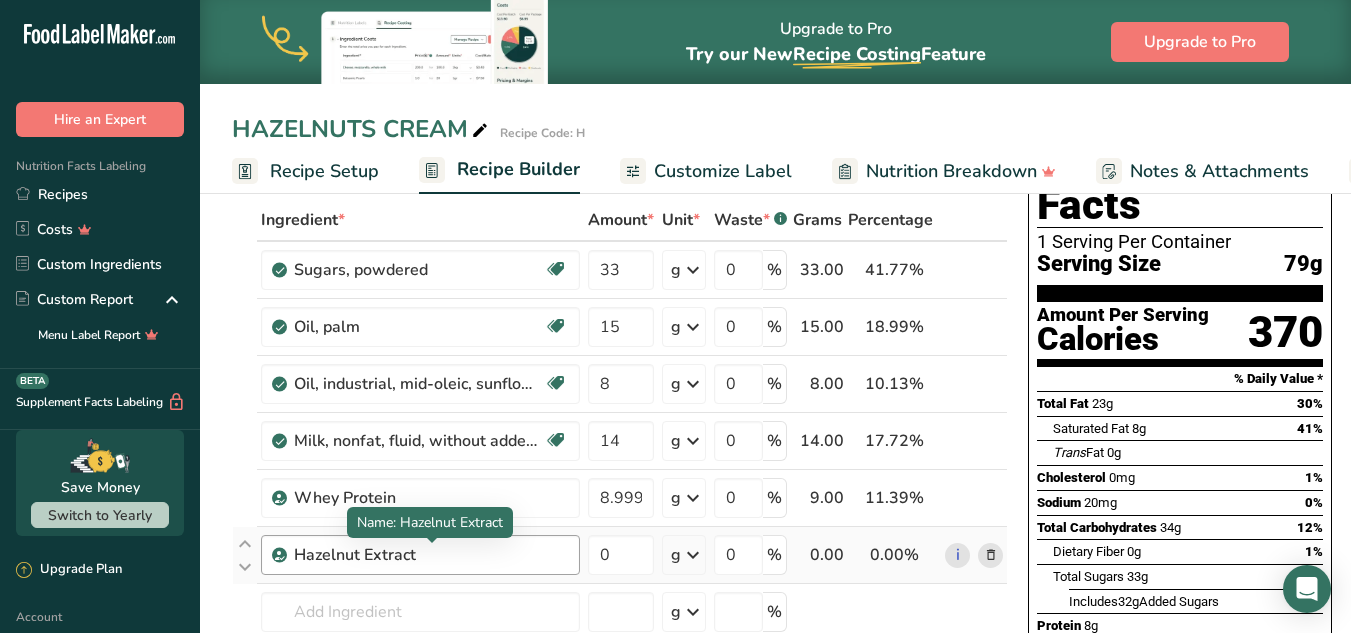 copy on "Hazelnut Extract" 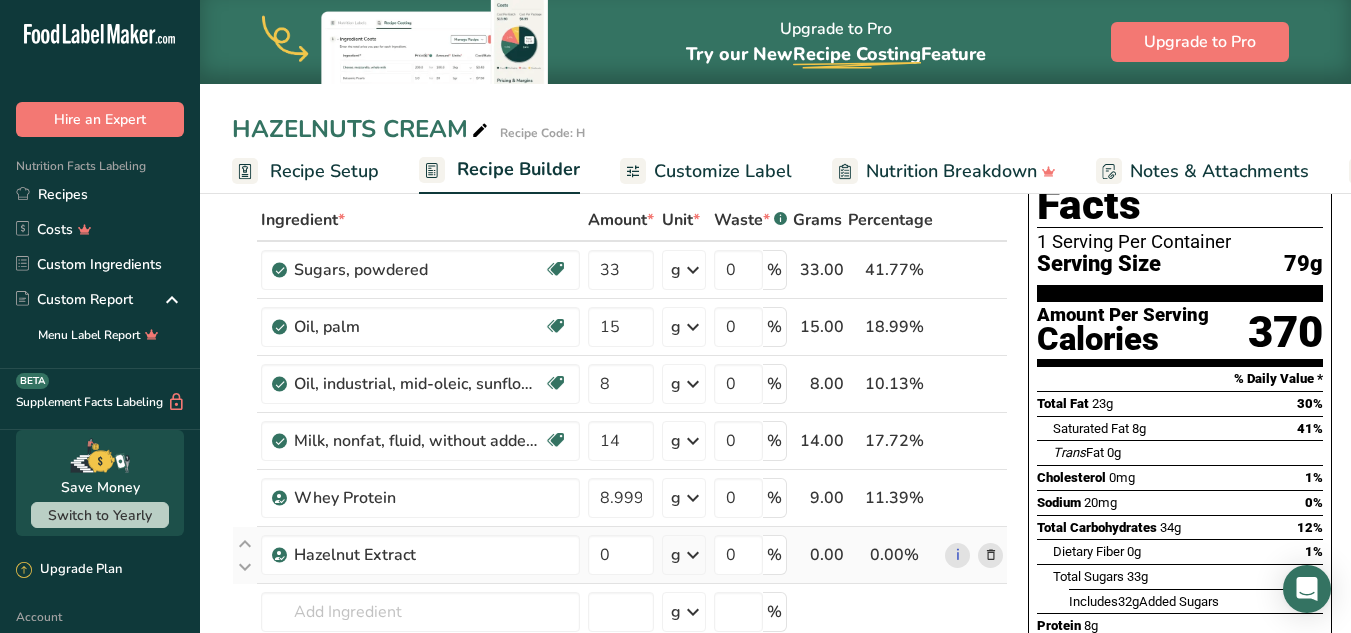 click at bounding box center [991, 555] 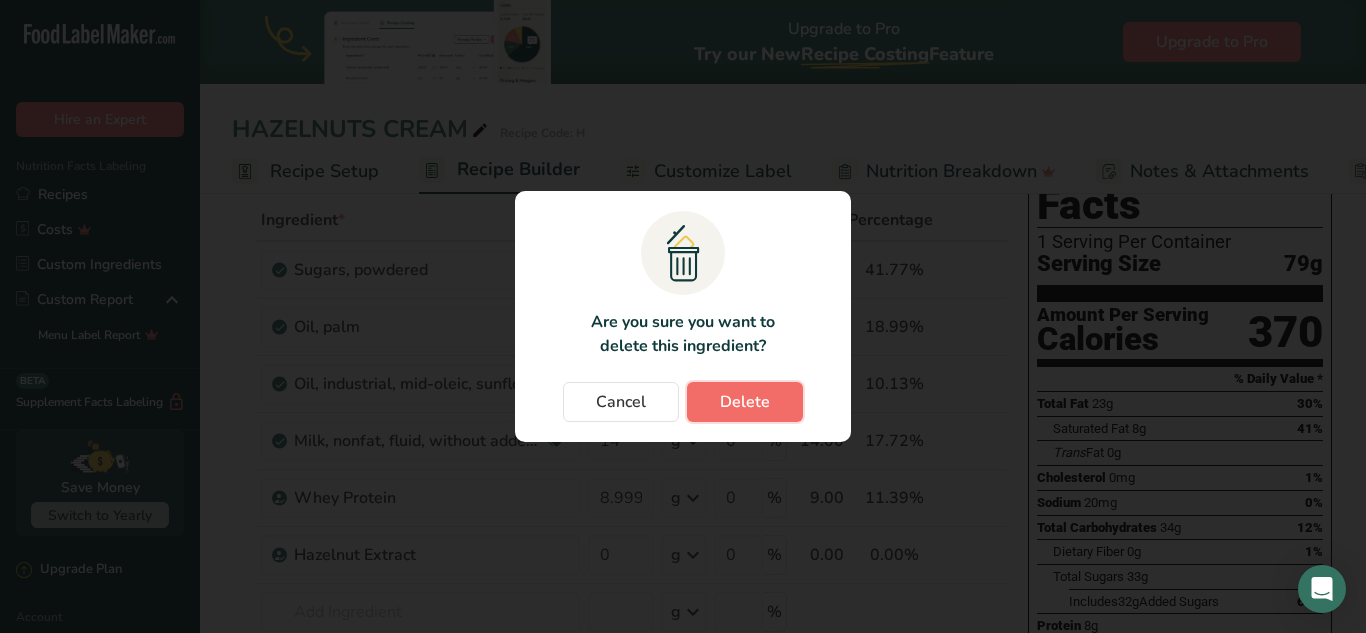 click on "Delete" at bounding box center [745, 402] 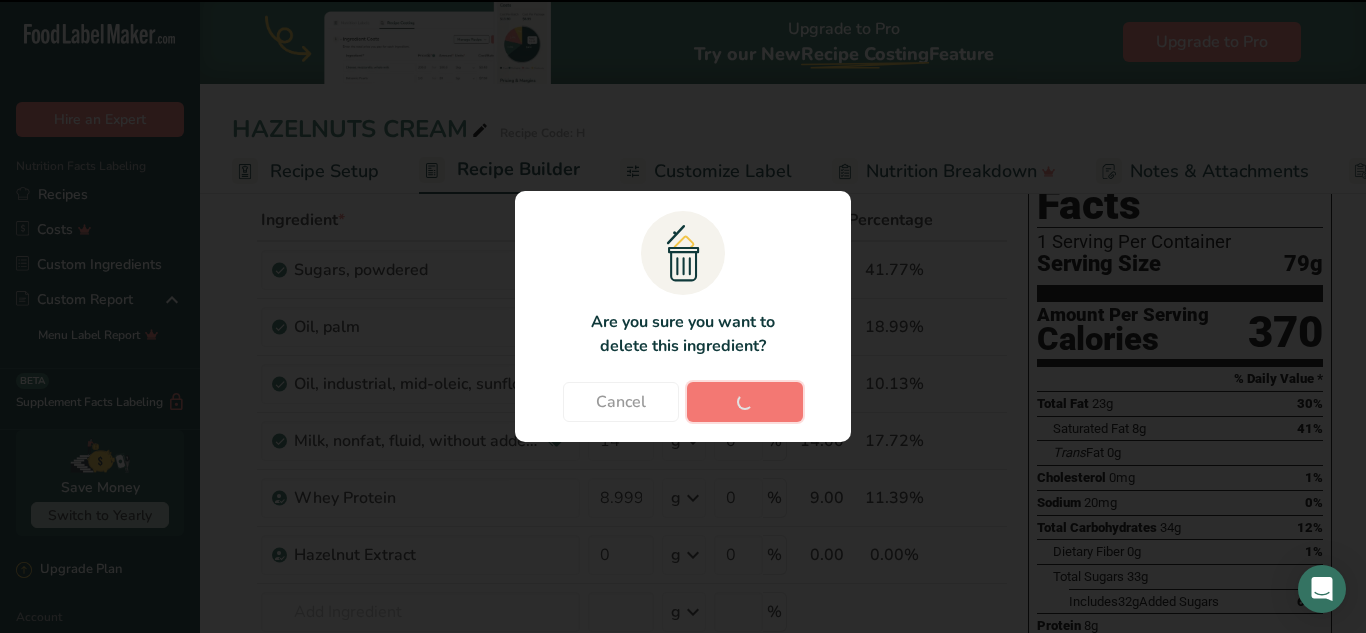 type 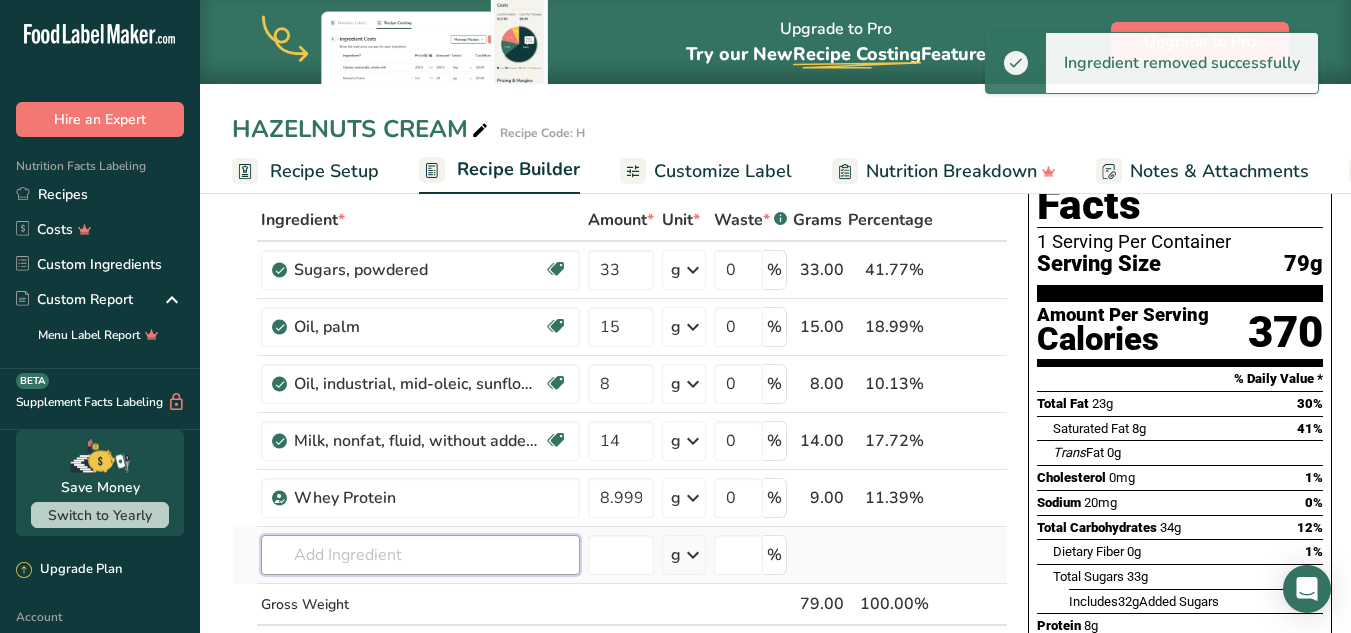 click at bounding box center (420, 555) 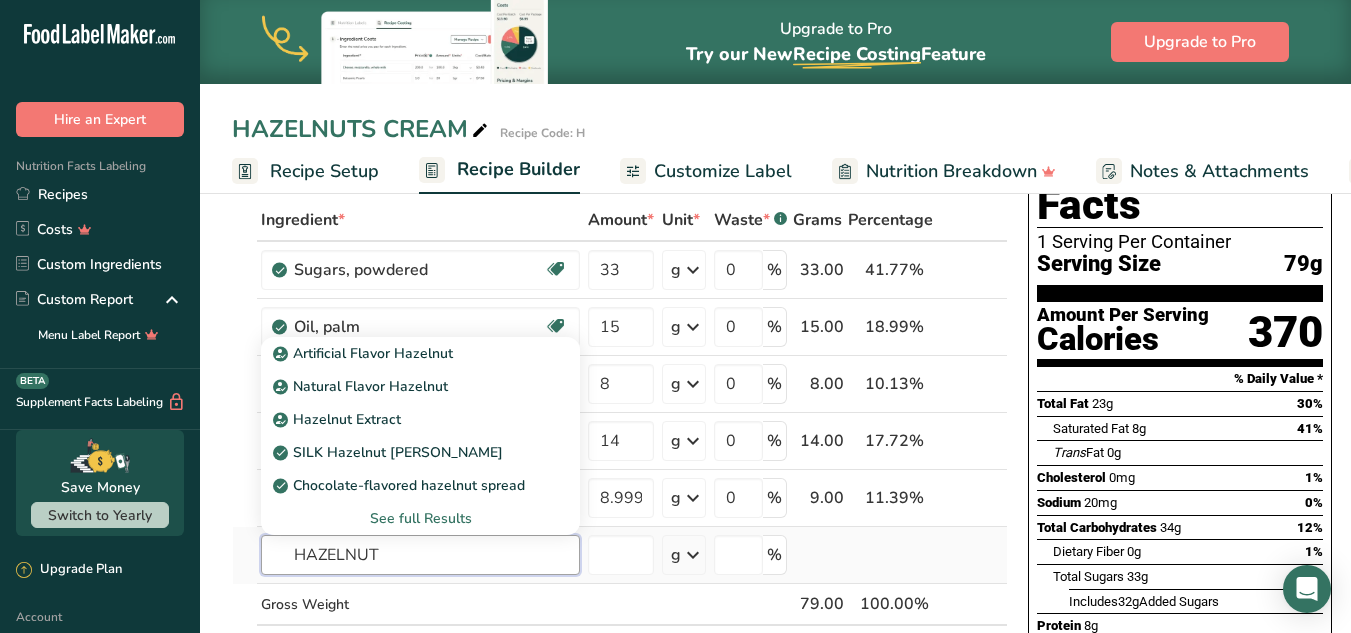 type on "HAZELNUT" 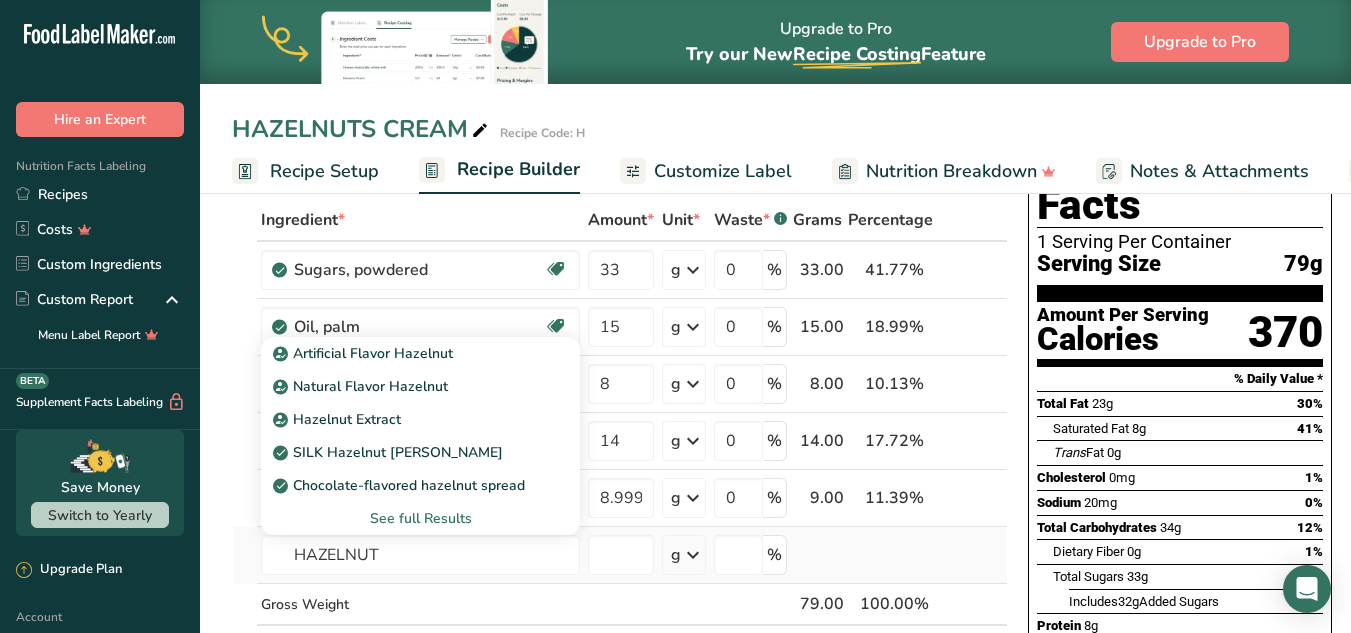 type 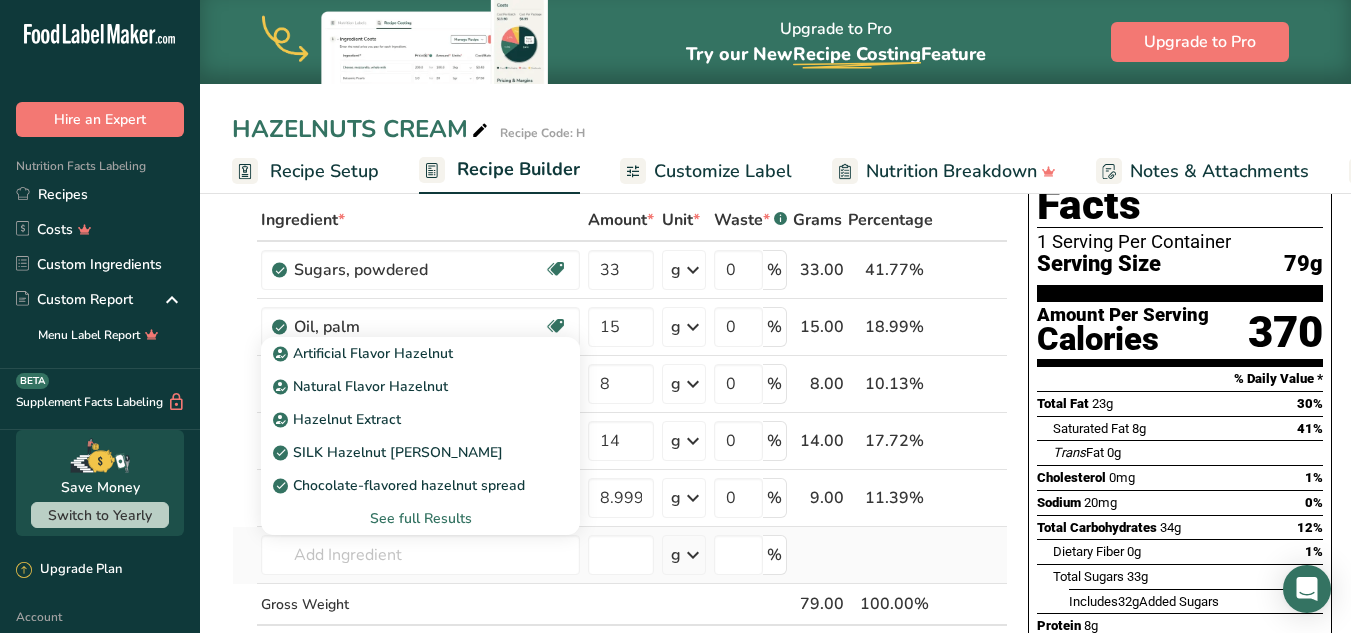 click on "See full Results" at bounding box center (420, 518) 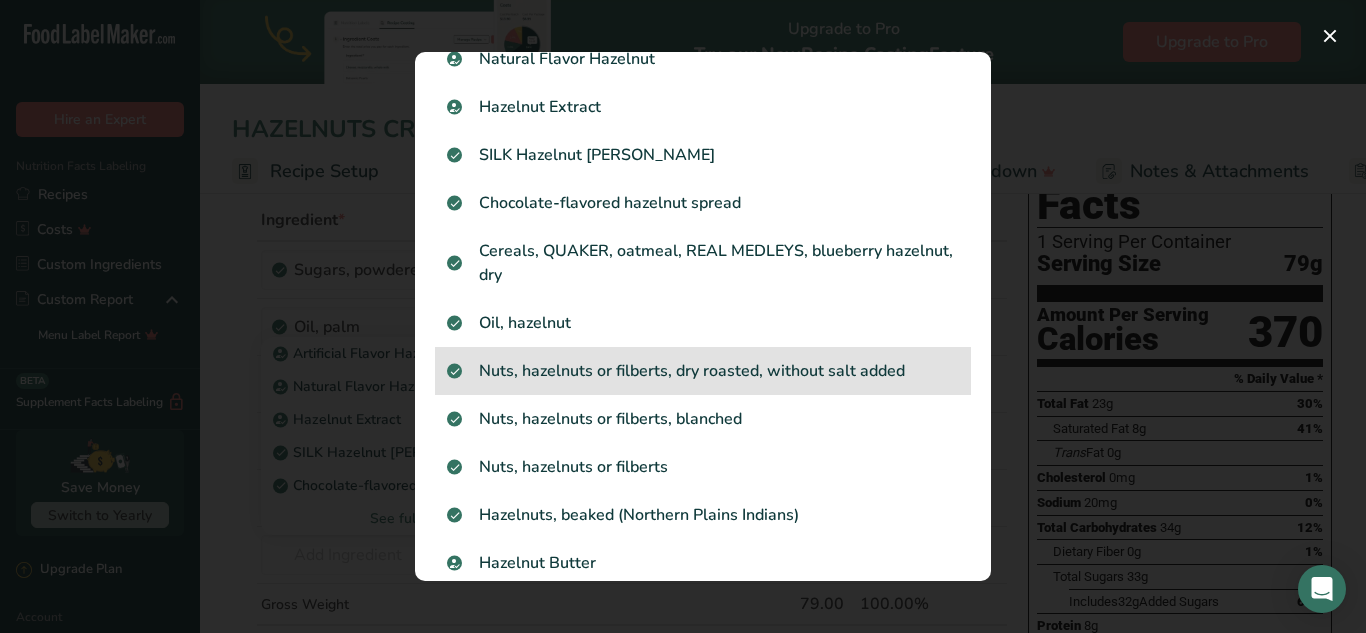 scroll, scrollTop: 151, scrollLeft: 0, axis: vertical 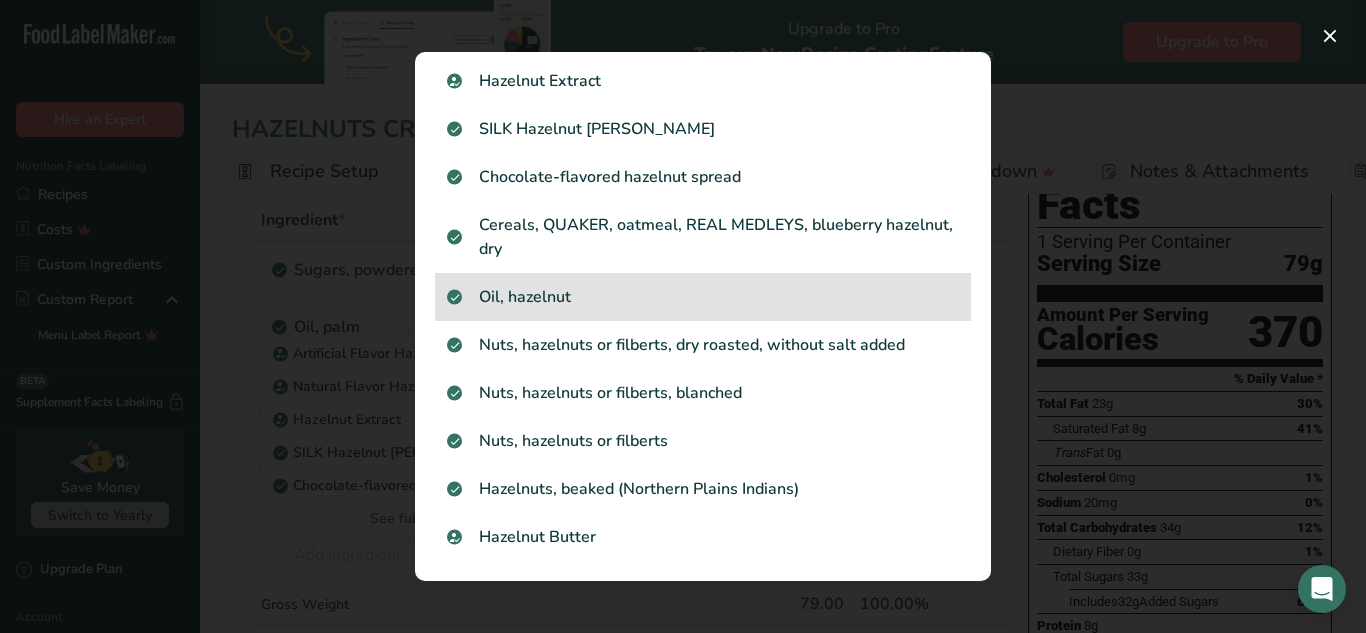click on "Oil, hazelnut" at bounding box center (703, 297) 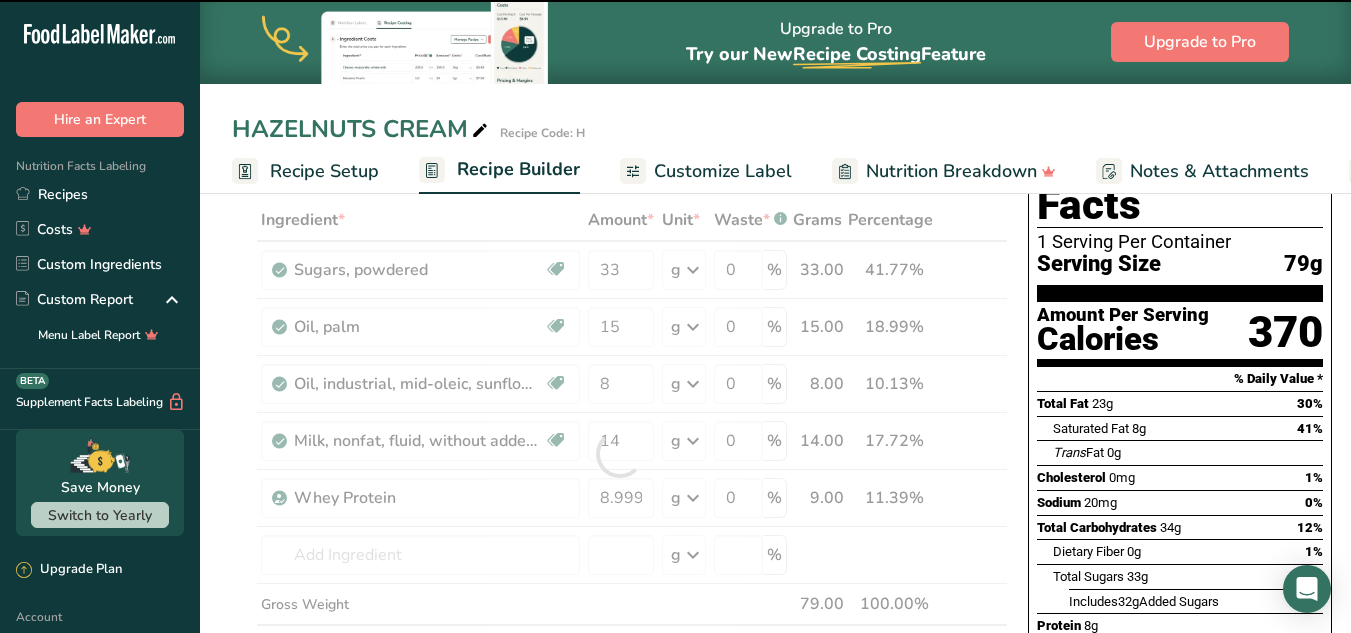 type on "0" 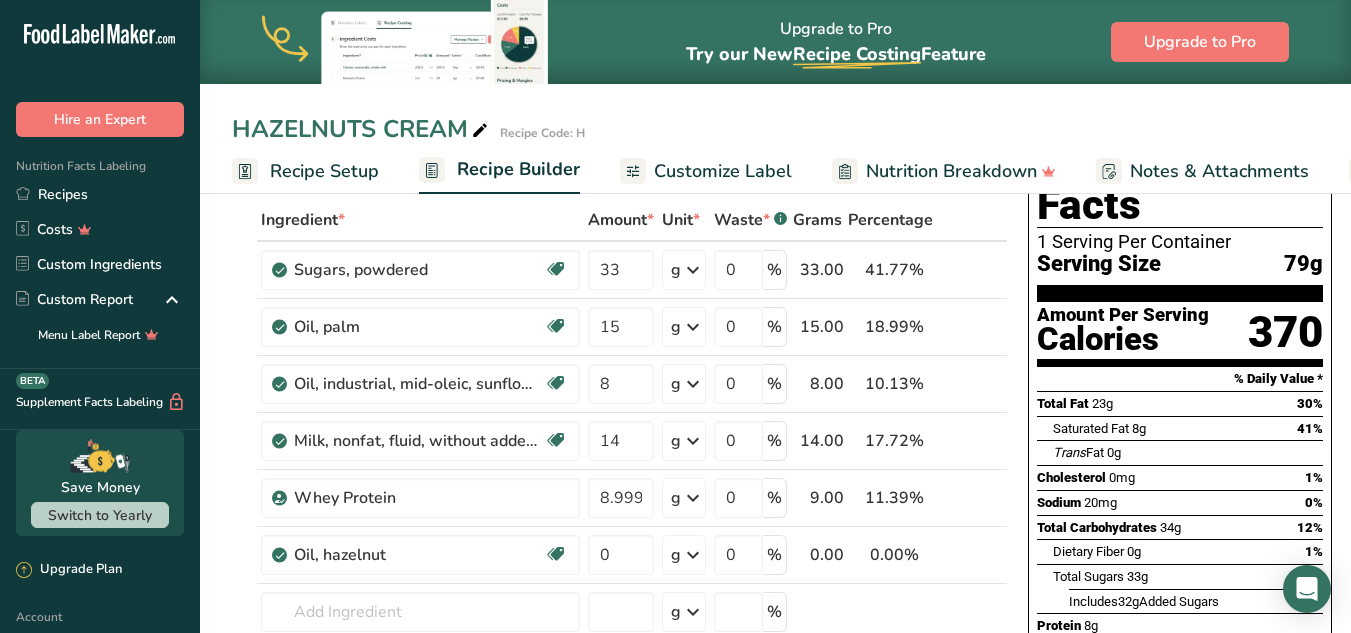 drag, startPoint x: 432, startPoint y: 558, endPoint x: 301, endPoint y: 548, distance: 131.38112 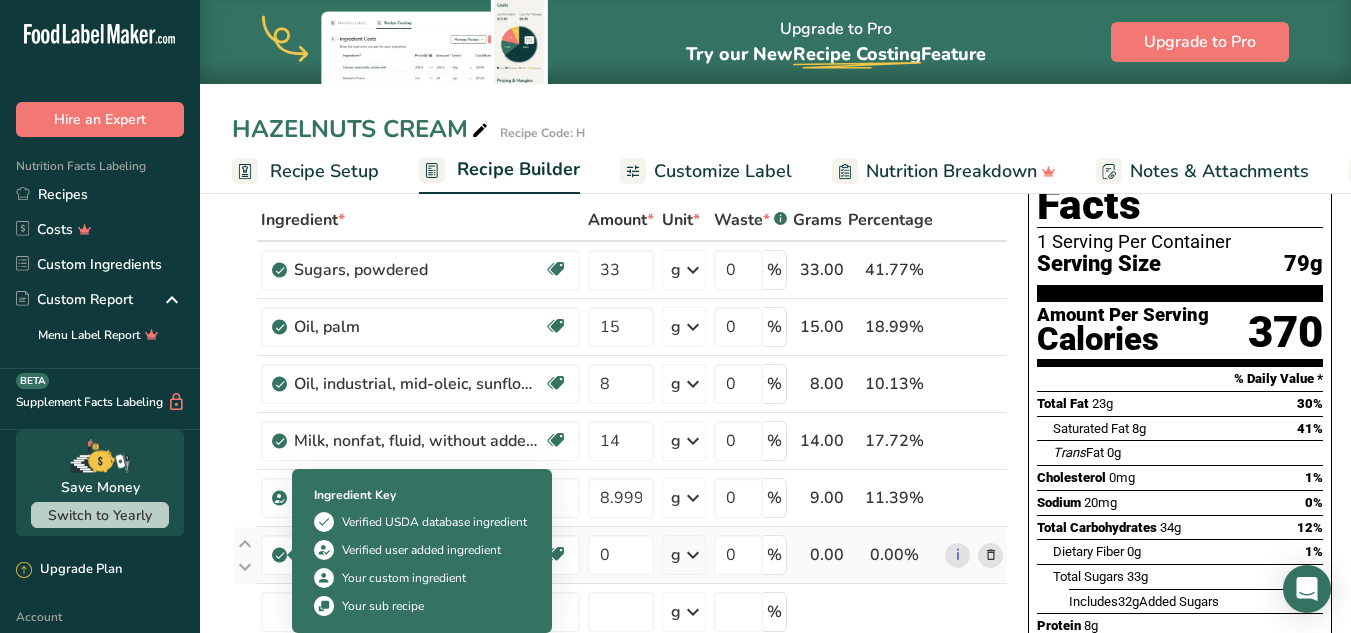 drag, startPoint x: 365, startPoint y: 551, endPoint x: 574, endPoint y: 582, distance: 211.28653 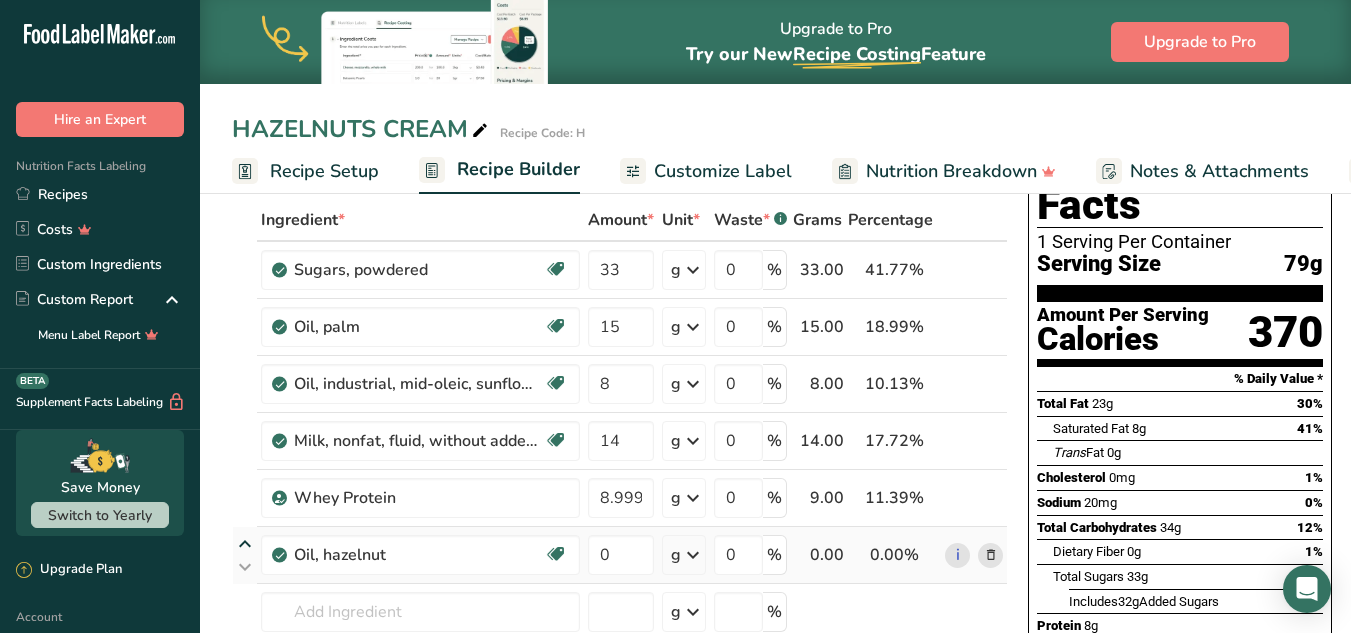 drag, startPoint x: 428, startPoint y: 546, endPoint x: 234, endPoint y: 533, distance: 194.43507 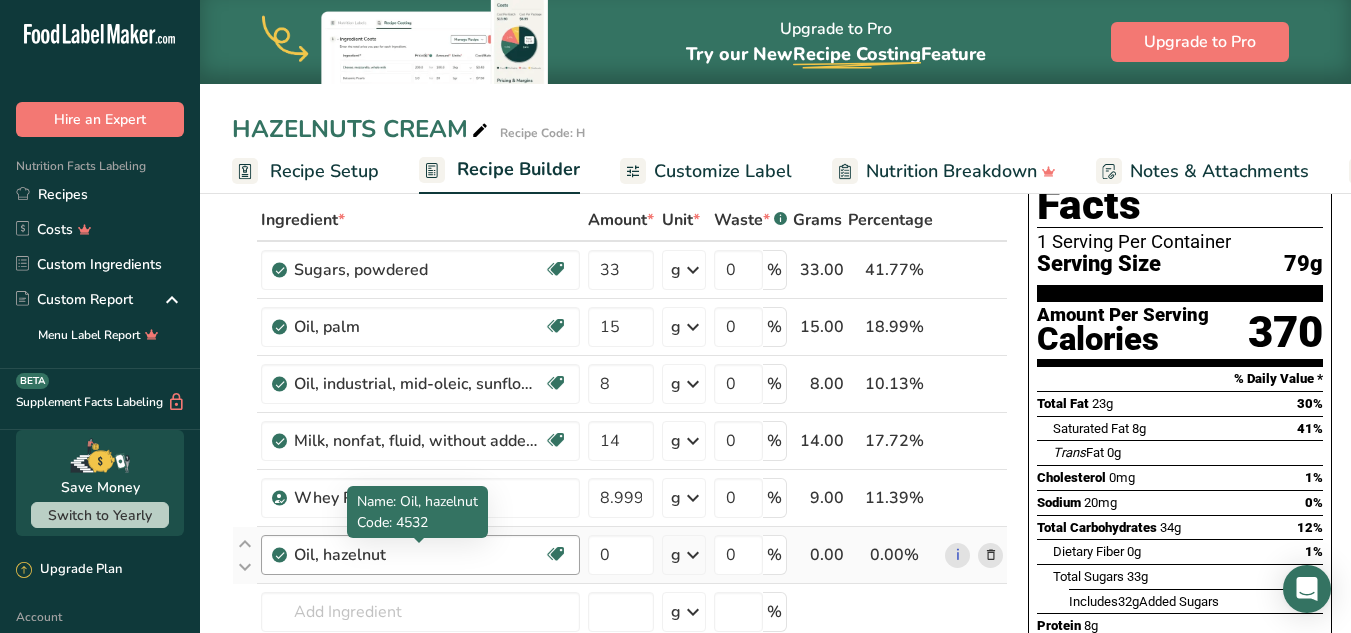 copy on "Oil, hazelnut" 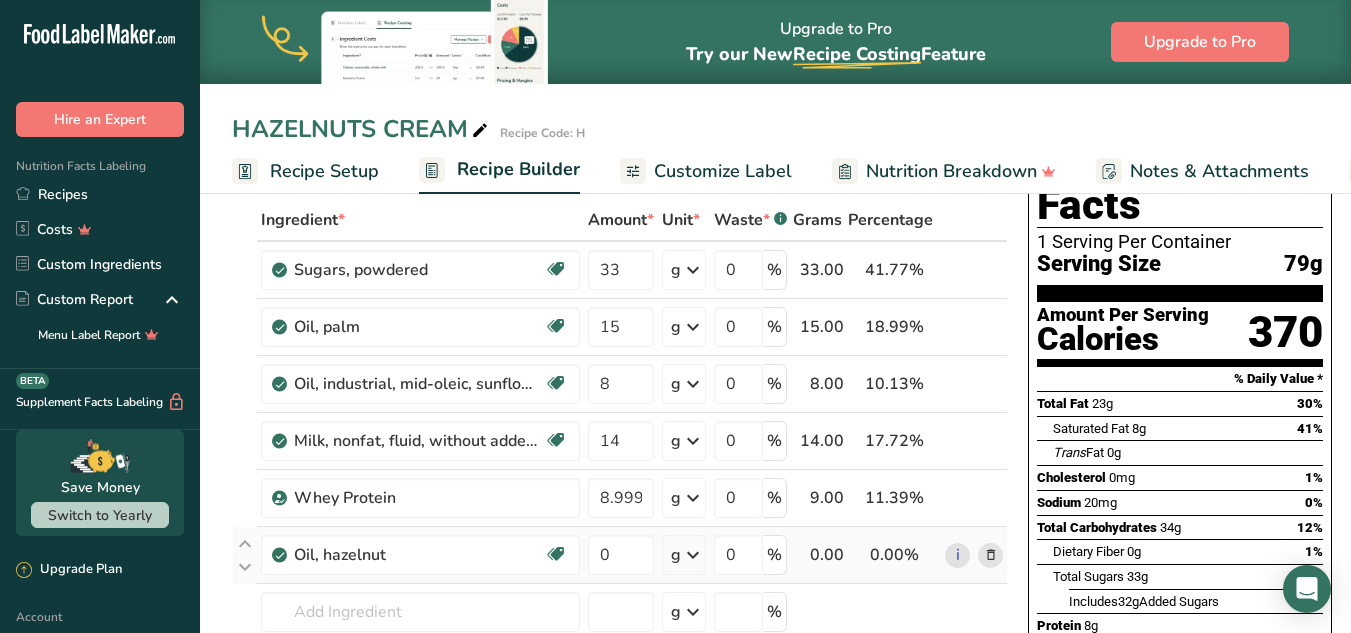 click at bounding box center [991, 555] 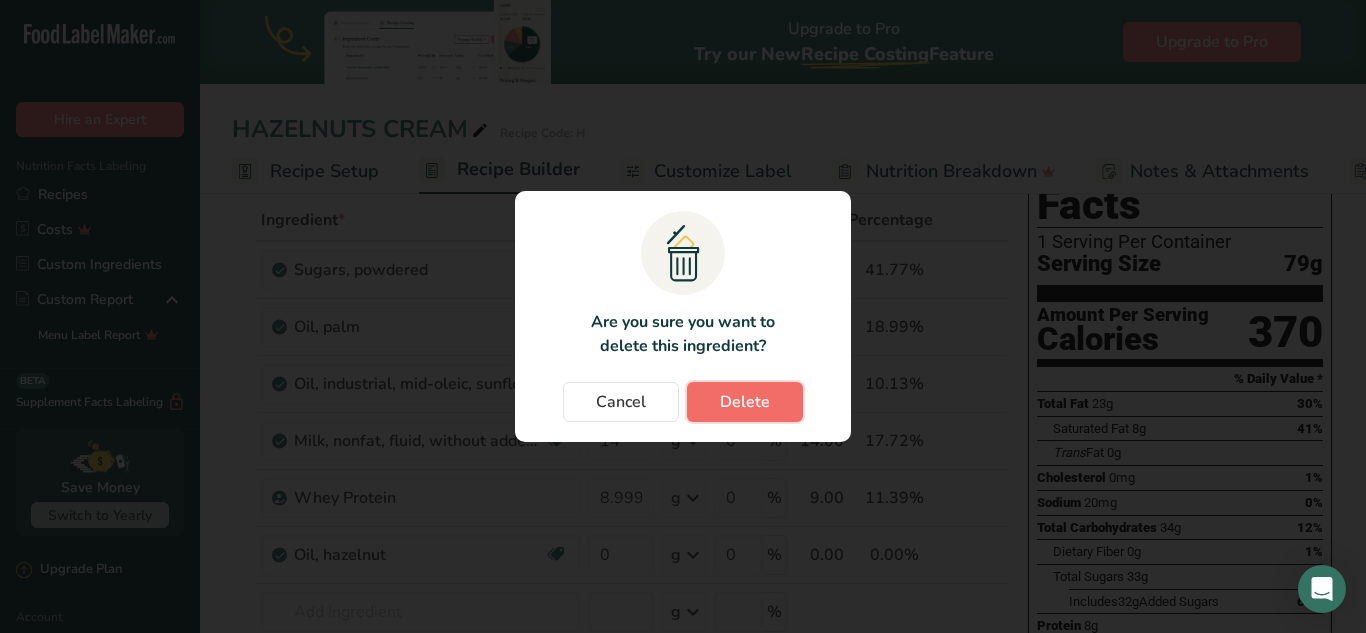 click on "Delete" at bounding box center (745, 402) 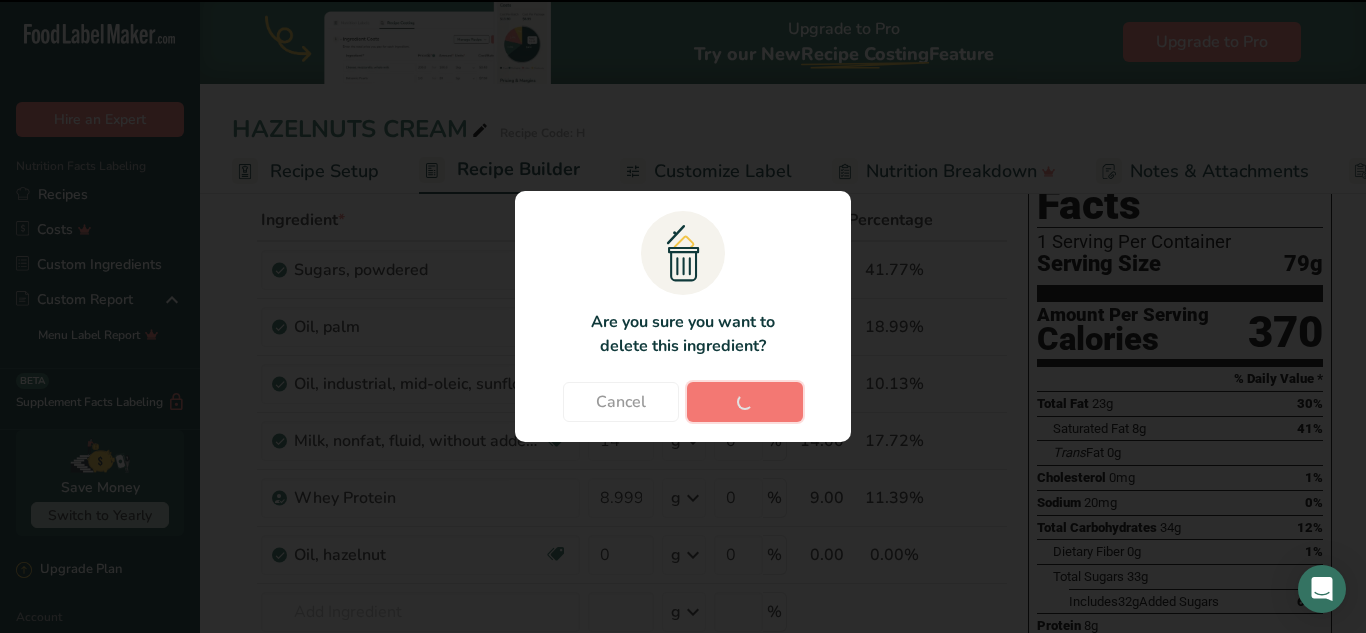 type 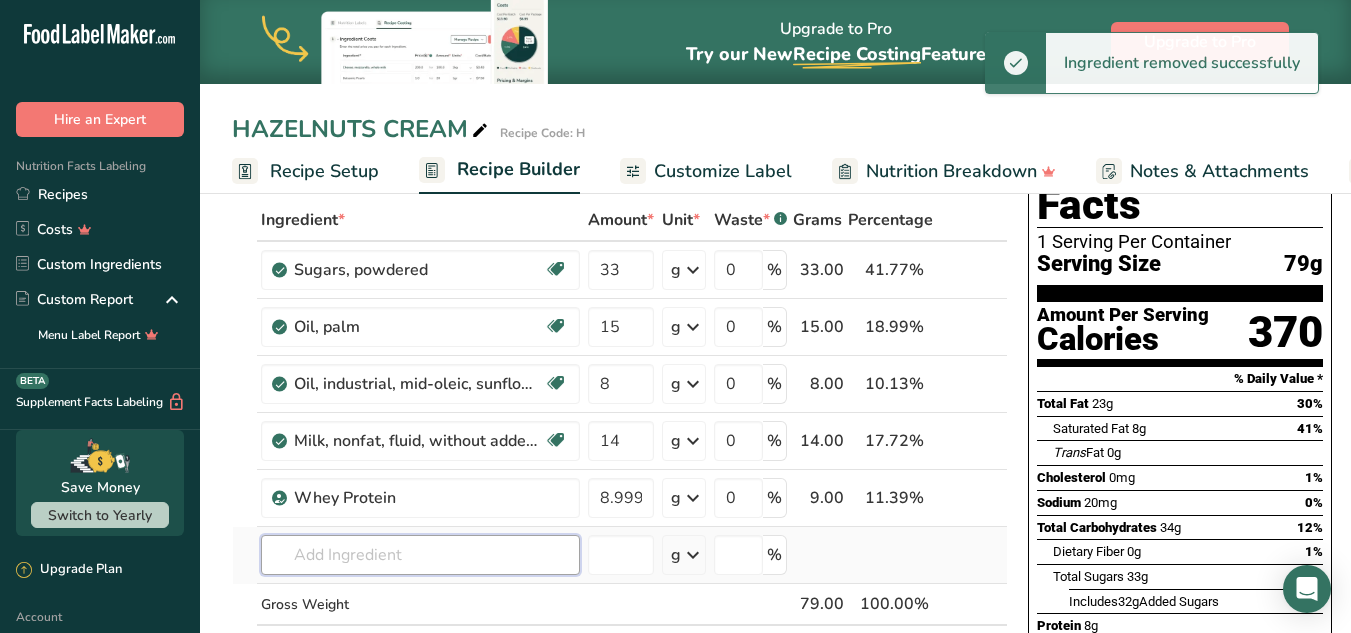click at bounding box center (420, 555) 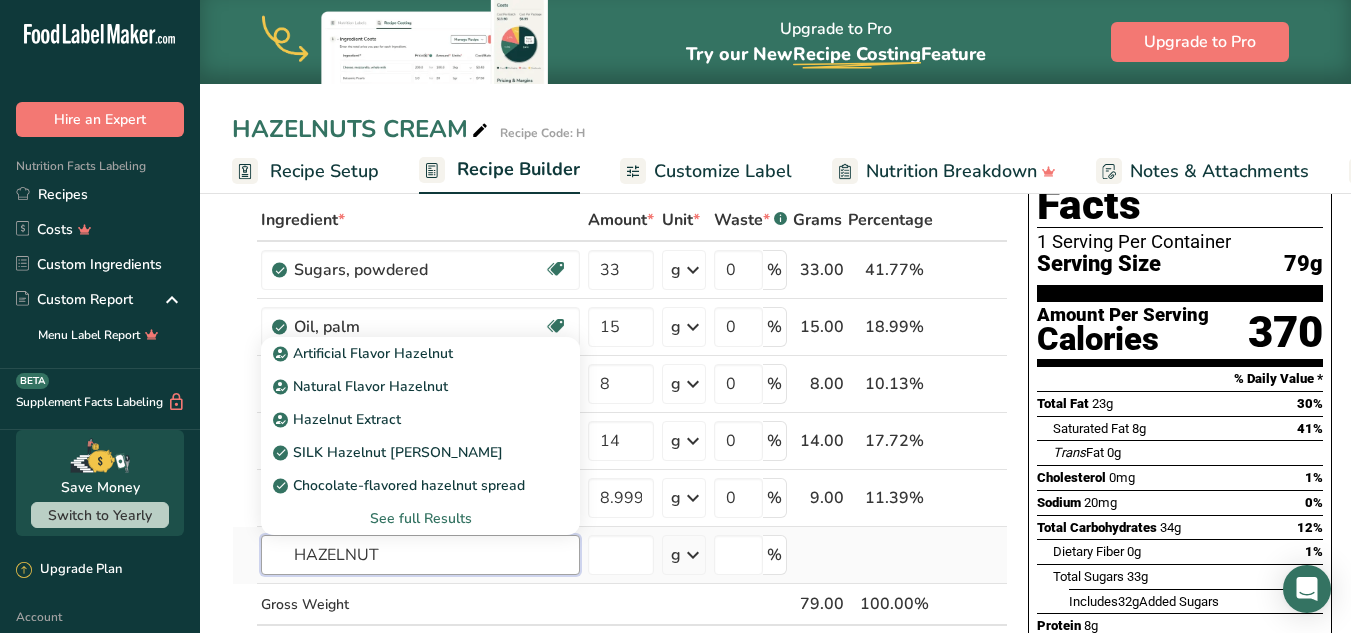 type on "HAZELNUT" 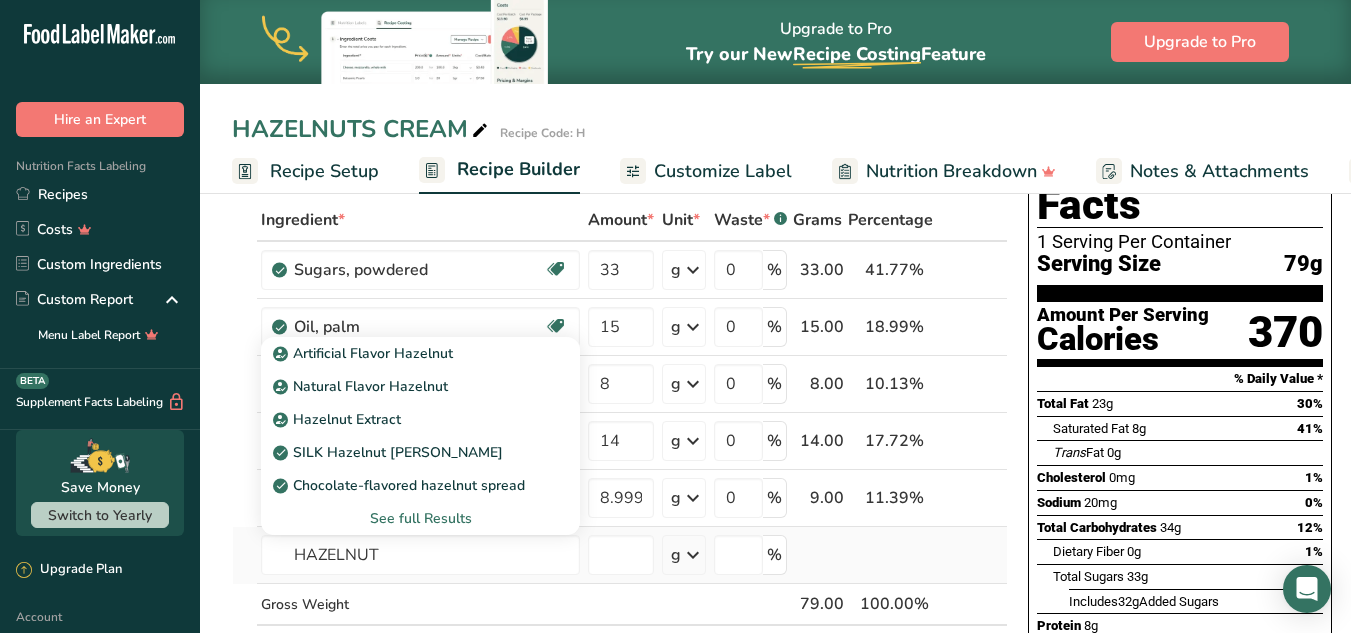type 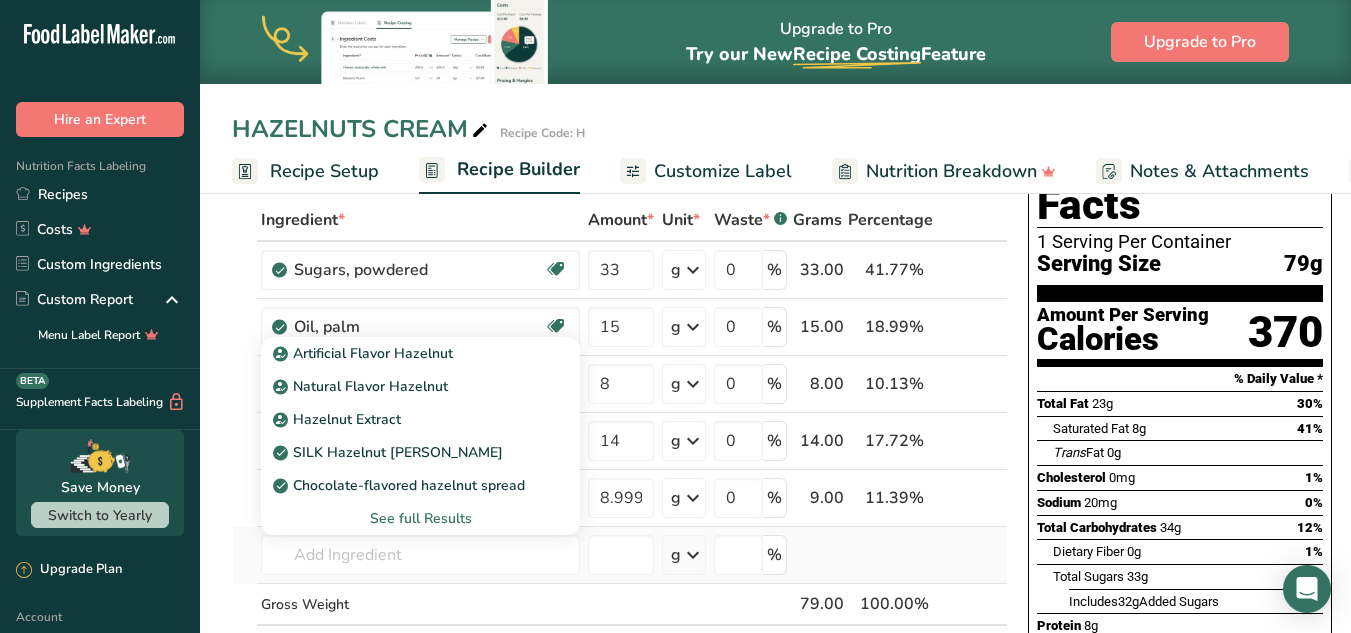 click on "See full Results" at bounding box center (420, 518) 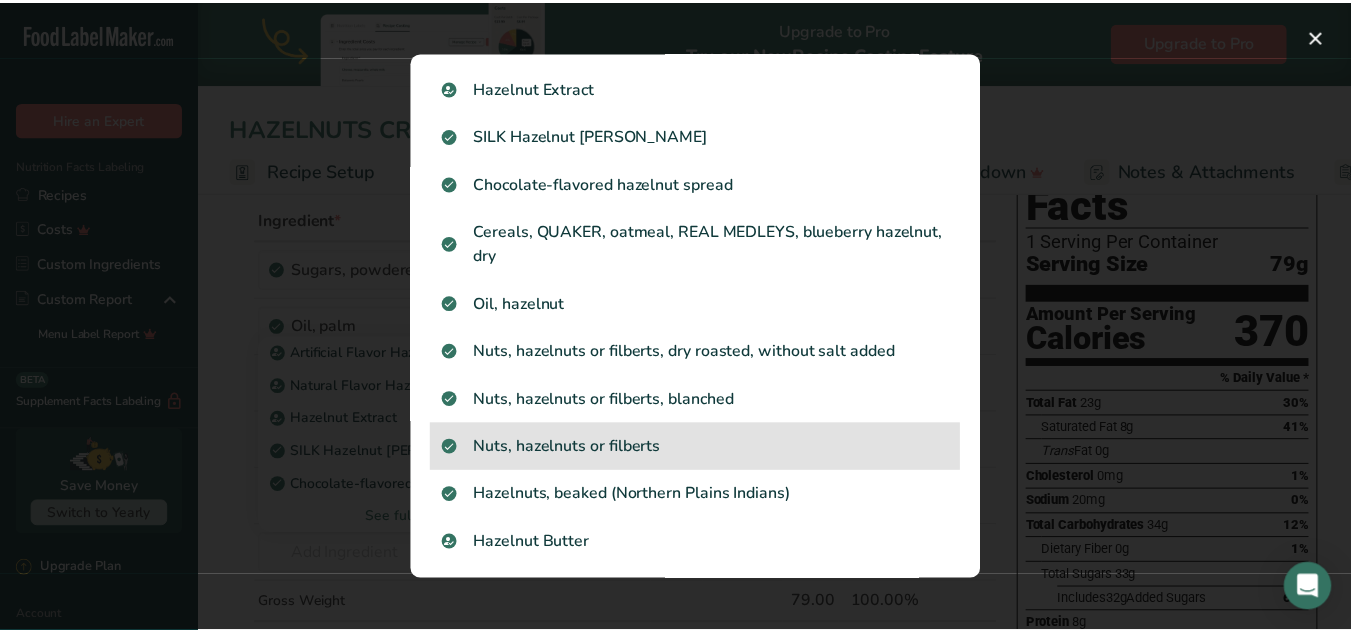 scroll, scrollTop: 151, scrollLeft: 0, axis: vertical 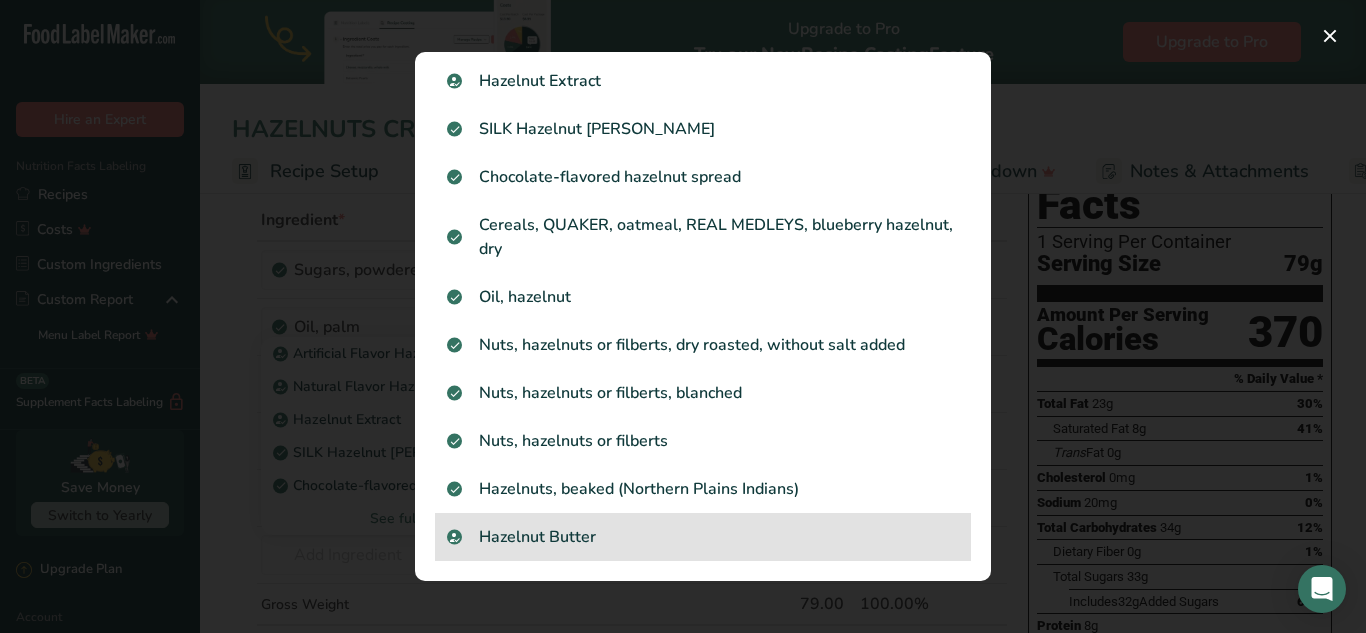 click on "Hazelnut Butter" at bounding box center (703, 537) 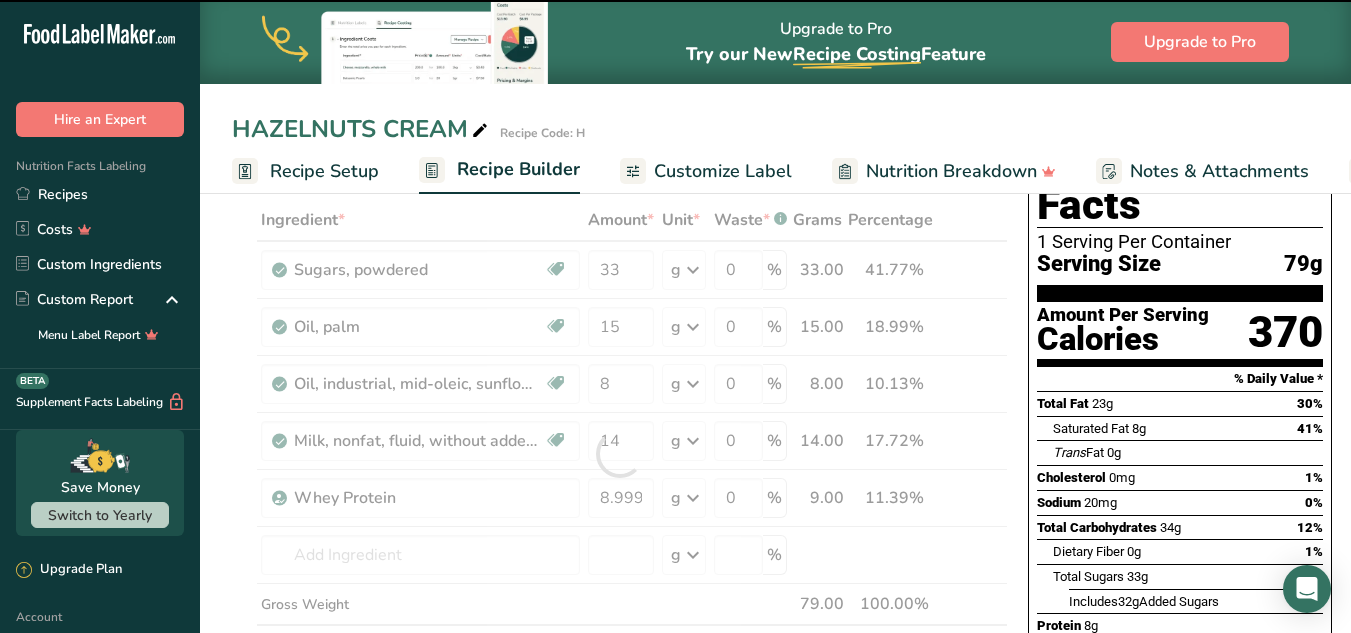 type on "0" 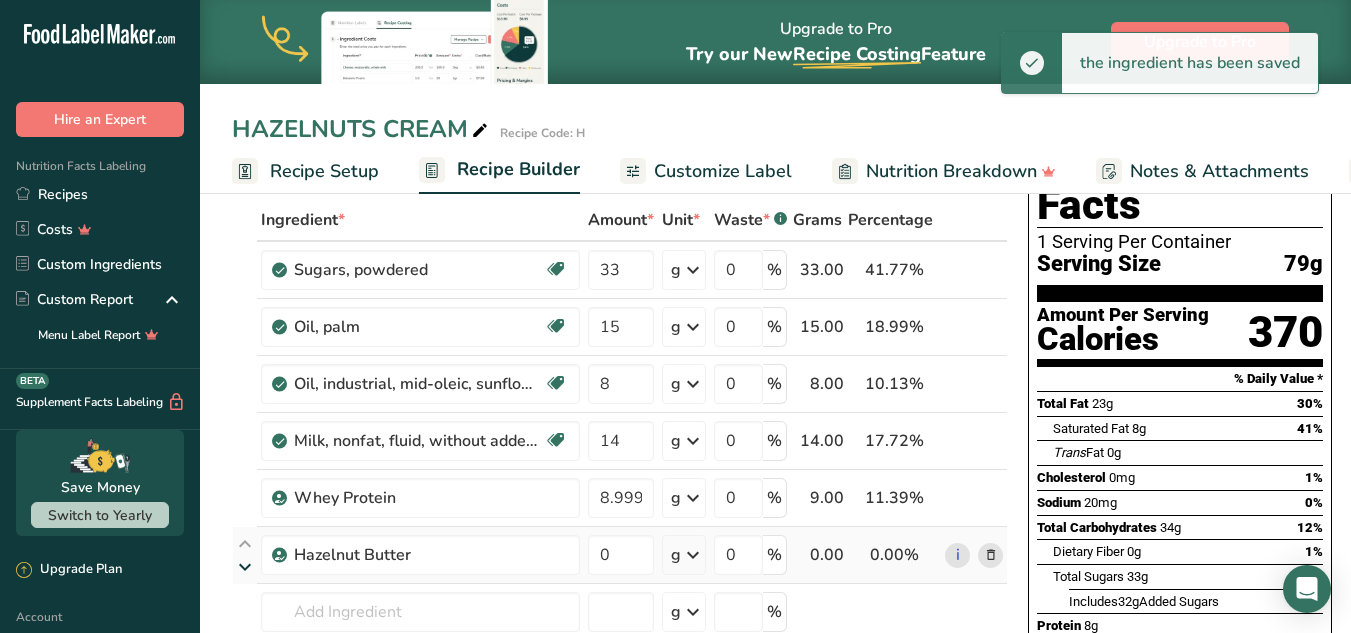 drag, startPoint x: 411, startPoint y: 559, endPoint x: 253, endPoint y: 572, distance: 158.5339 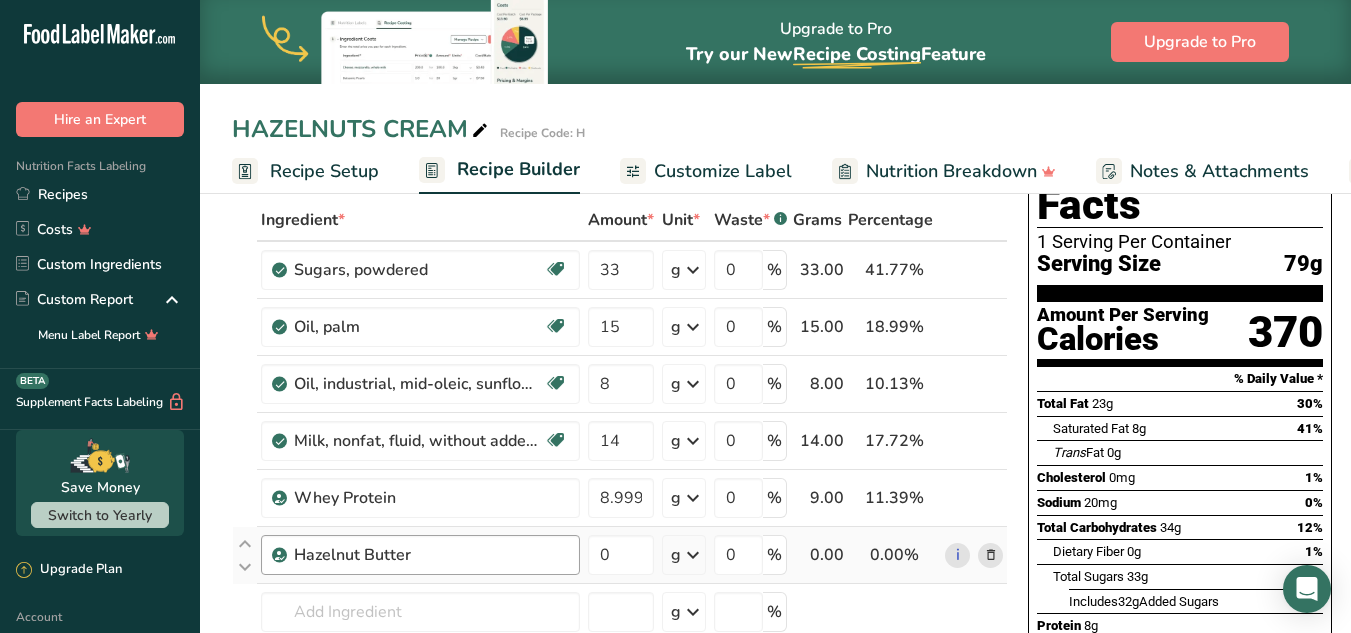 drag, startPoint x: 435, startPoint y: 541, endPoint x: 297, endPoint y: 571, distance: 141.22322 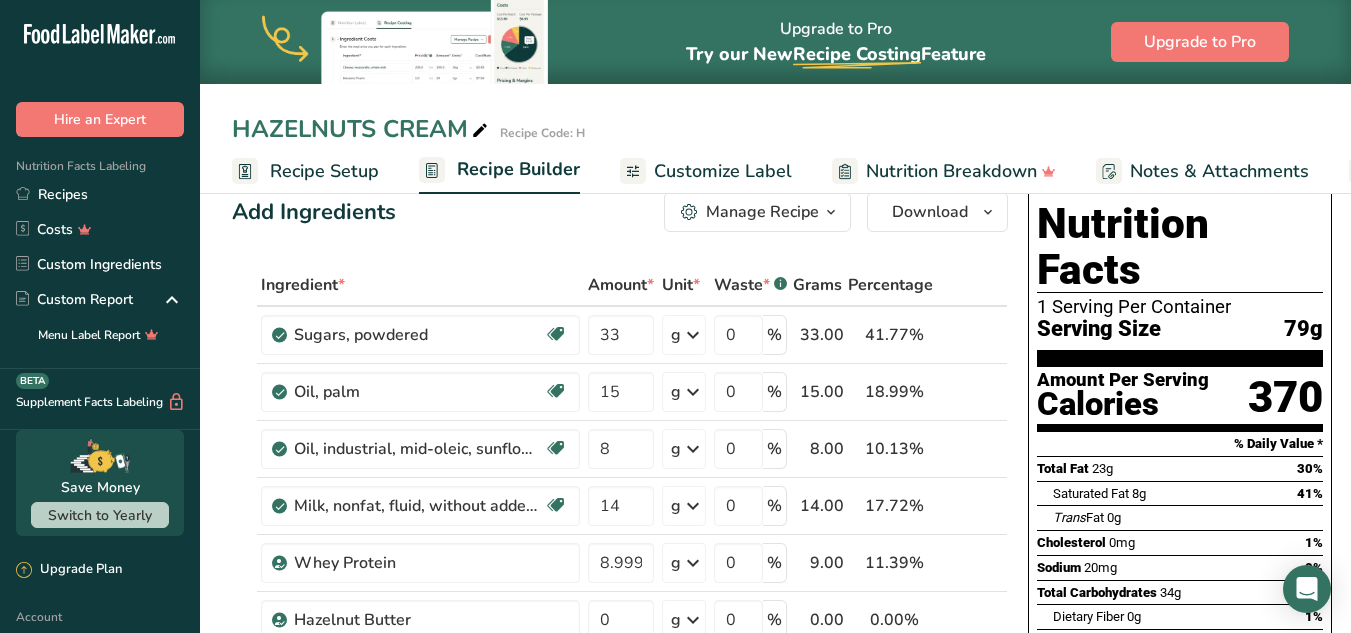 scroll, scrollTop: 0, scrollLeft: 0, axis: both 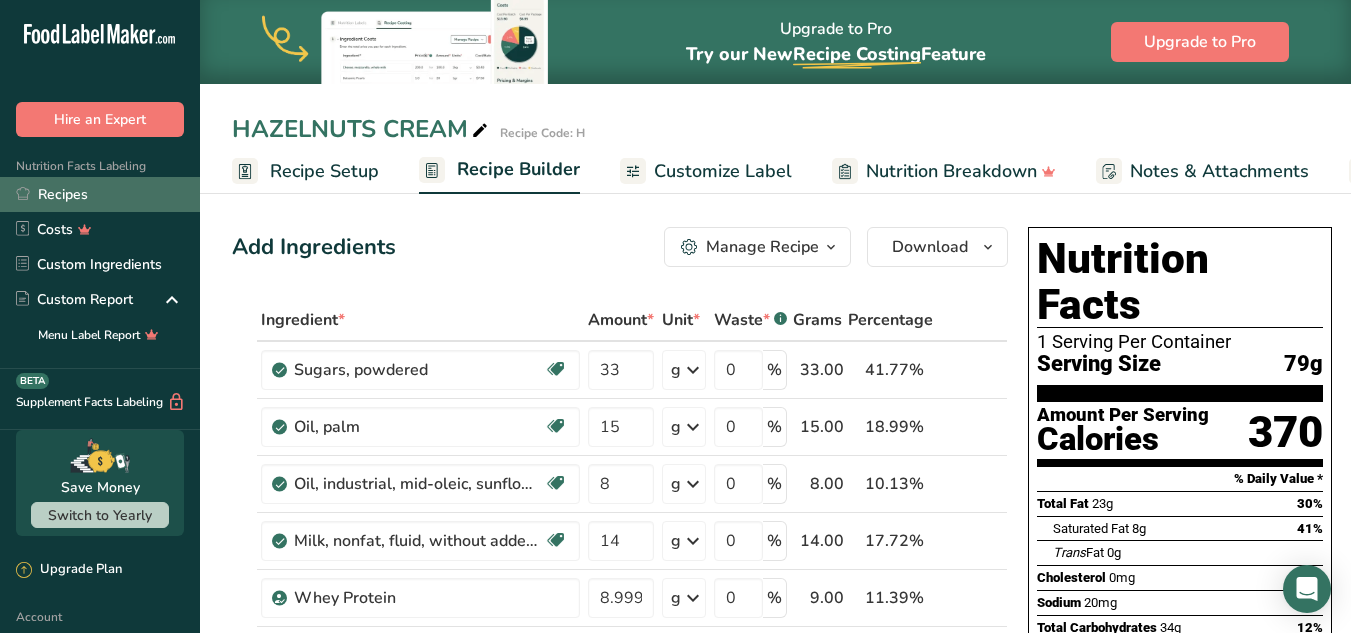 click on "Recipes" at bounding box center [100, 194] 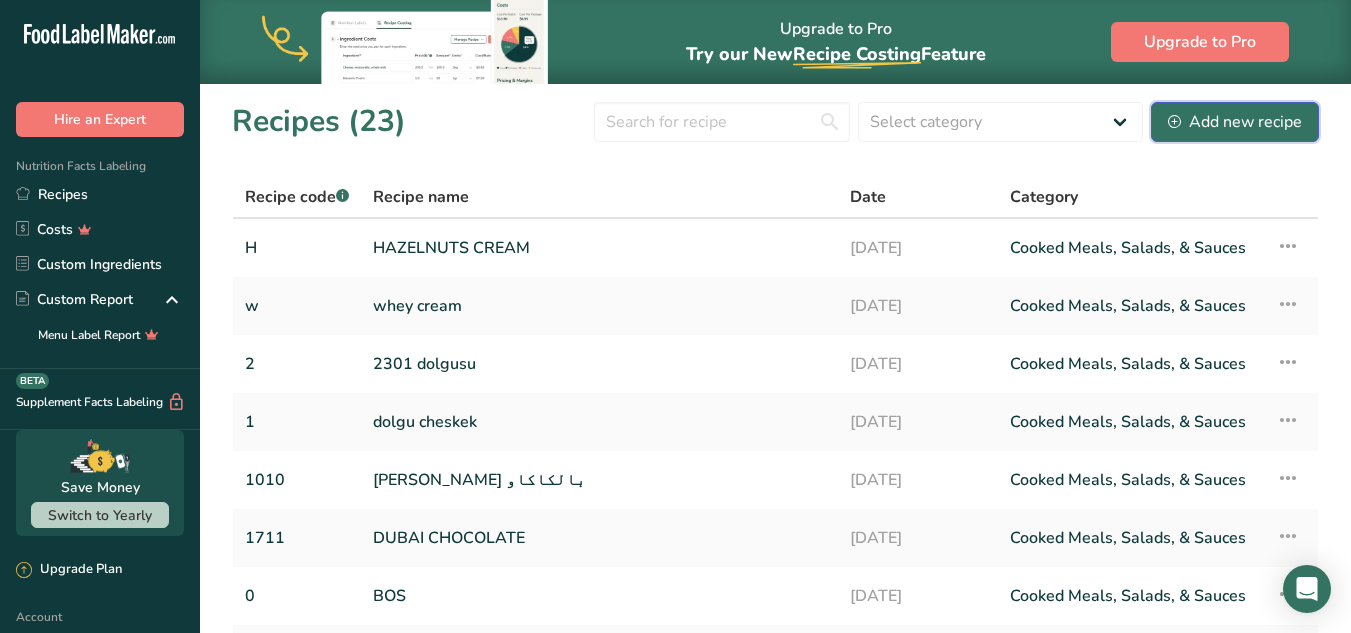 click on "Add new recipe" at bounding box center [1235, 122] 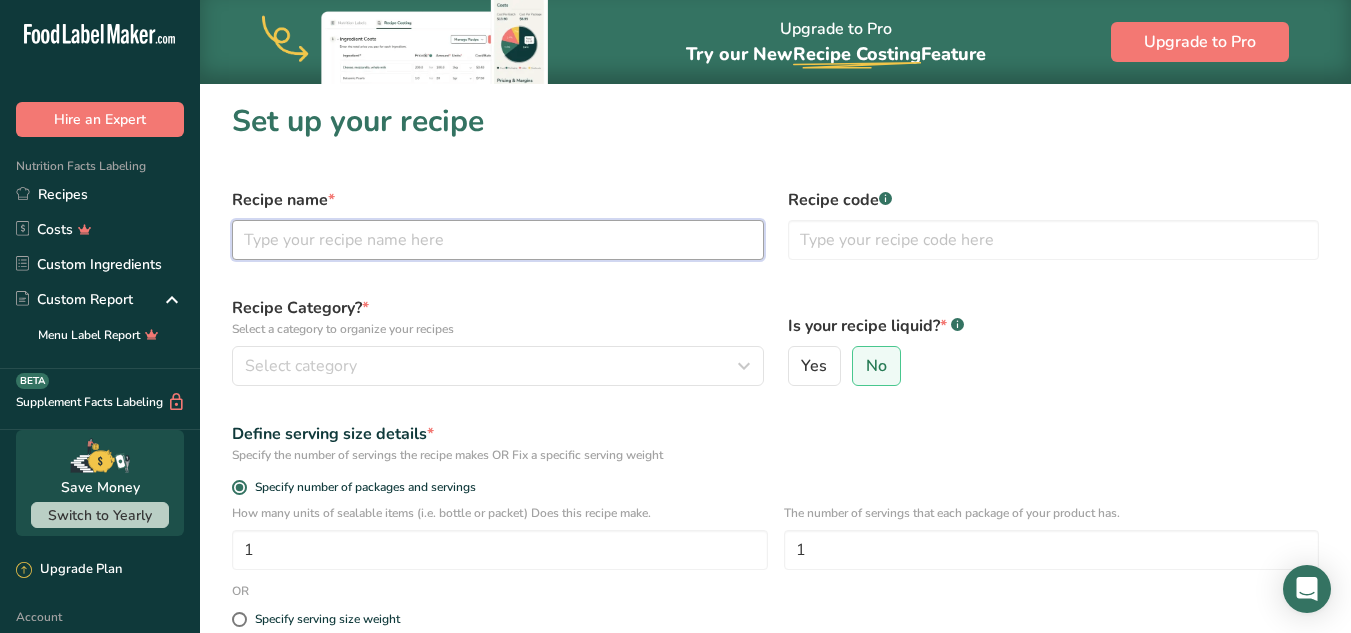 click at bounding box center (498, 240) 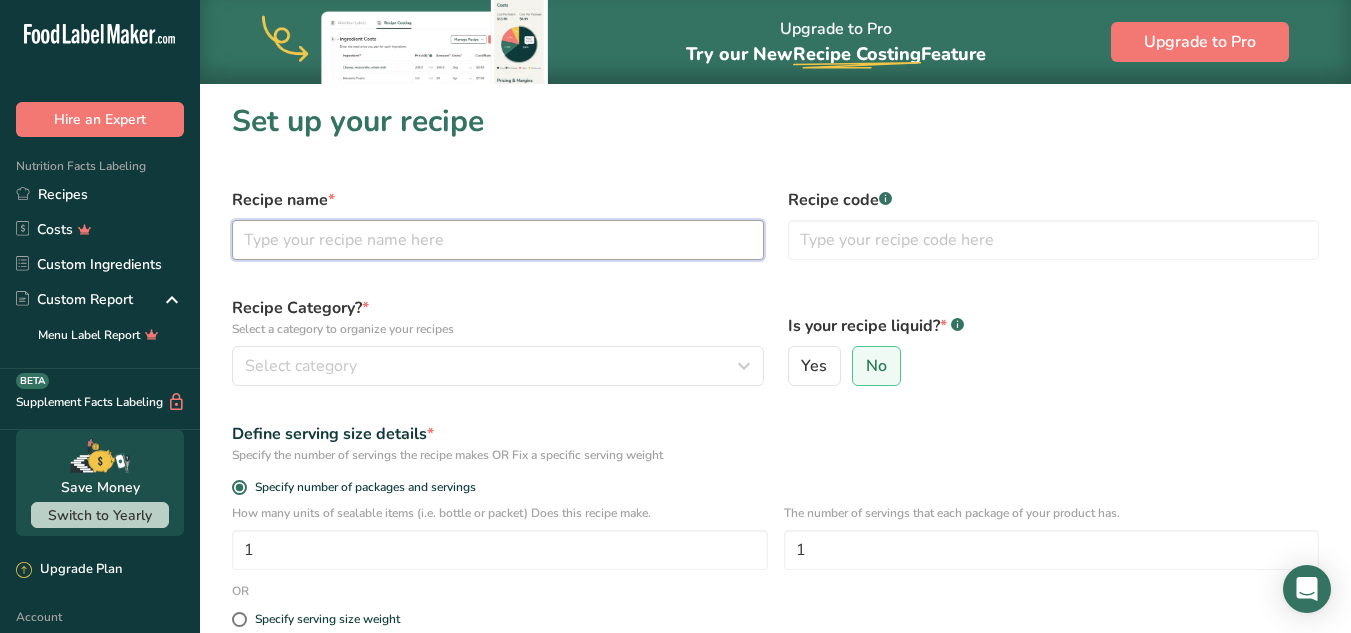 click at bounding box center (498, 240) 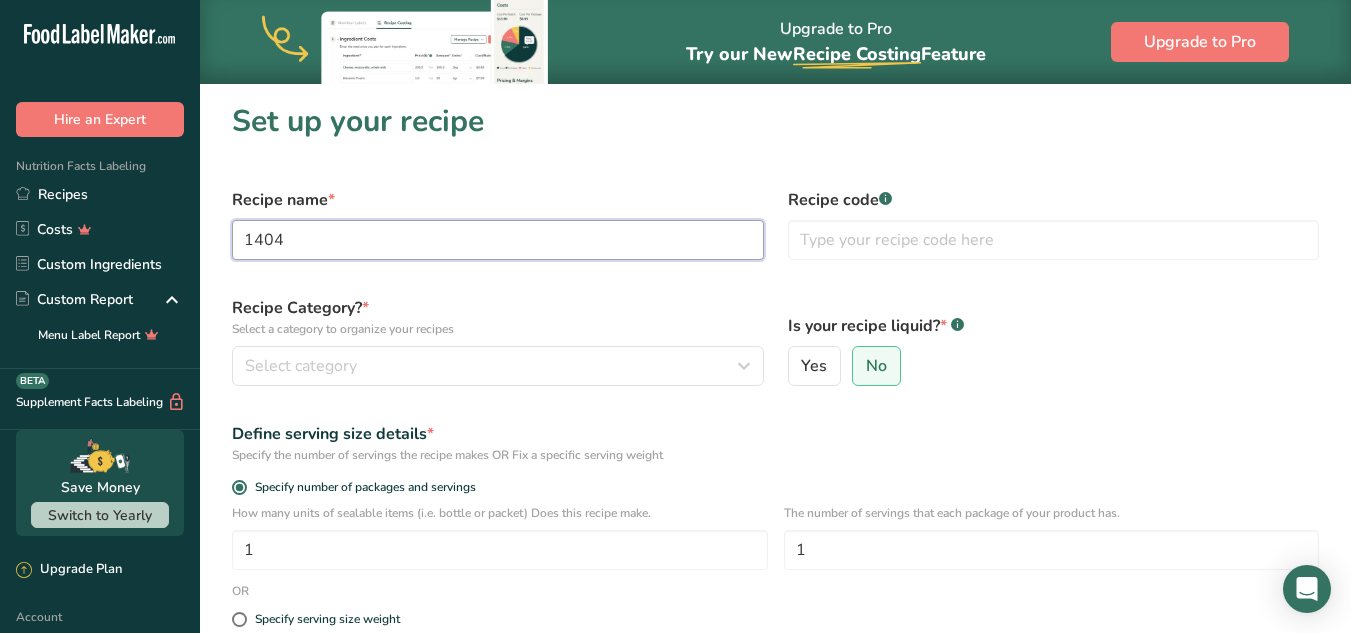 click on "1404" at bounding box center [498, 240] 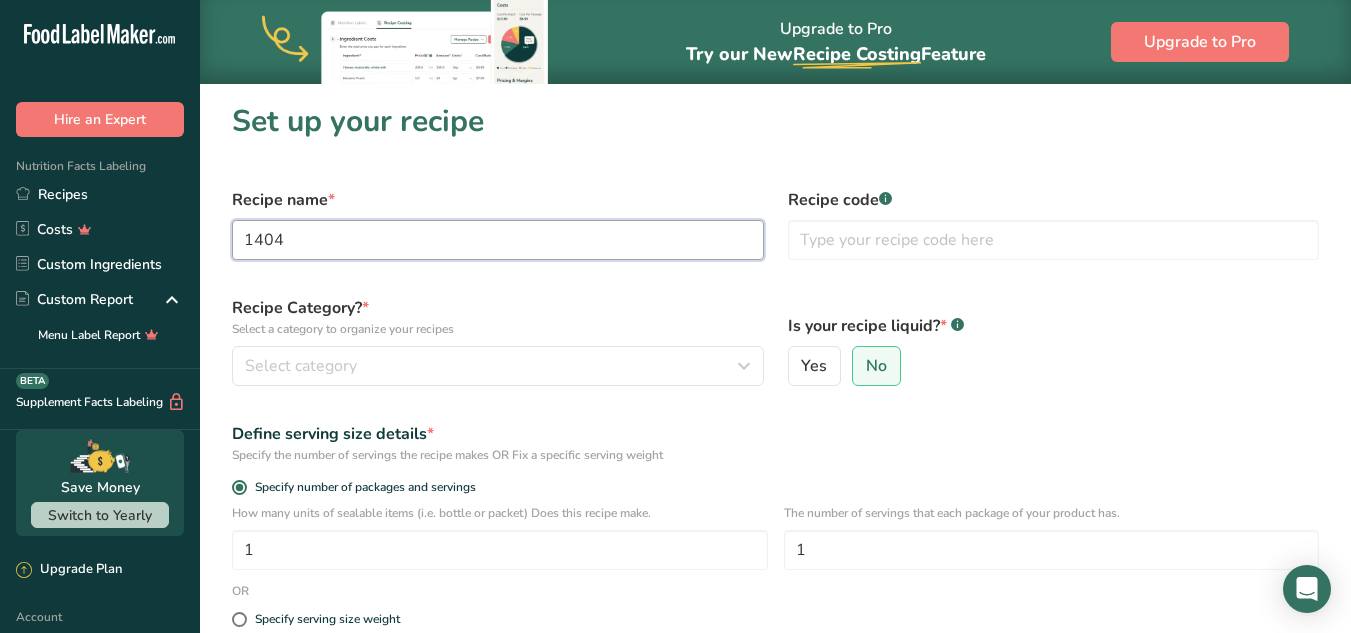 paste on "STRAWBERRY" 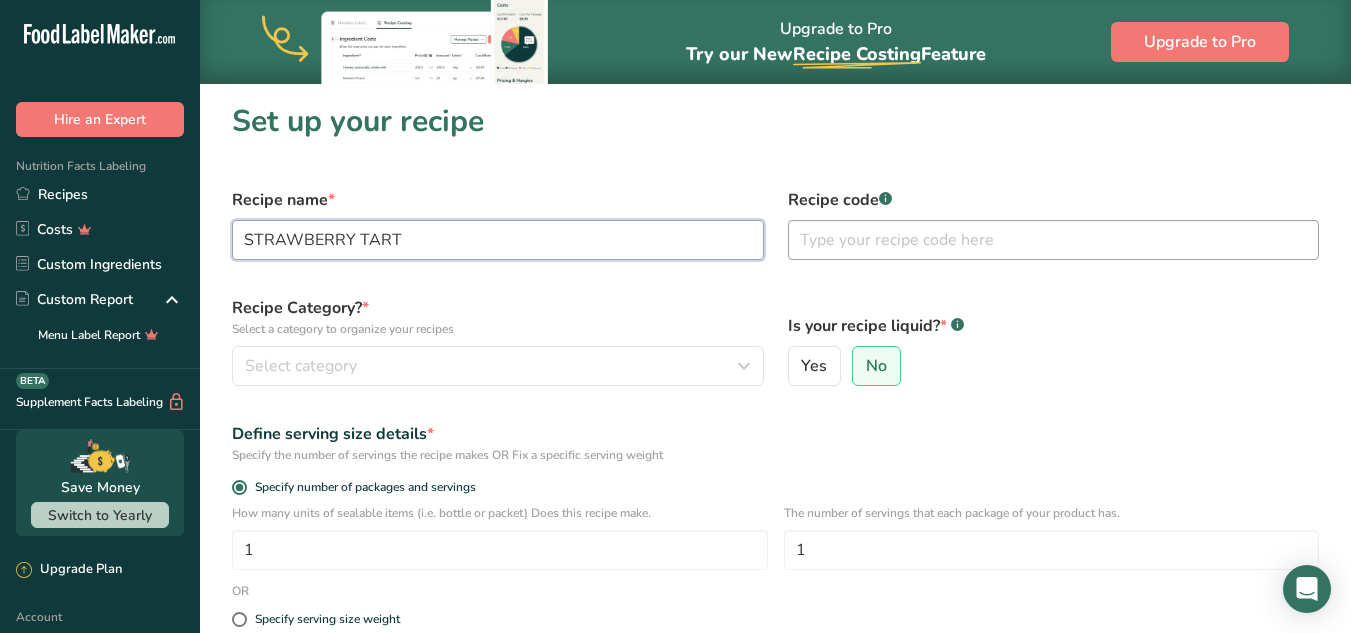type on "STRAWBERRY TART" 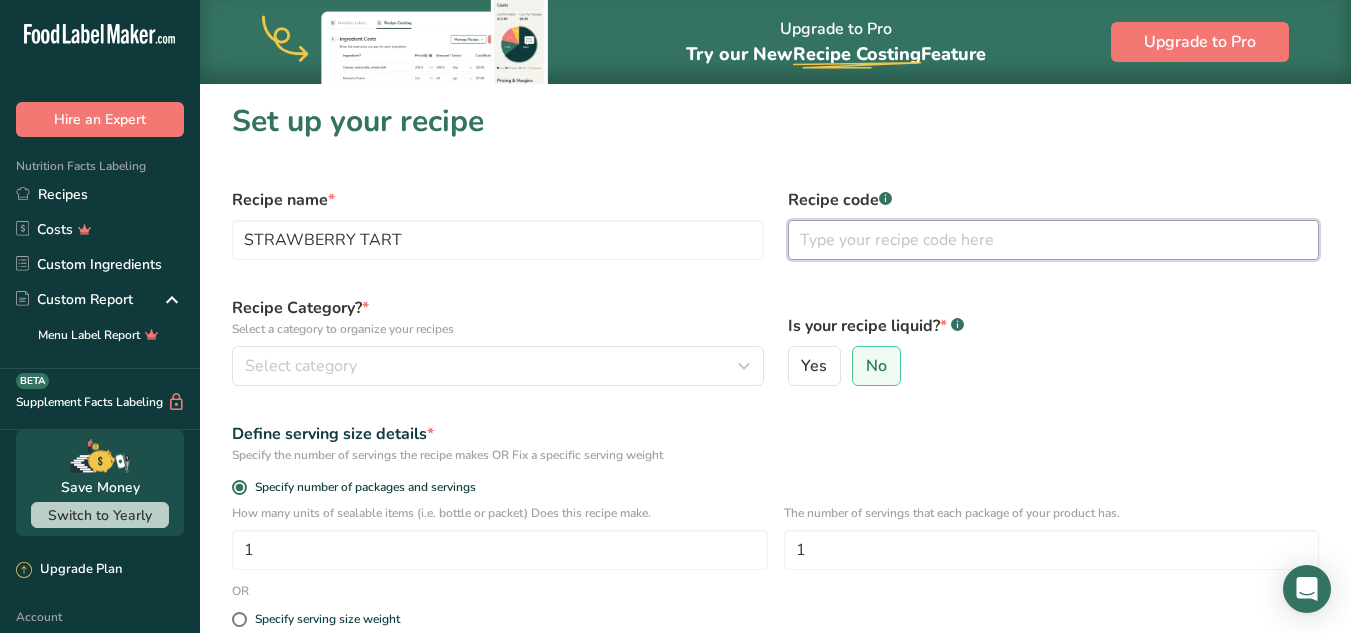 click at bounding box center (1054, 240) 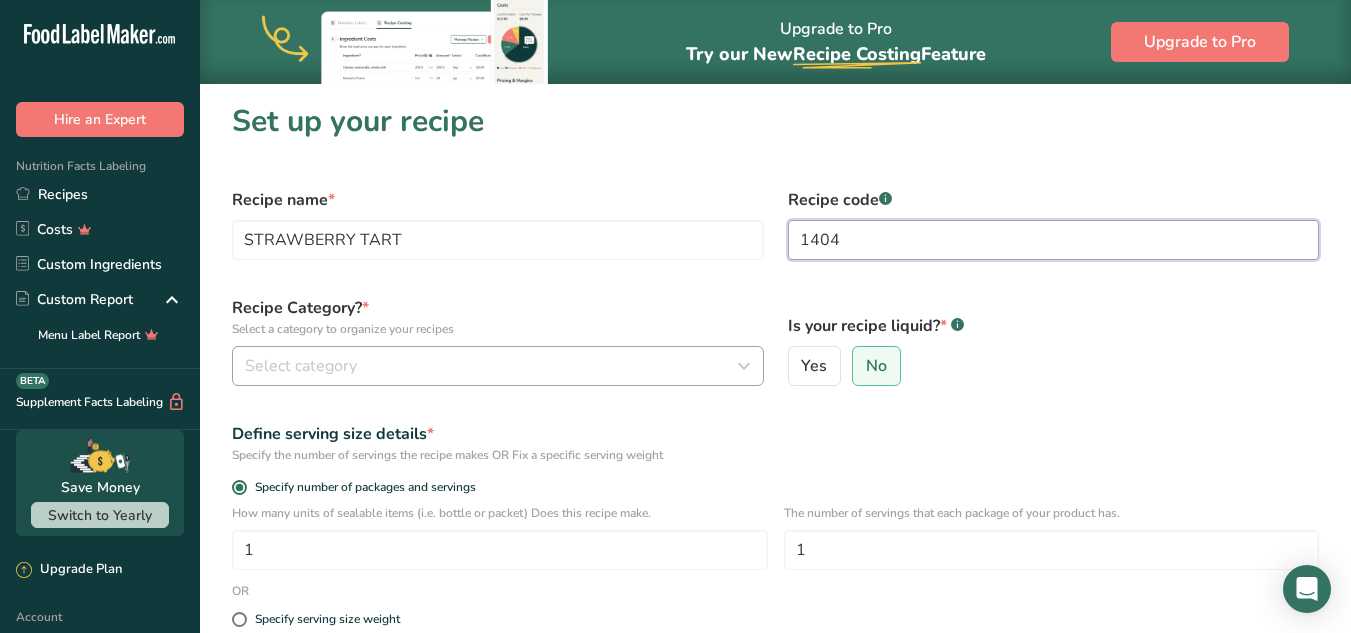type on "1404" 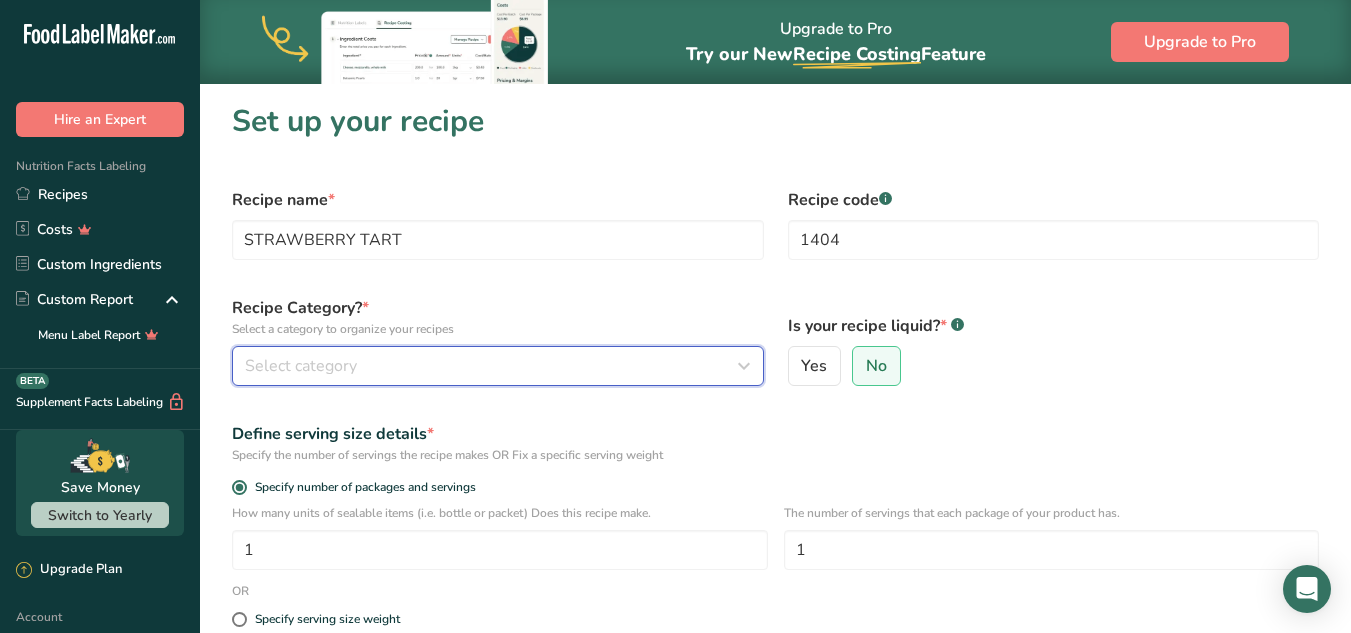 click on "Select category" at bounding box center (492, 366) 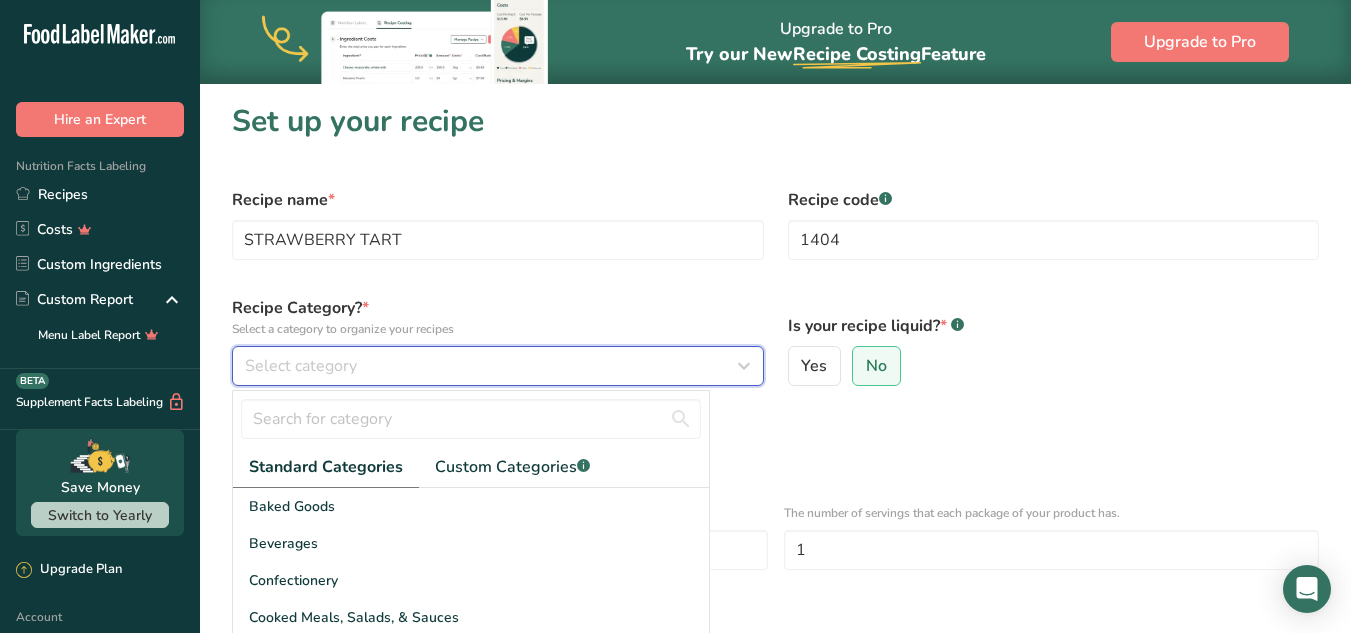 scroll, scrollTop: 100, scrollLeft: 0, axis: vertical 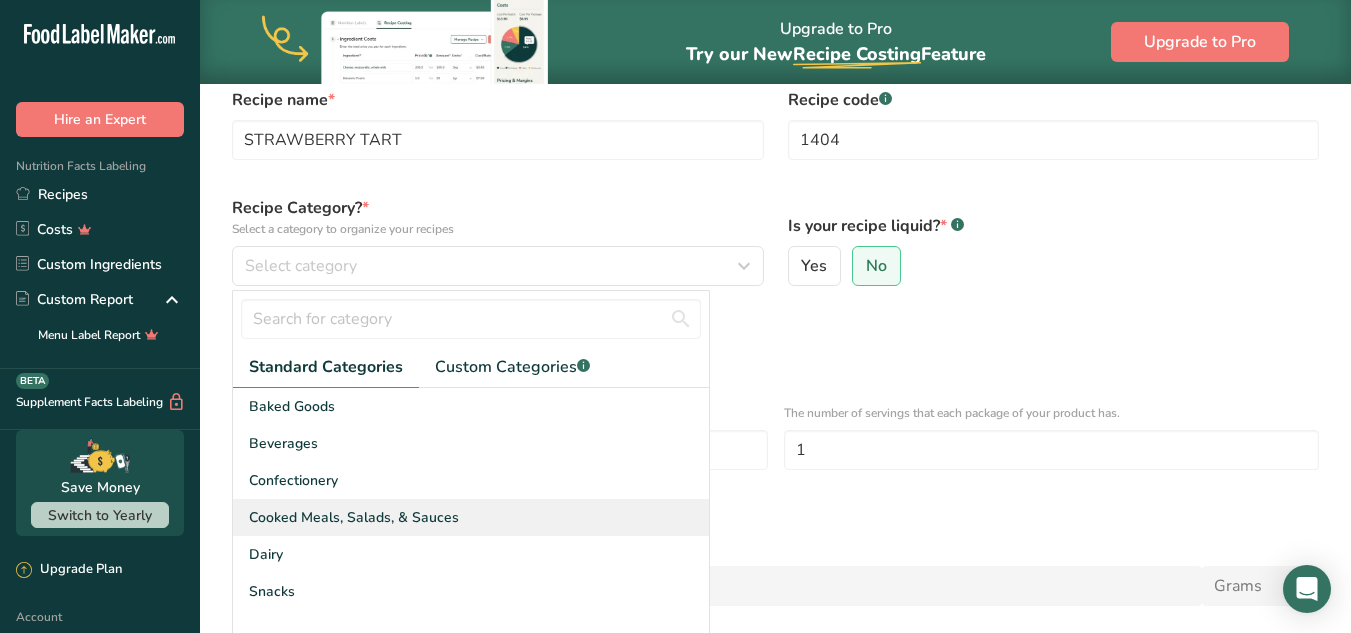 click on "Cooked Meals, Salads, & Sauces" at bounding box center (354, 517) 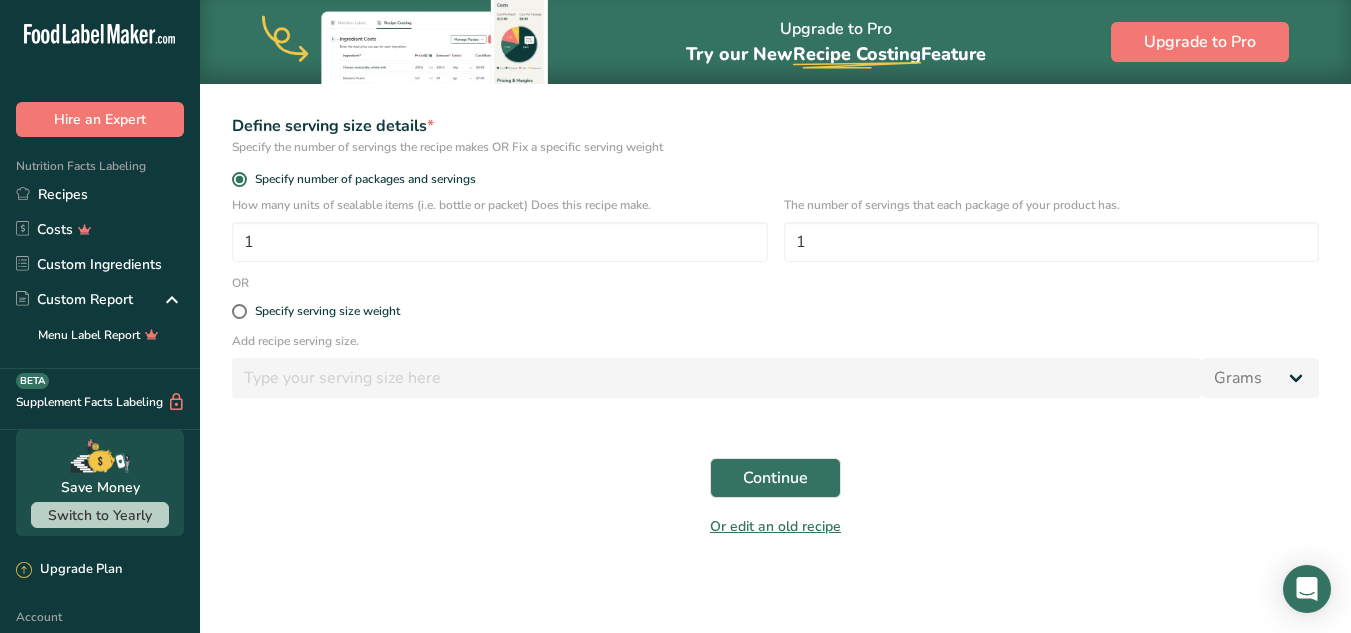 scroll, scrollTop: 309, scrollLeft: 0, axis: vertical 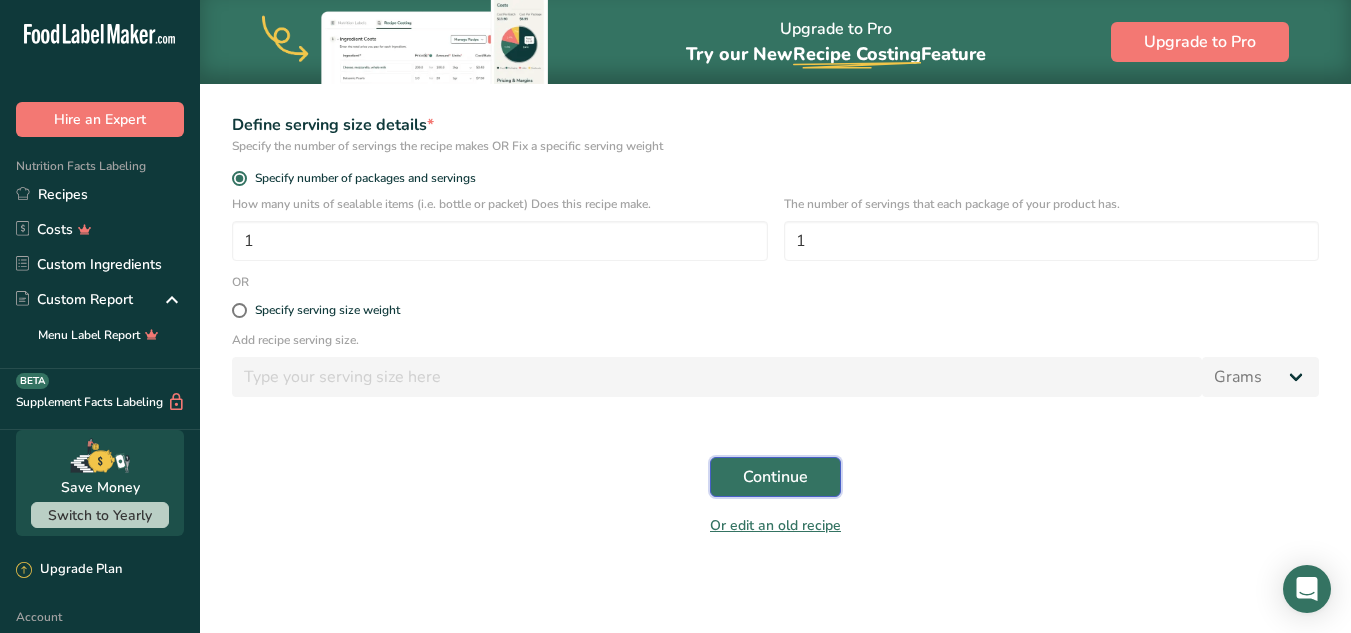 click on "Continue" at bounding box center (775, 477) 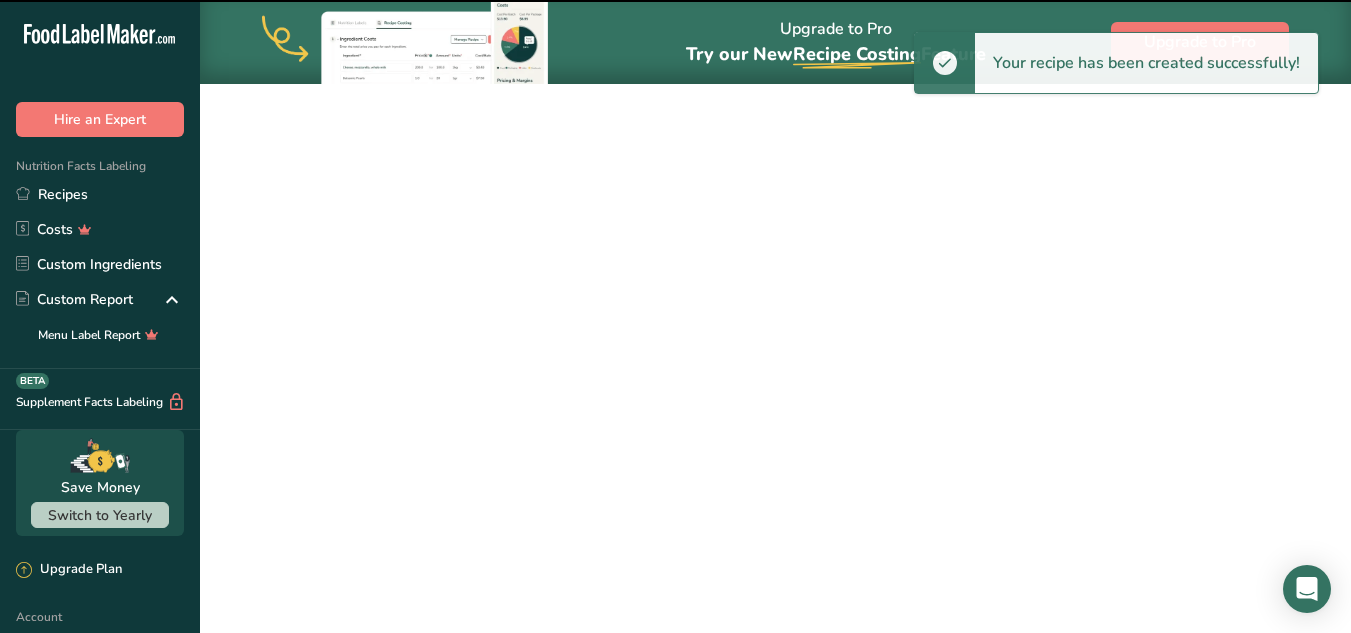 scroll, scrollTop: 0, scrollLeft: 0, axis: both 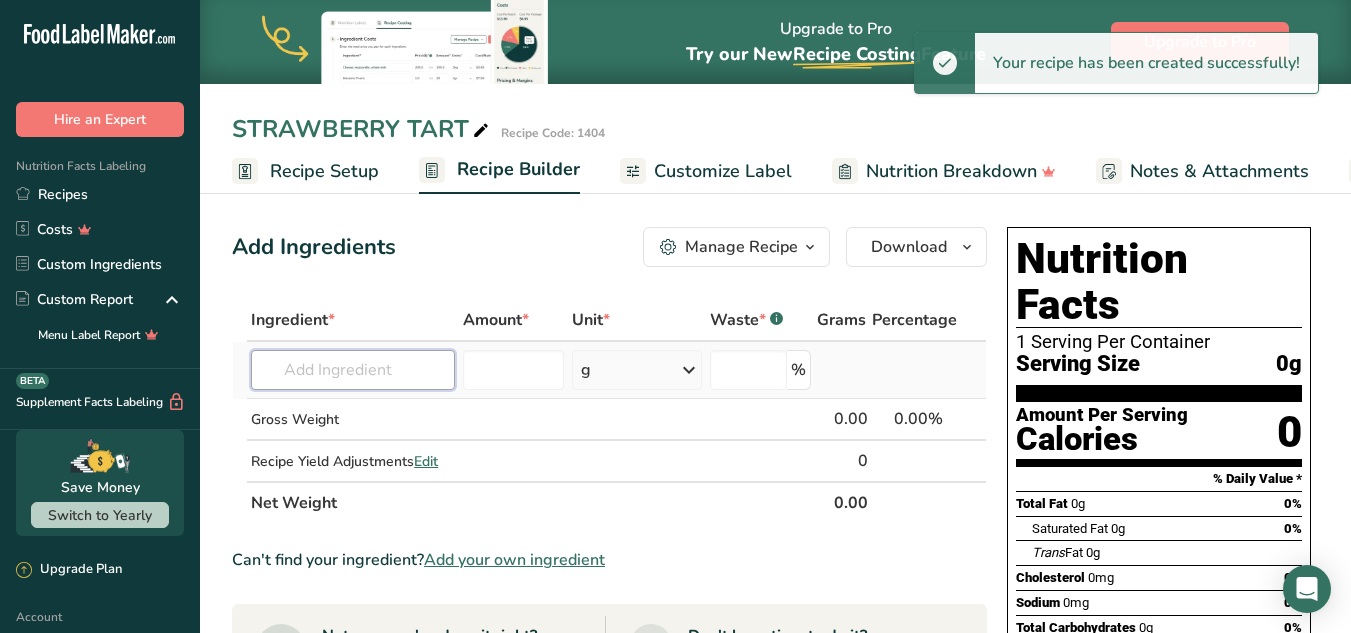 click at bounding box center (353, 370) 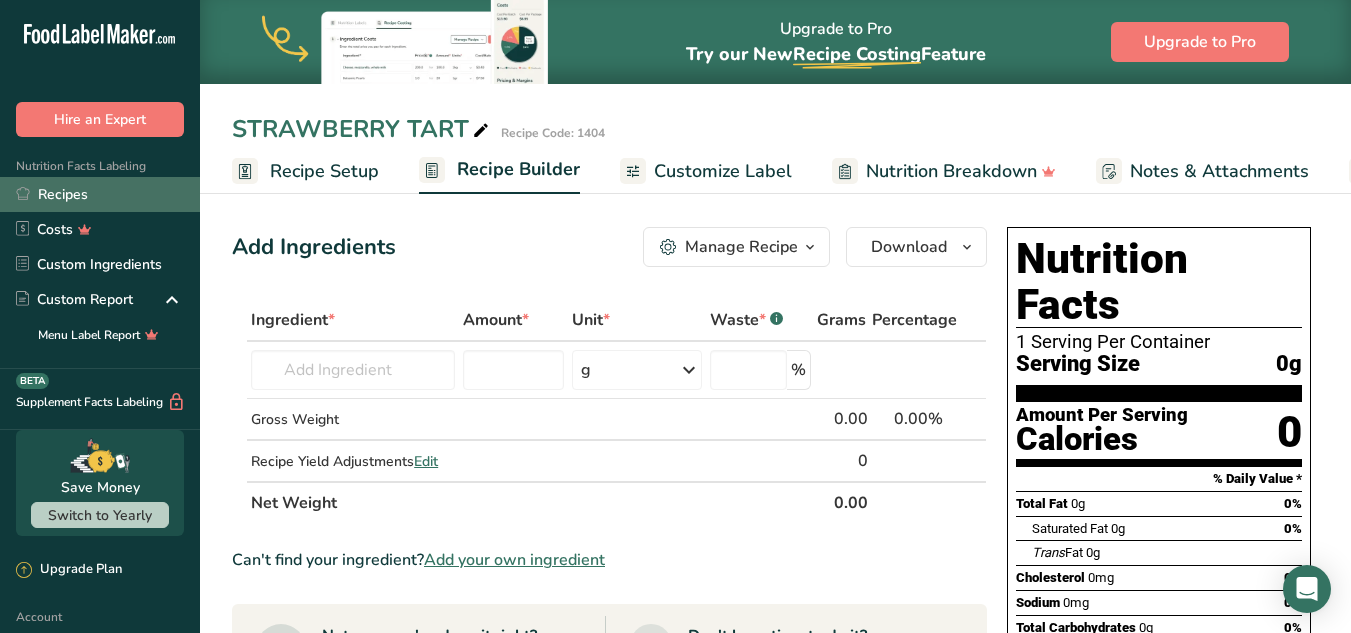 click on "Recipes" at bounding box center (100, 194) 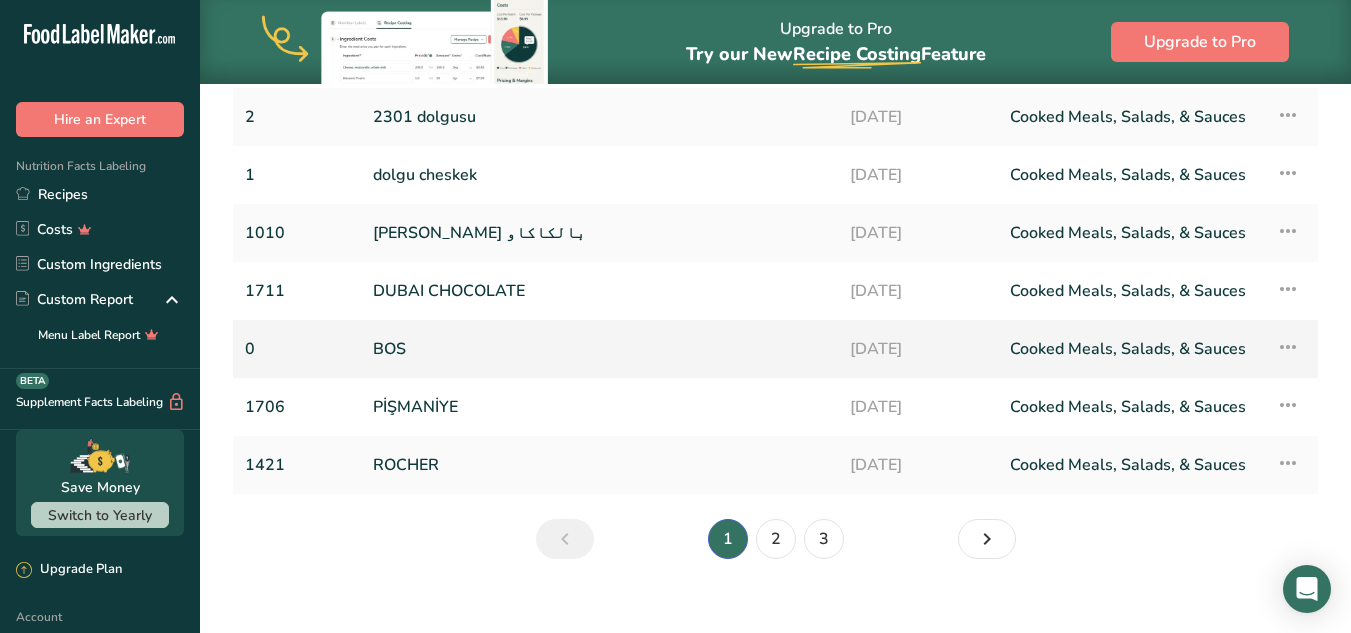 scroll, scrollTop: 327, scrollLeft: 0, axis: vertical 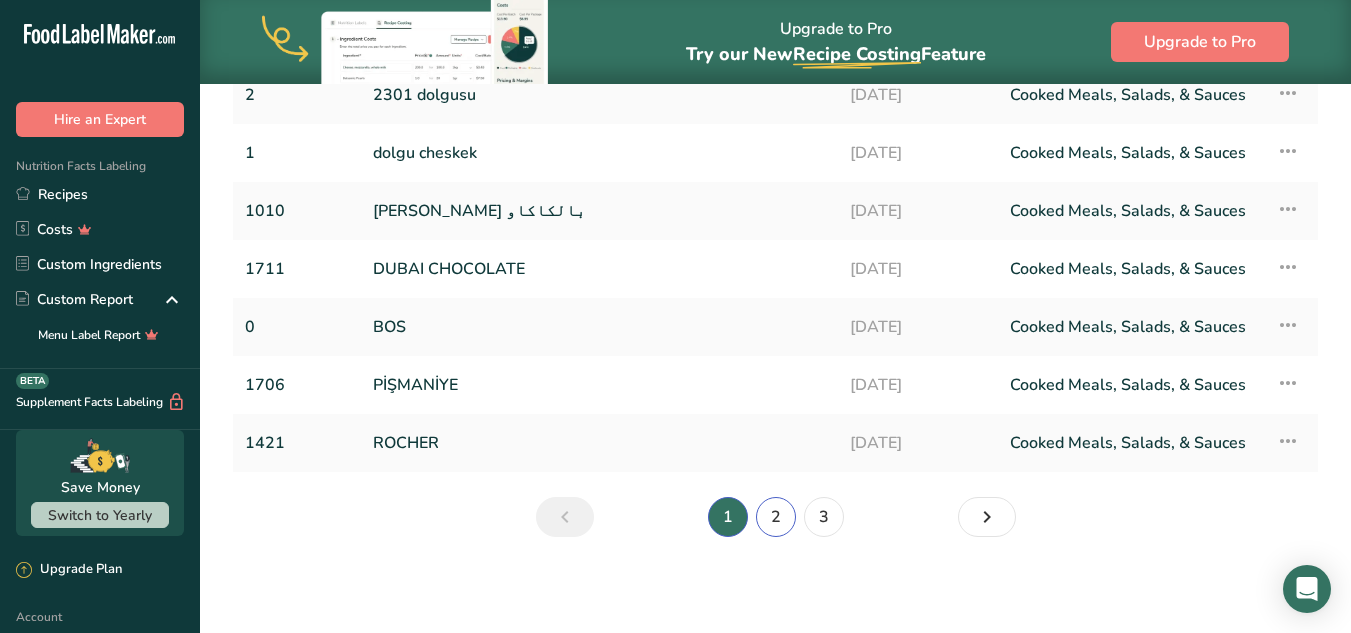click on "2" at bounding box center (776, 517) 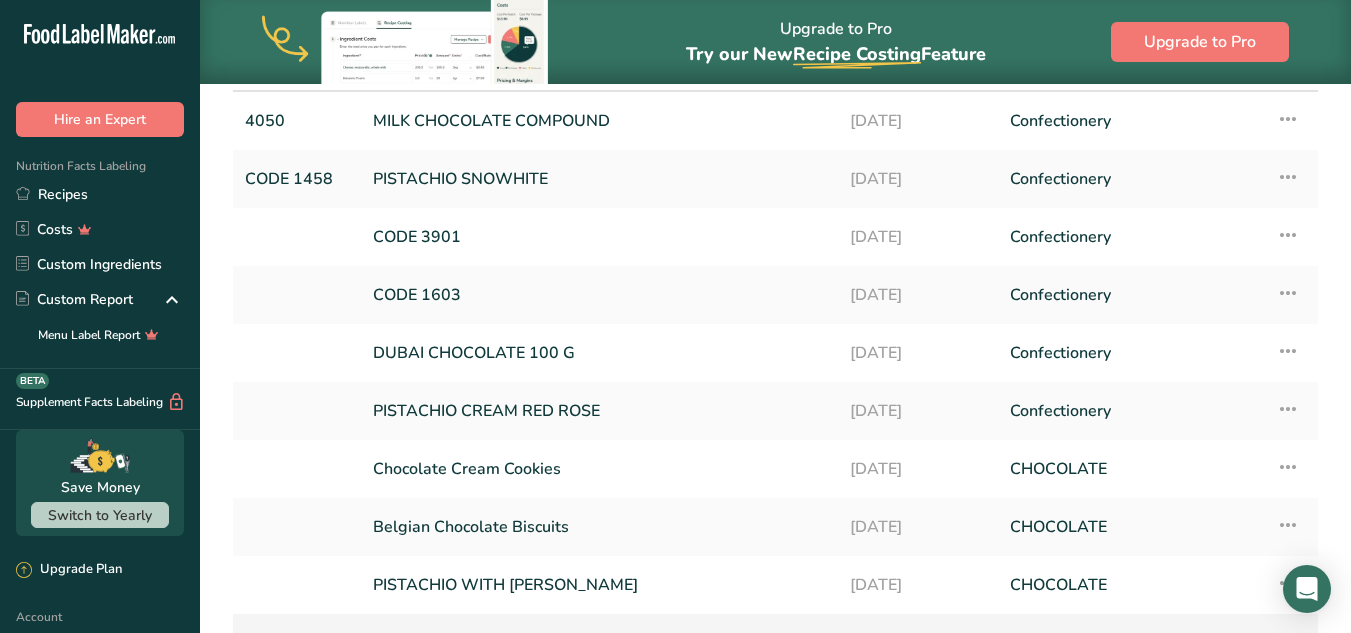 scroll, scrollTop: 27, scrollLeft: 0, axis: vertical 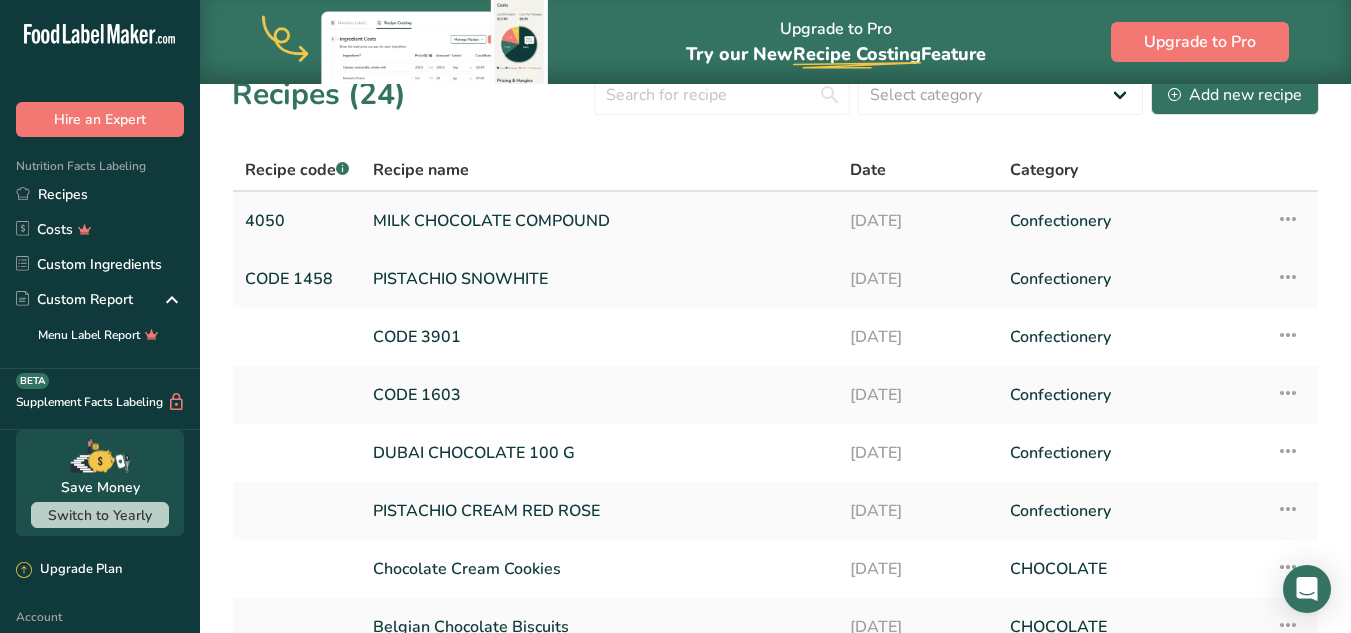 click on "MILK CHOCOLATE COMPOUND" at bounding box center [599, 221] 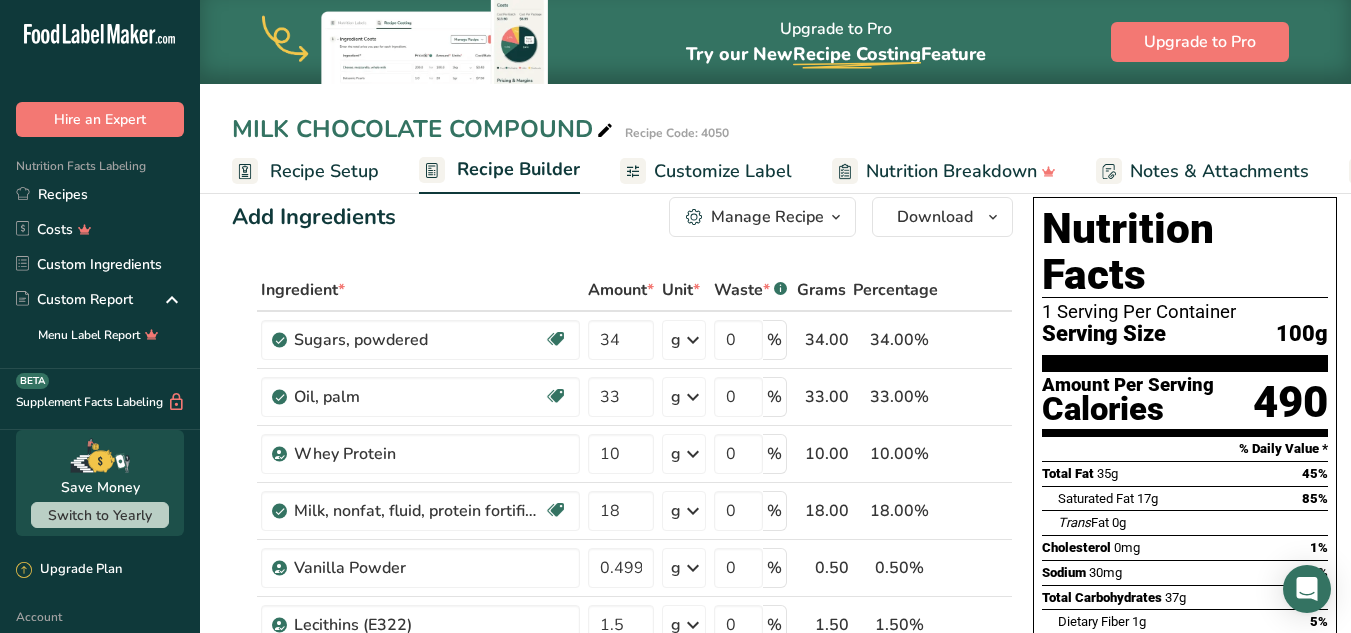 scroll, scrollTop: 0, scrollLeft: 0, axis: both 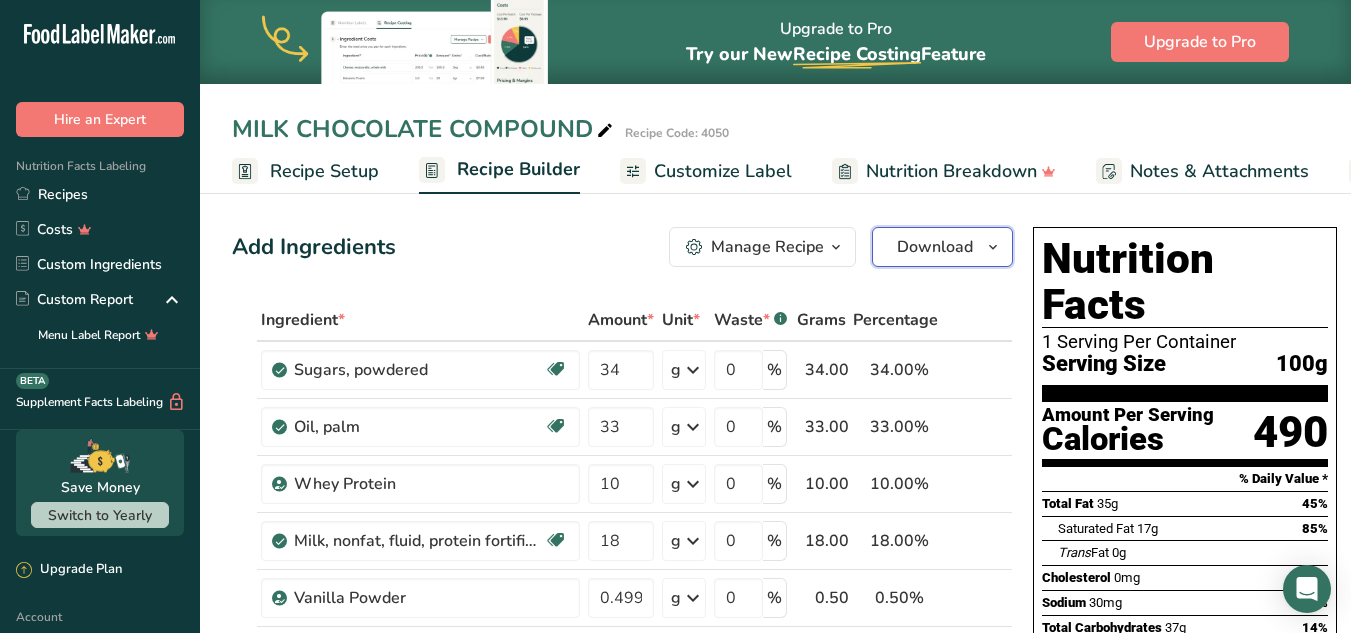 click on "Download" at bounding box center (935, 247) 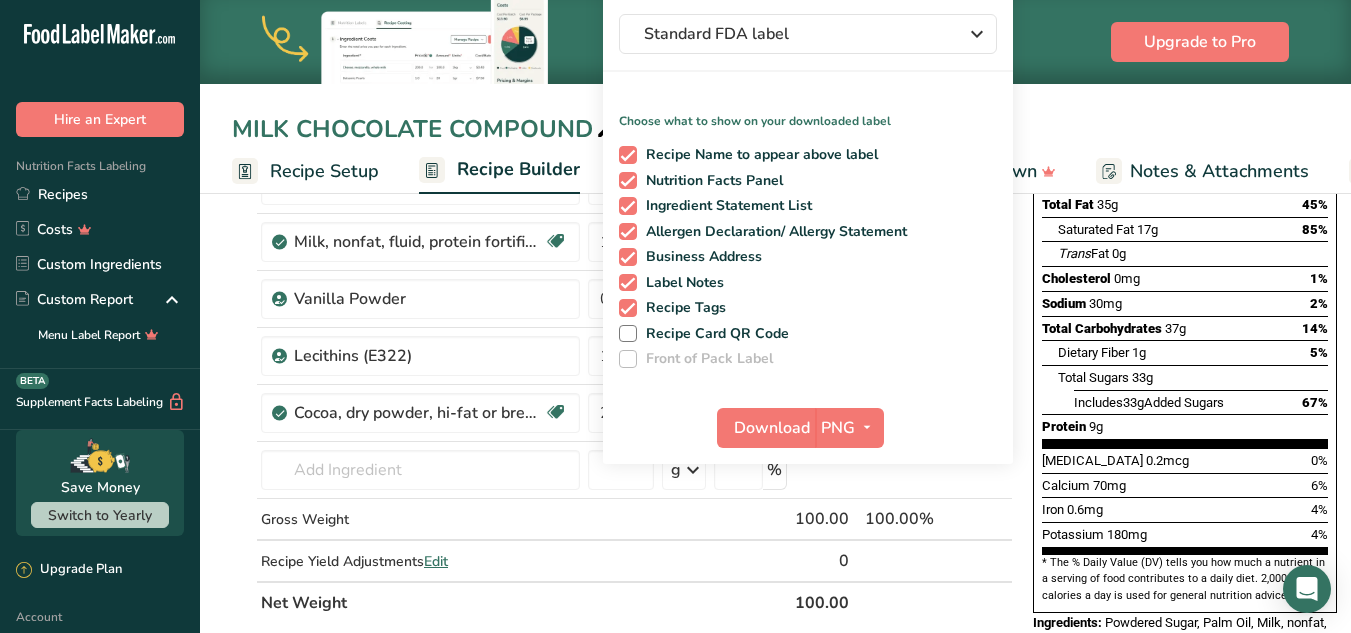 scroll, scrollTop: 300, scrollLeft: 0, axis: vertical 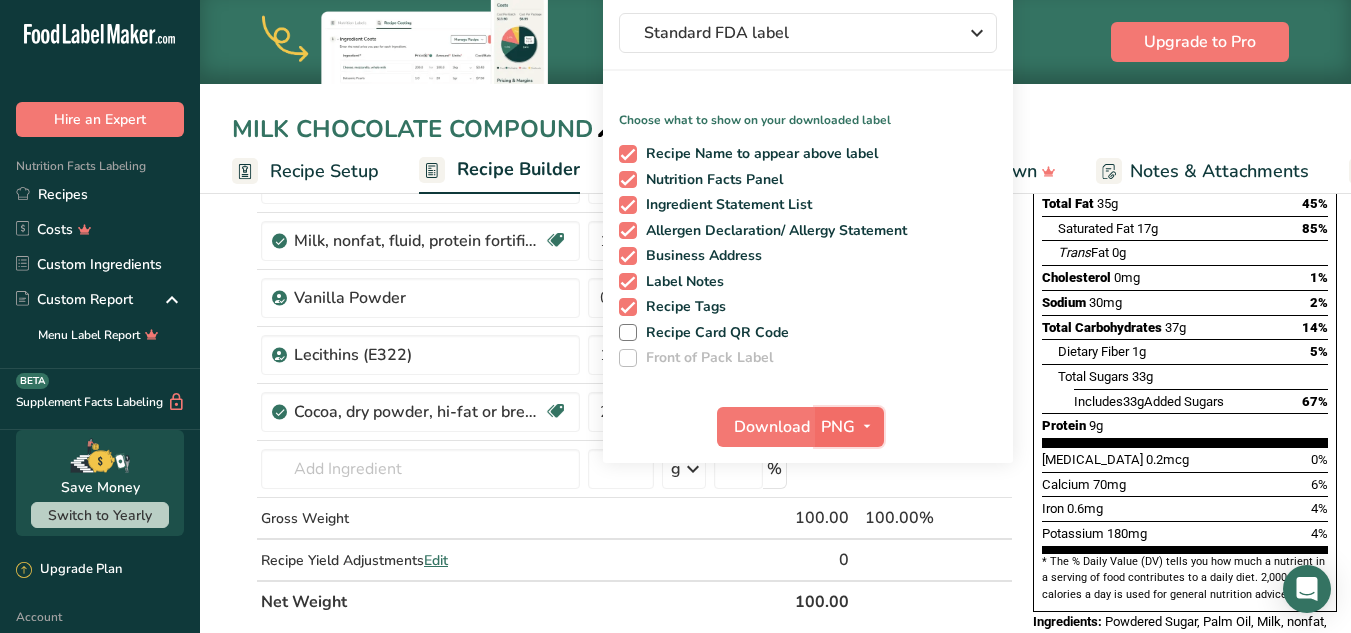 click at bounding box center (867, 426) 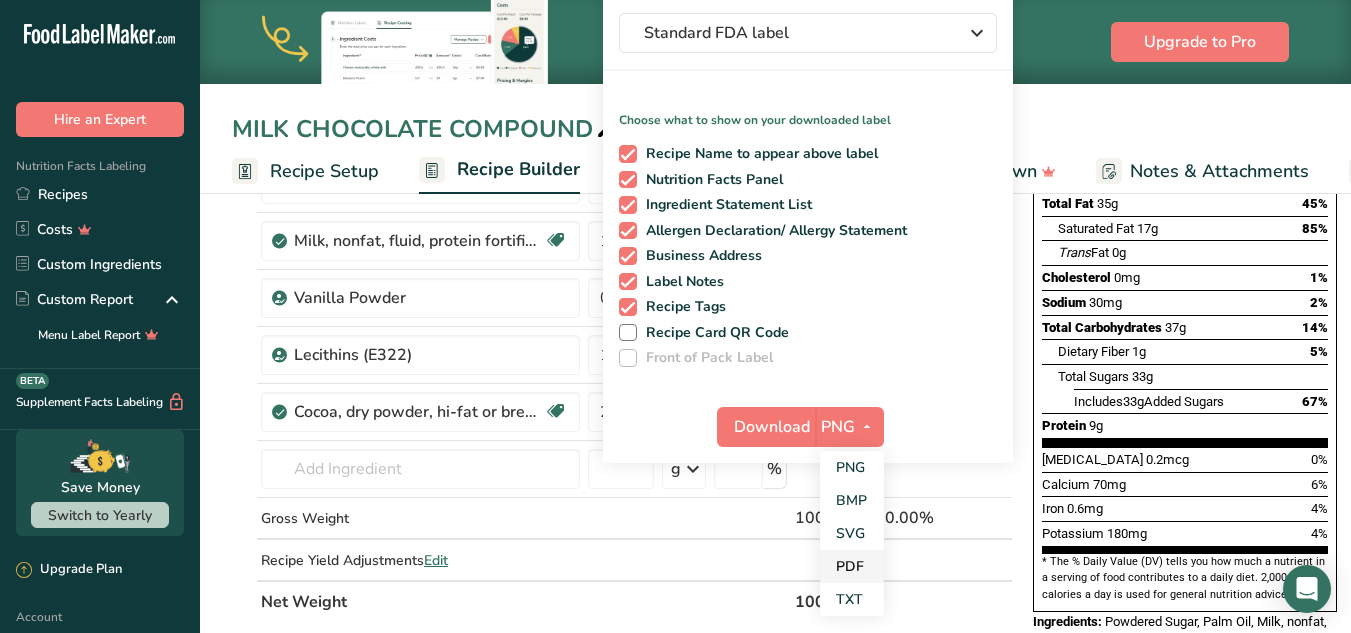 click on "PDF" at bounding box center [852, 566] 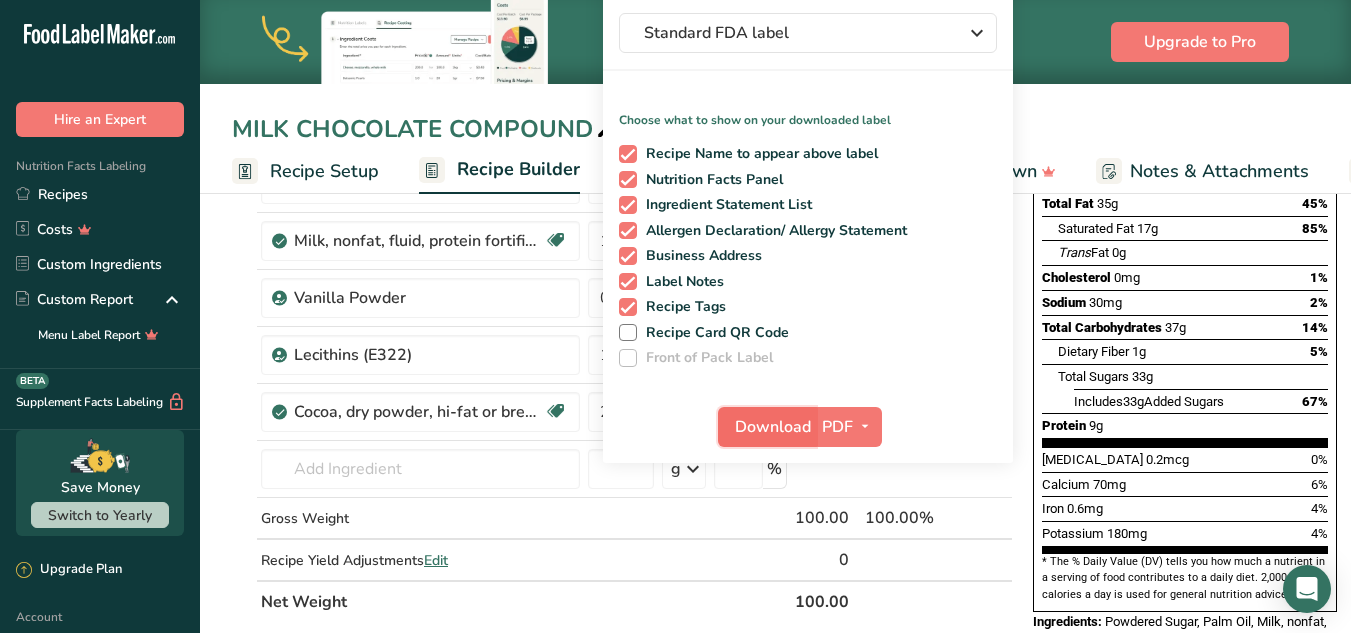click on "Download" at bounding box center [773, 427] 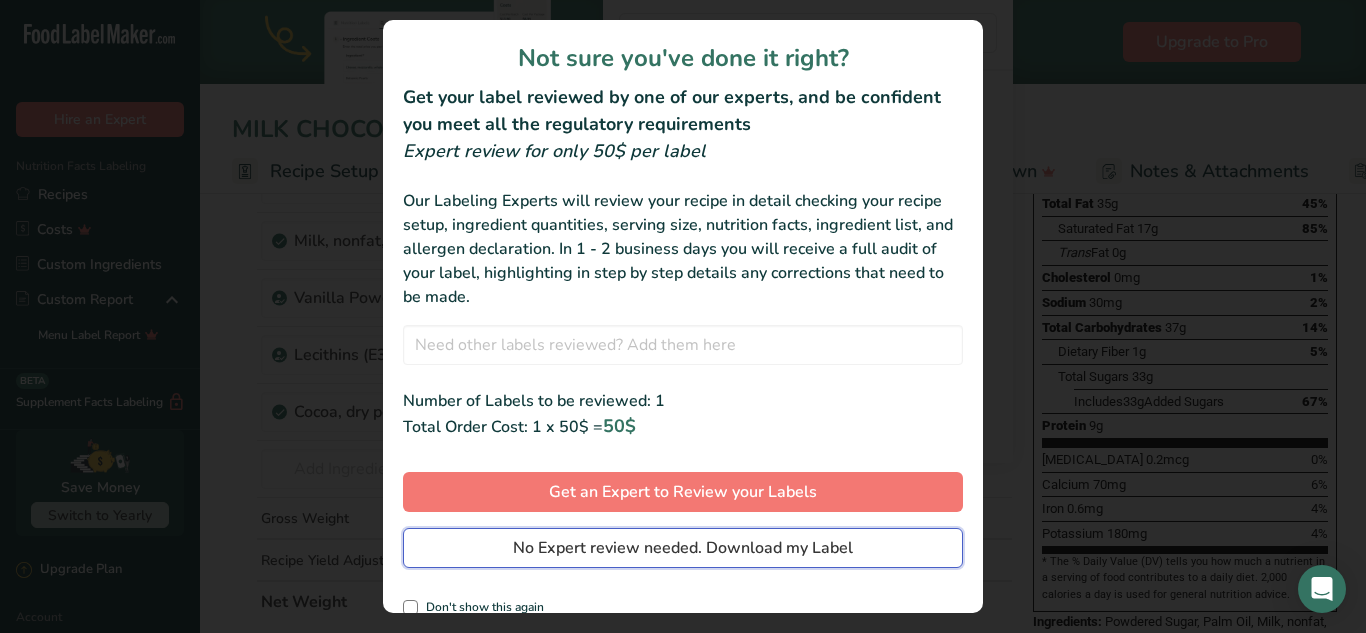 click on "No Expert review needed. Download my Label" at bounding box center [683, 548] 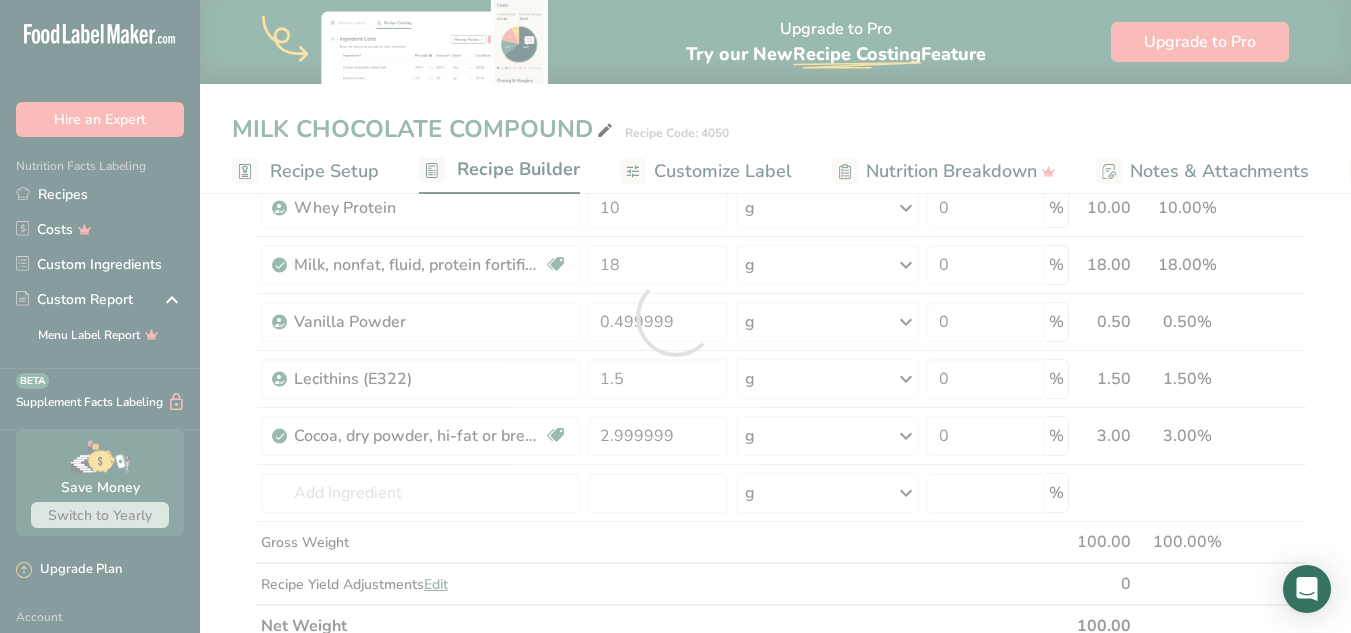 scroll, scrollTop: 0, scrollLeft: 0, axis: both 